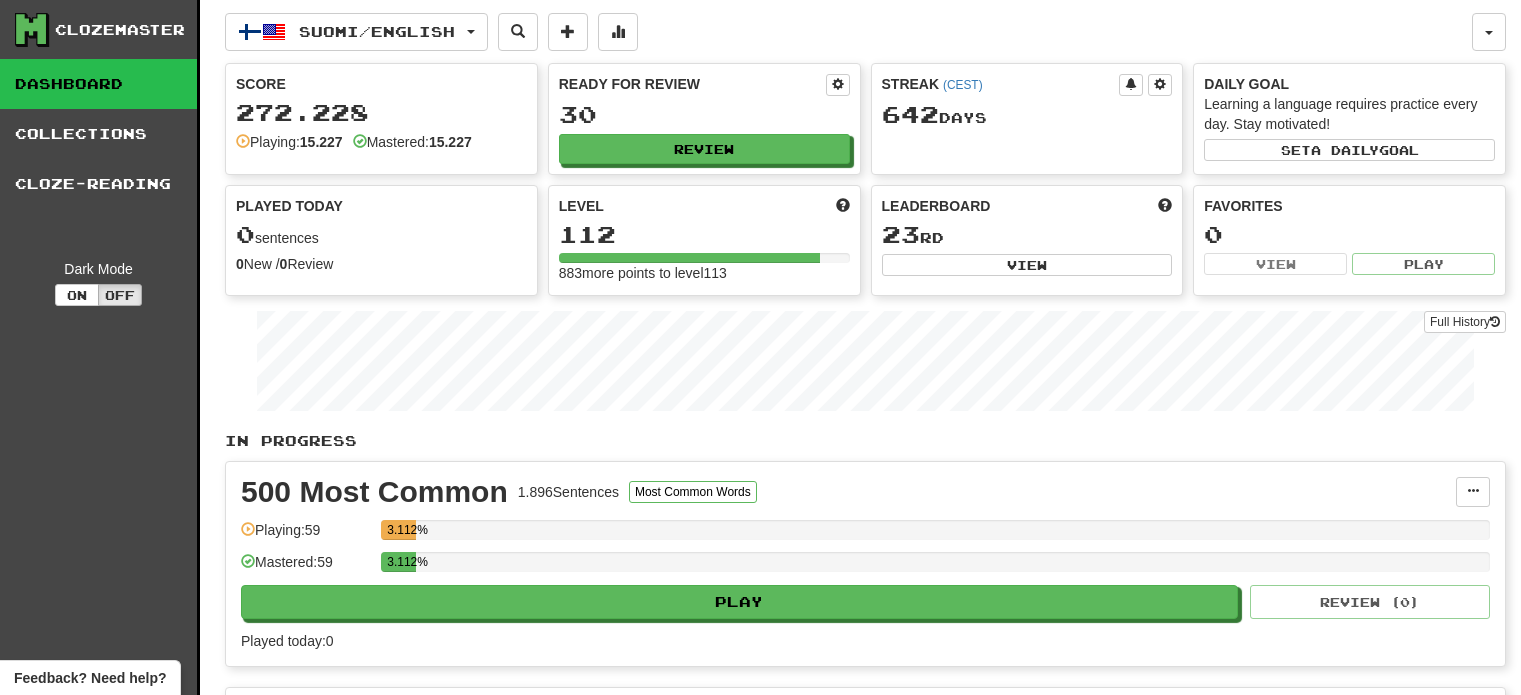 scroll, scrollTop: 0, scrollLeft: 0, axis: both 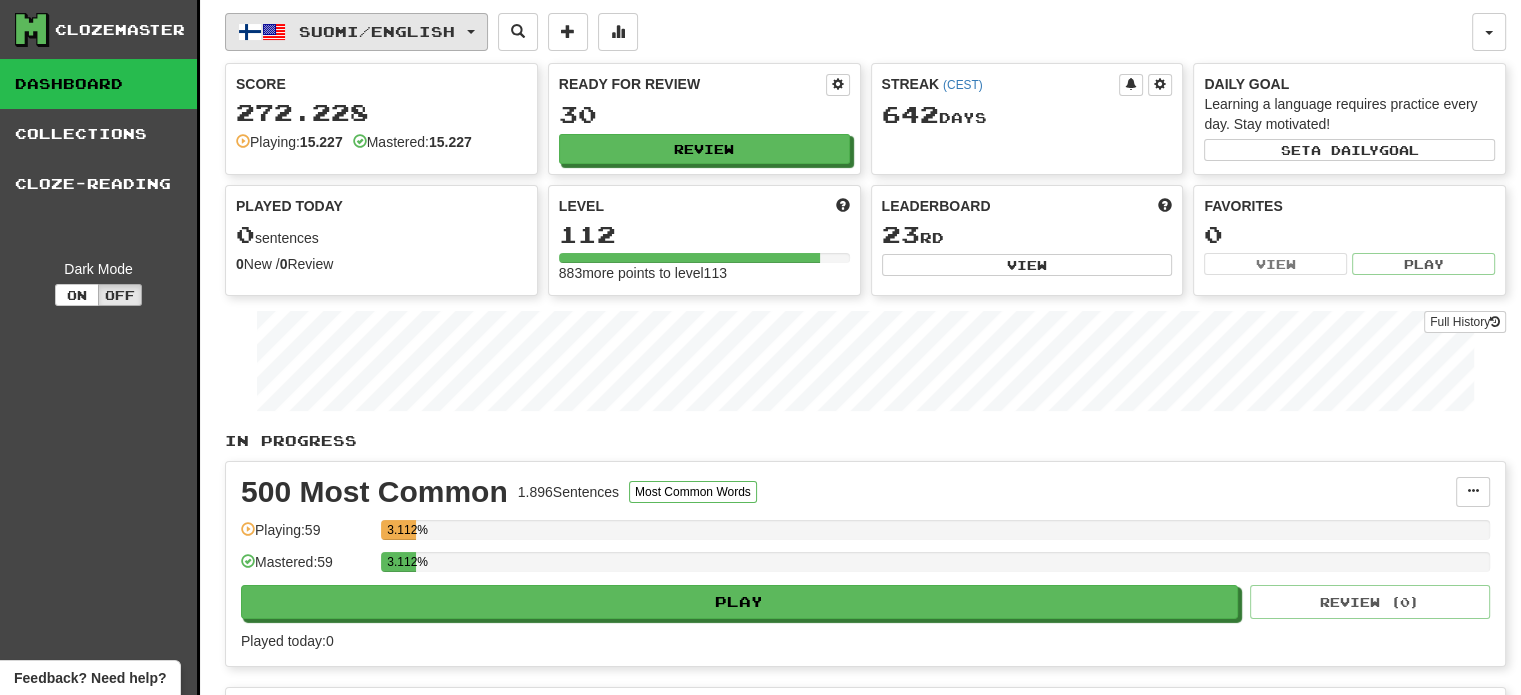 click on "Suomi  /  English" at bounding box center [377, 31] 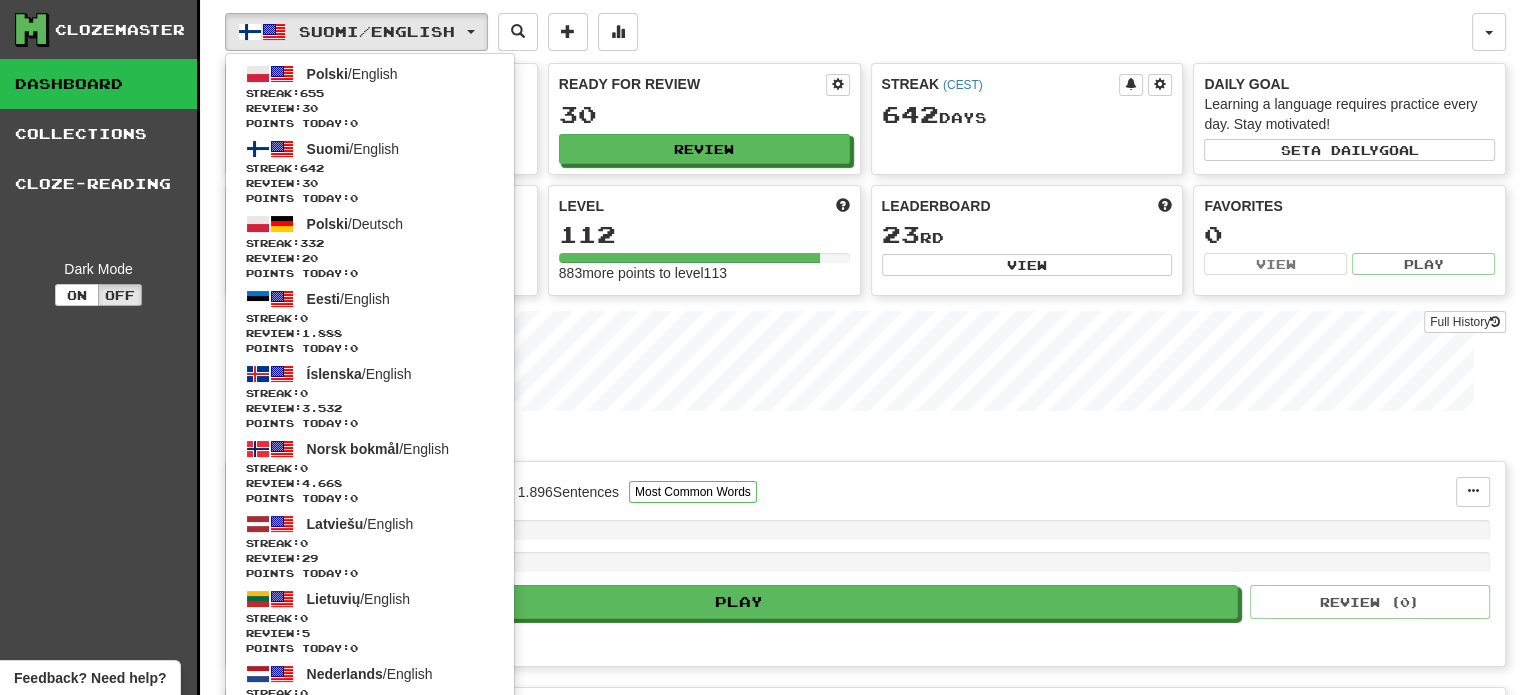 click on "Suomi  /  English Polski  /  English Streak:  [NUMBER]   Review:  [NUMBER] Points today:  0 Suomi  /  English Streak:  [NUMBER]   Review:  [NUMBER] Points today:  0 Polski  /  Deutsch Streak:  [NUMBER]   Review:  [NUMBER] Points today:  0 Eesti  /  English Streak:  0   Review:  [NUMBER] Points today:  0 Íslenska  /  English Streak:  0   Review:  [NUMBER] Points today:  0 Norsk bokmål  /  English Streak:  0   Review:  [NUMBER] Points today:  0 Latviešu  /  English Streak:  0   Review:  [NUMBER] Points today:  0 Lietuvių  /  English Streak:  0   Review:  [NUMBER] Points today:  0 Nederlands  /  English Streak:  0   Review:  [NUMBER] Points today:  0 Dansk  /  English Streak:  0   Review:  [NUMBER] Points today:  0 Italiano  /  English Streak:  0   Review:  [NUMBER] Points today:  0 Português  /  English Streak:  0   Review:  [NUMBER] Points today:  0 Svenska  /  English Streak:  0   Review:  [NUMBER] Points today:  0 Українська  /  English Streak:  0   Review:  [NUMBER] Points today:  0 Slovenščina  /  English Streak:  0   Review:  0 Points today:  0  Language Pairing" at bounding box center [848, 32] 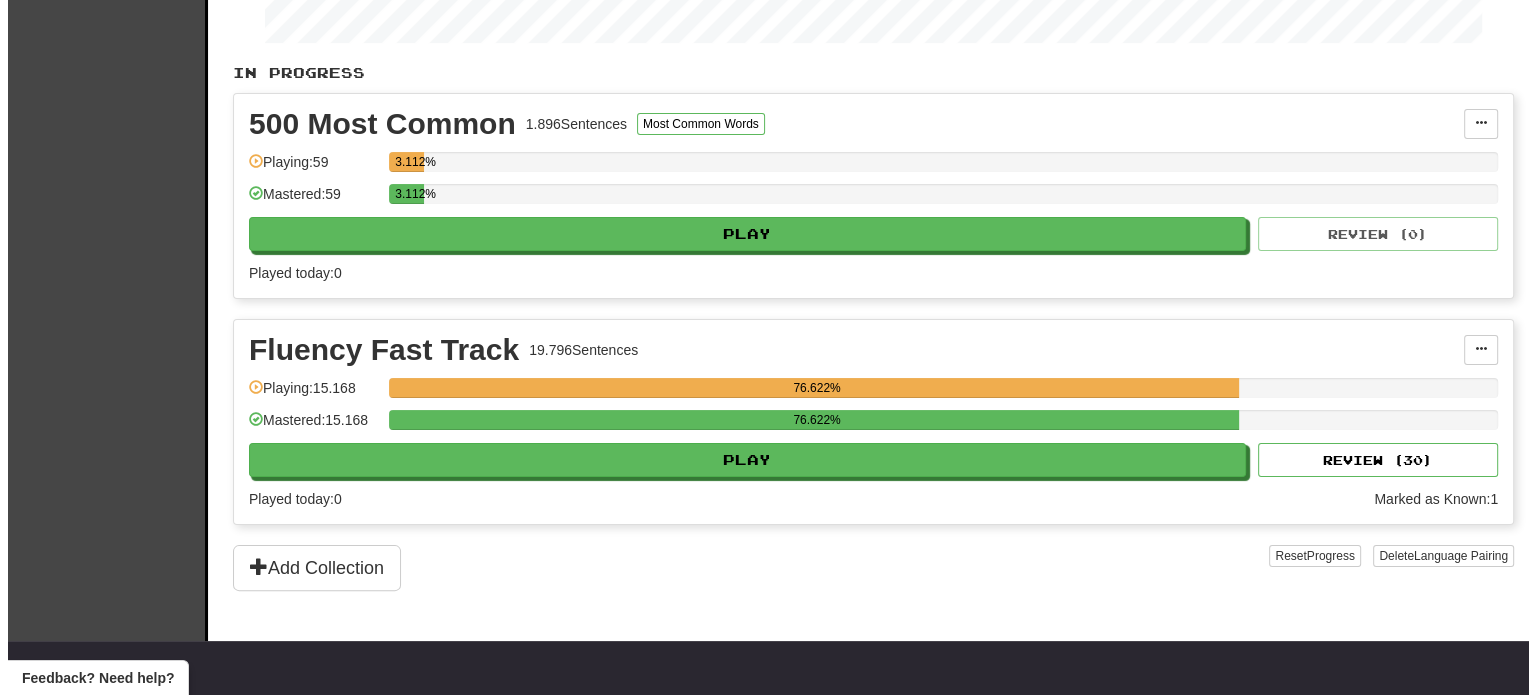 scroll, scrollTop: 400, scrollLeft: 0, axis: vertical 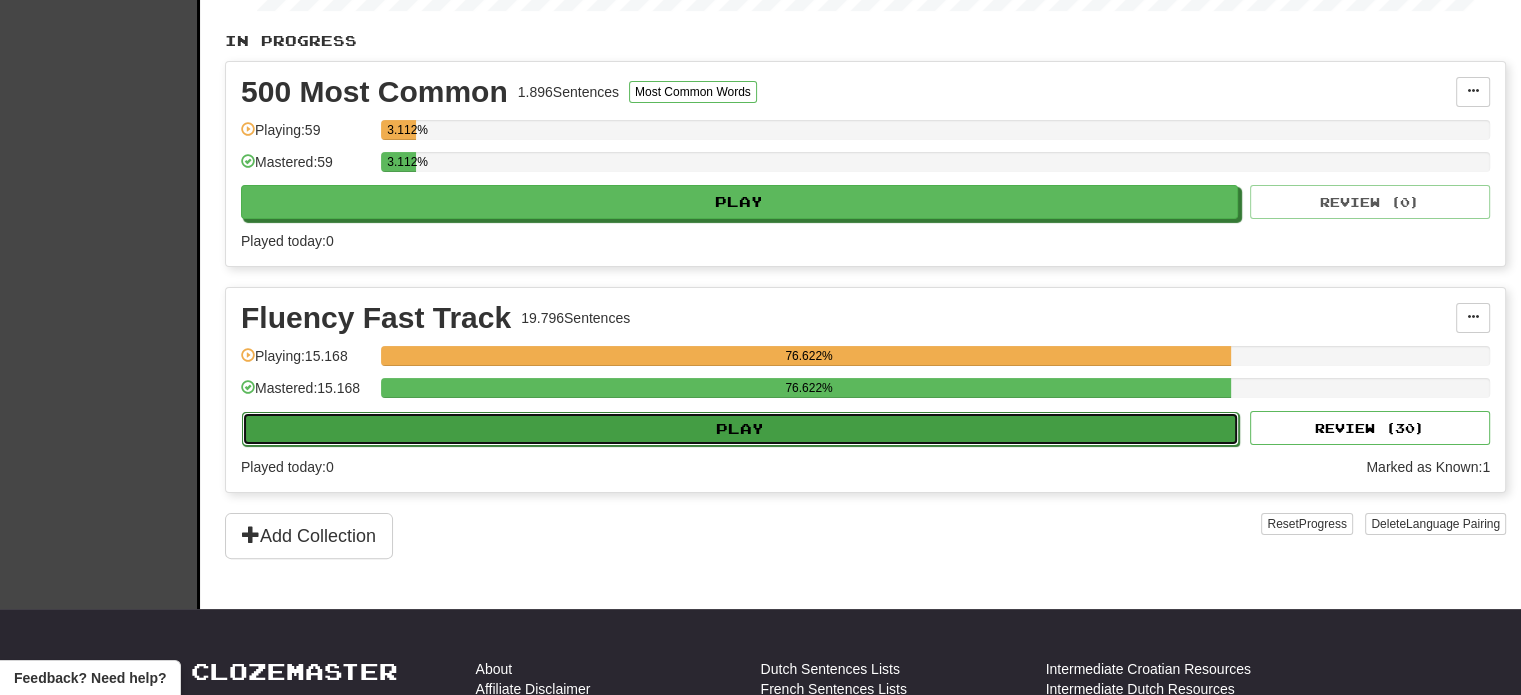 click on "Play" at bounding box center [740, 429] 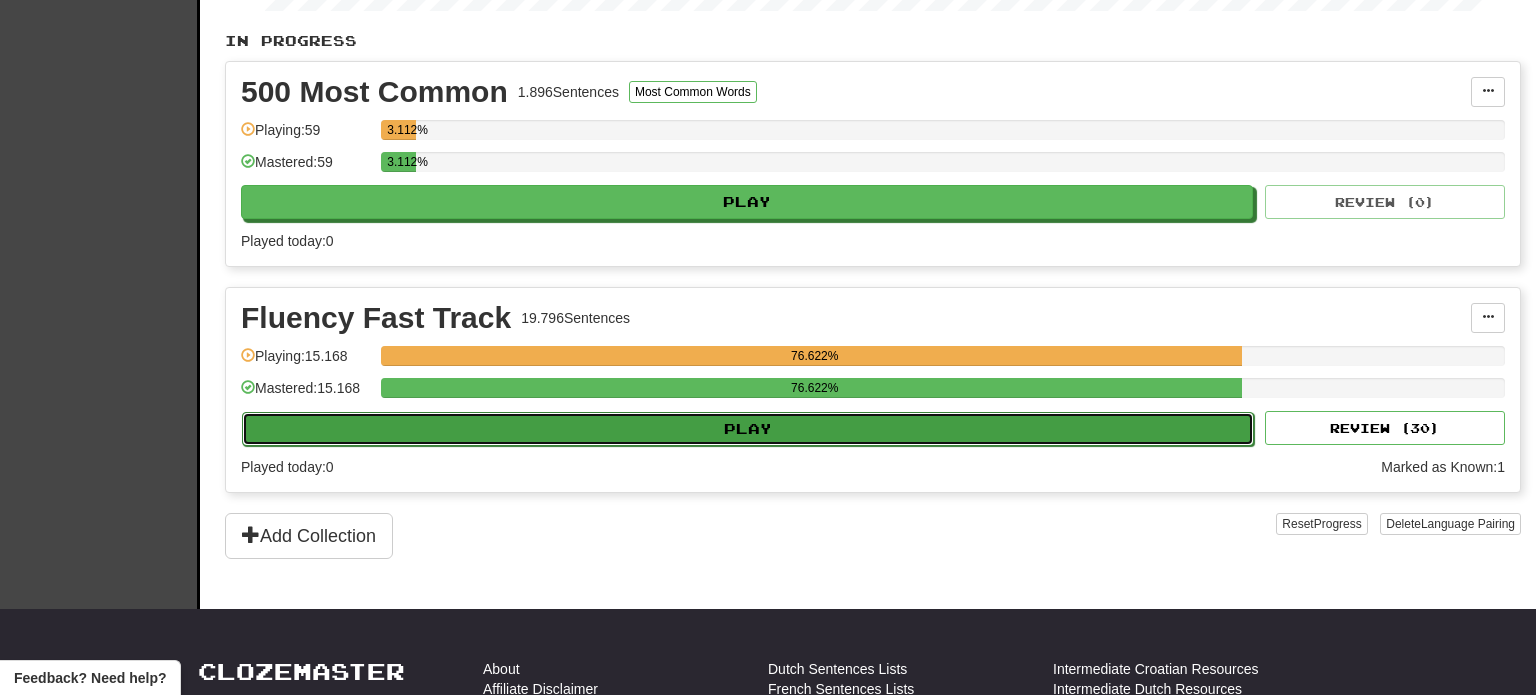 select on "**" 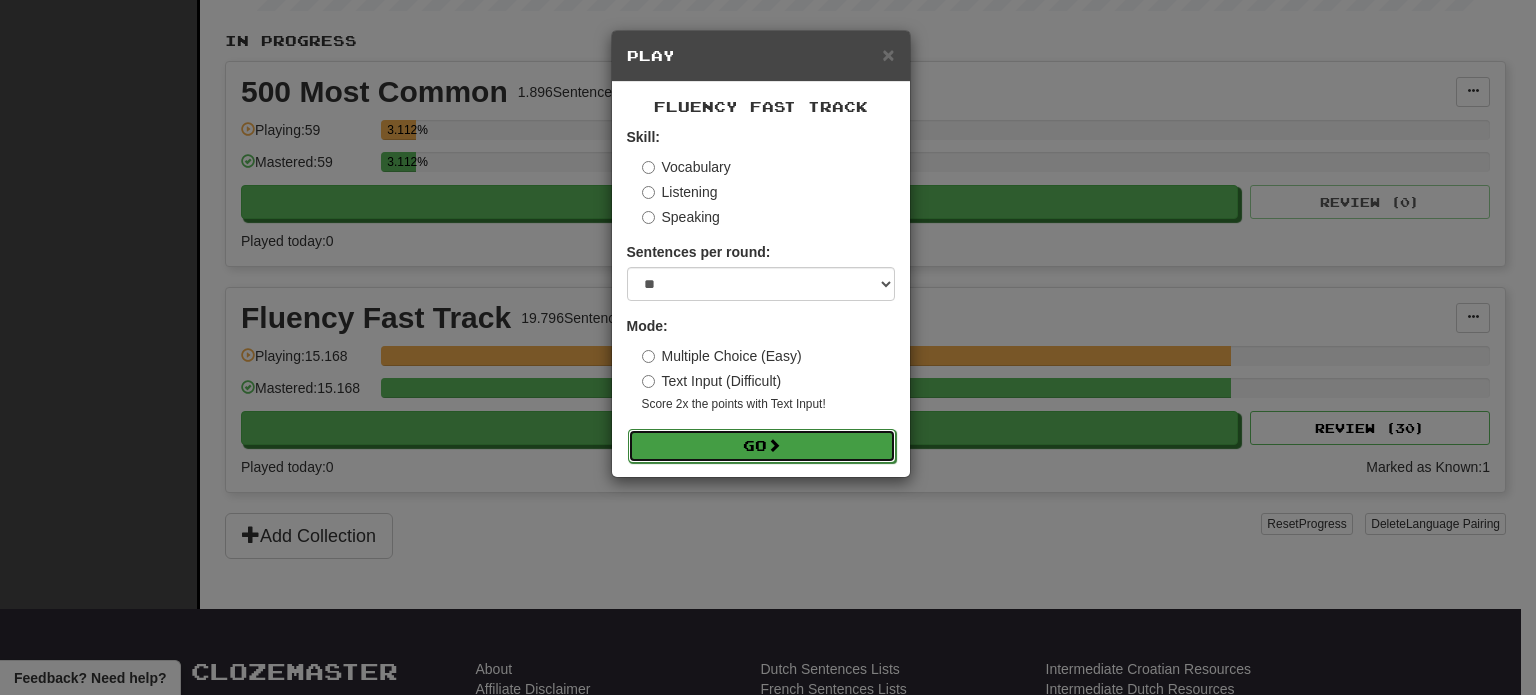click at bounding box center [774, 445] 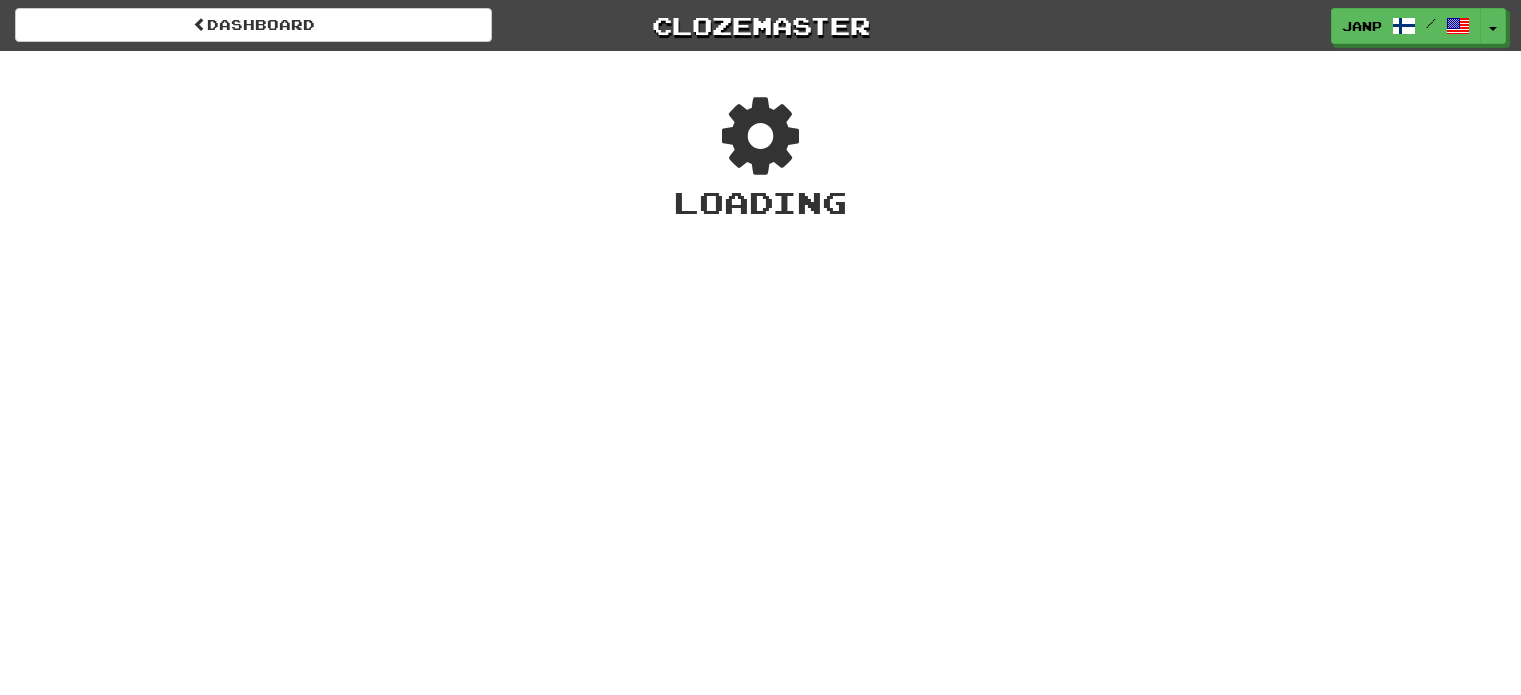 scroll, scrollTop: 0, scrollLeft: 0, axis: both 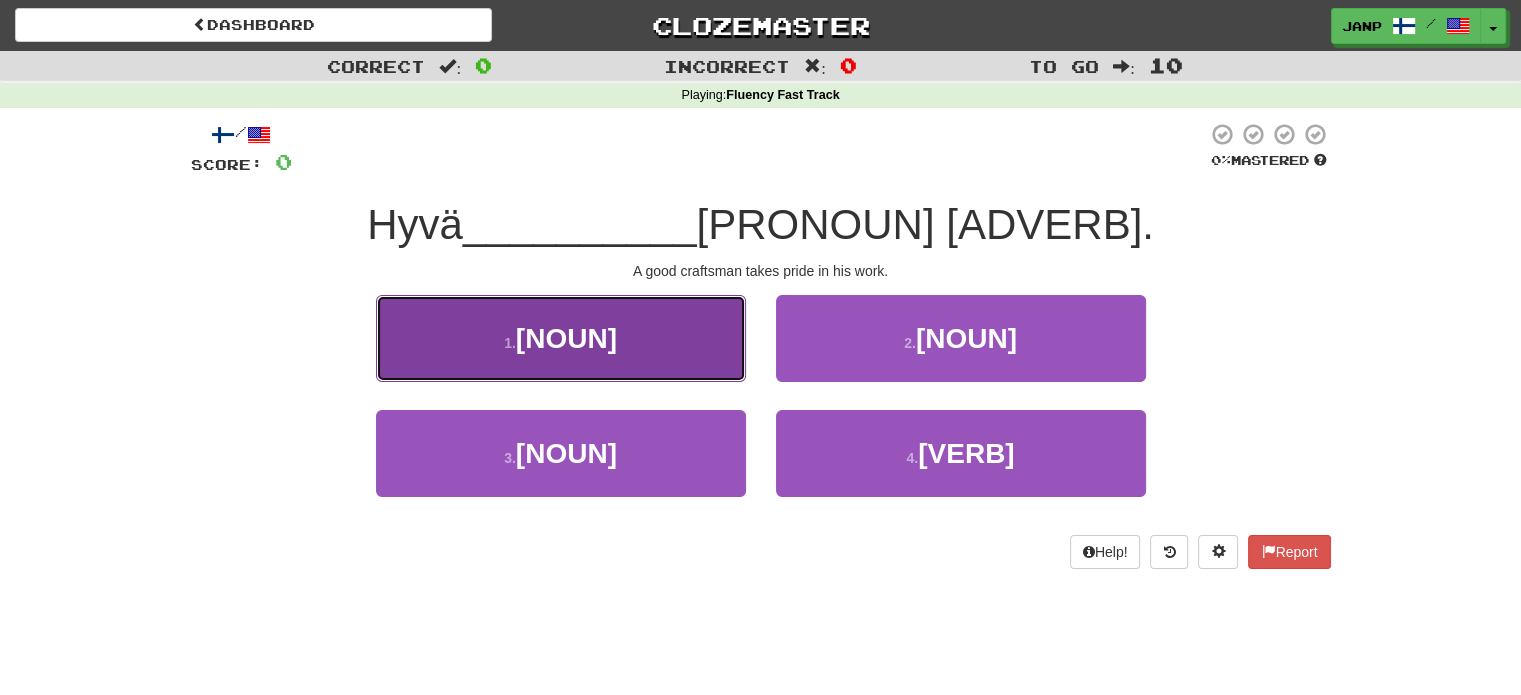 click on "1 . [NOUN]" at bounding box center (561, 338) 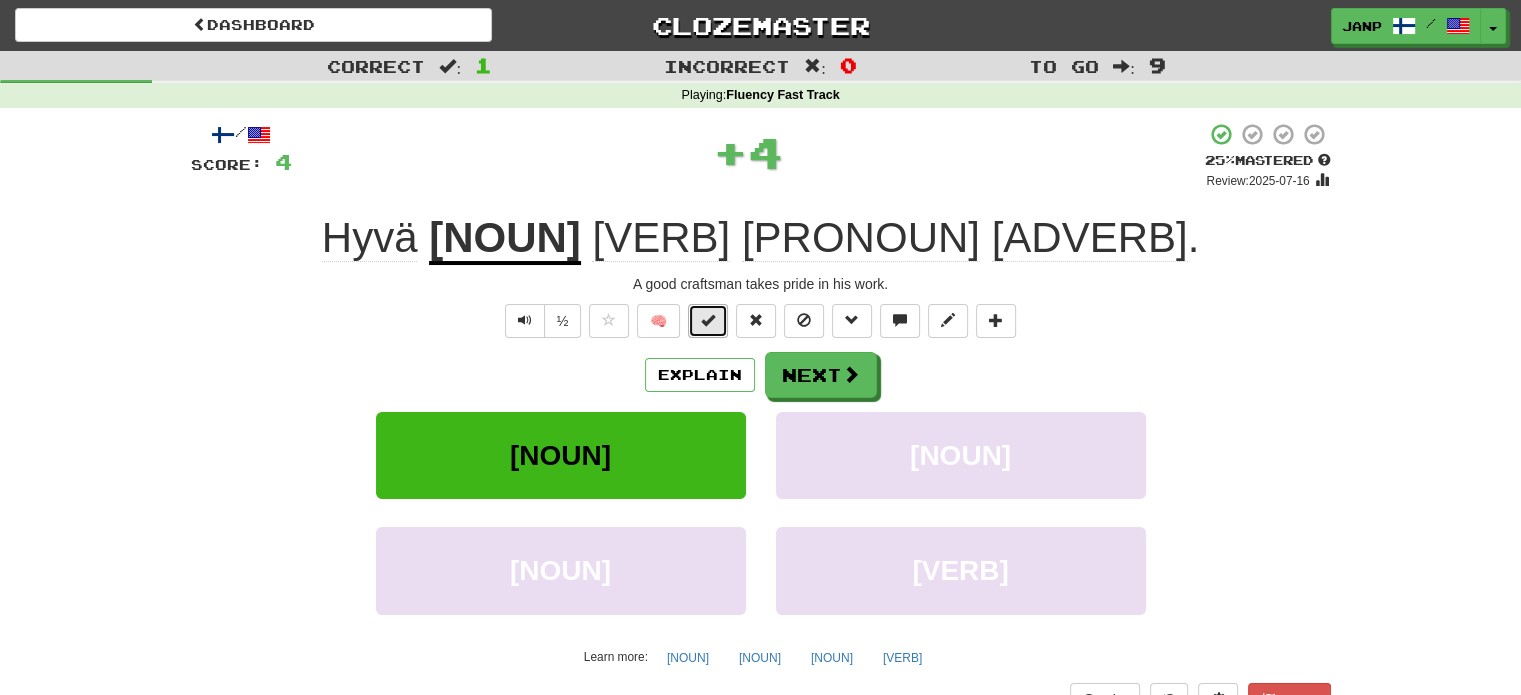 click at bounding box center (708, 320) 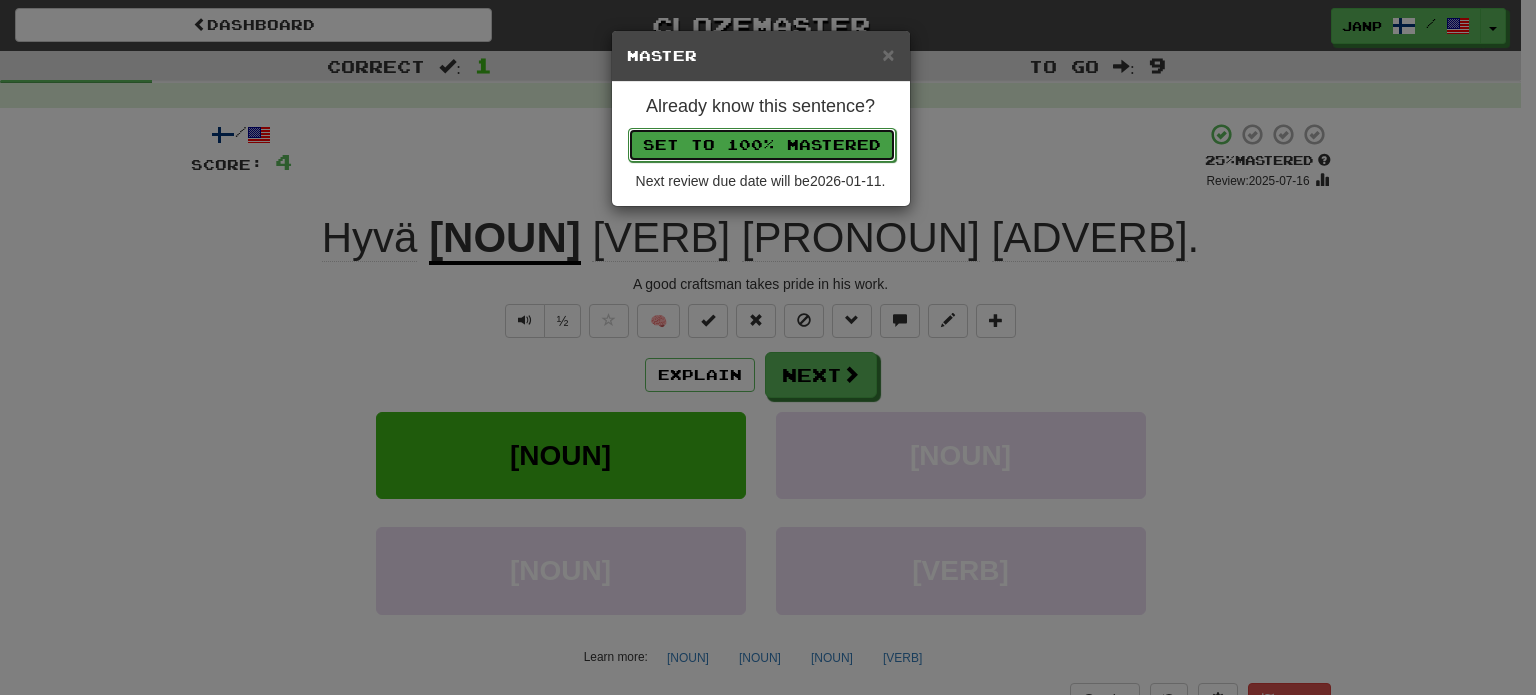 click on "Set to 100% Mastered" at bounding box center (762, 145) 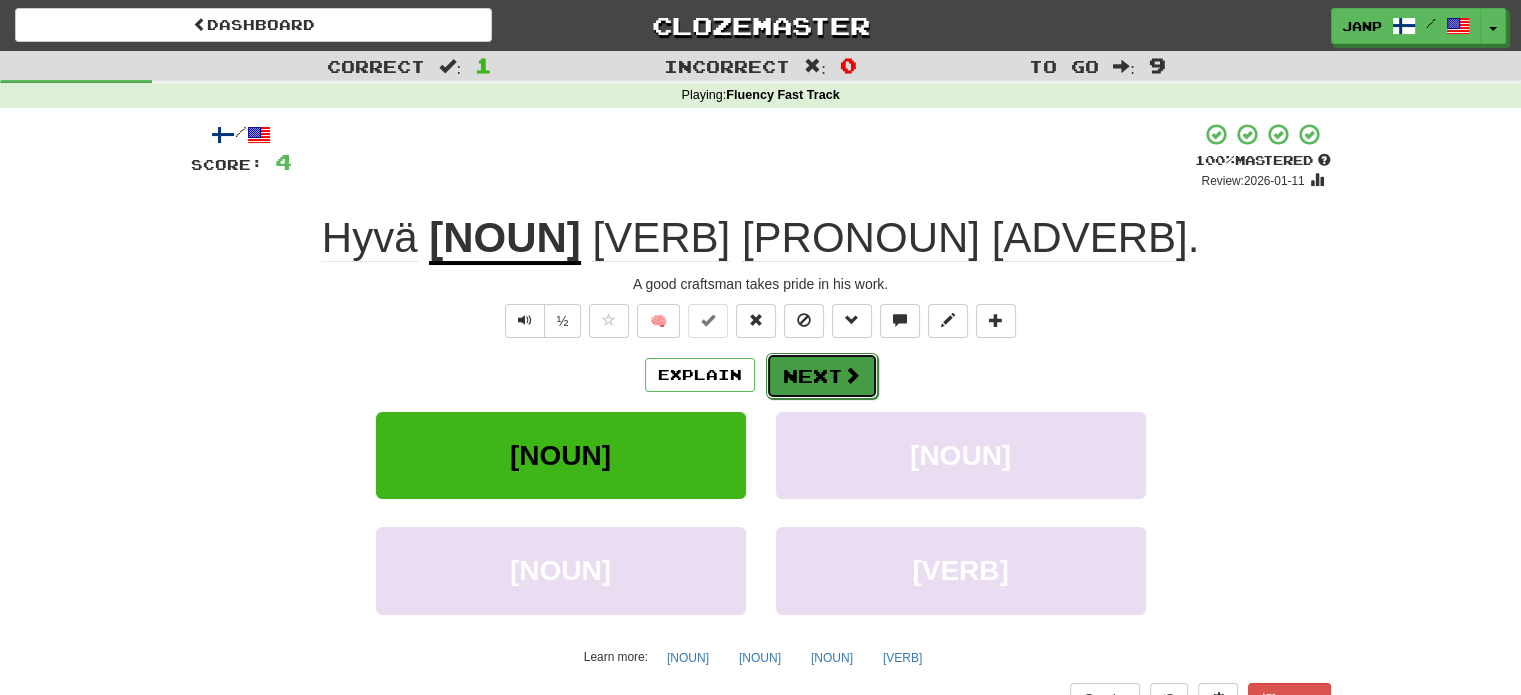 click on "Next" at bounding box center (822, 376) 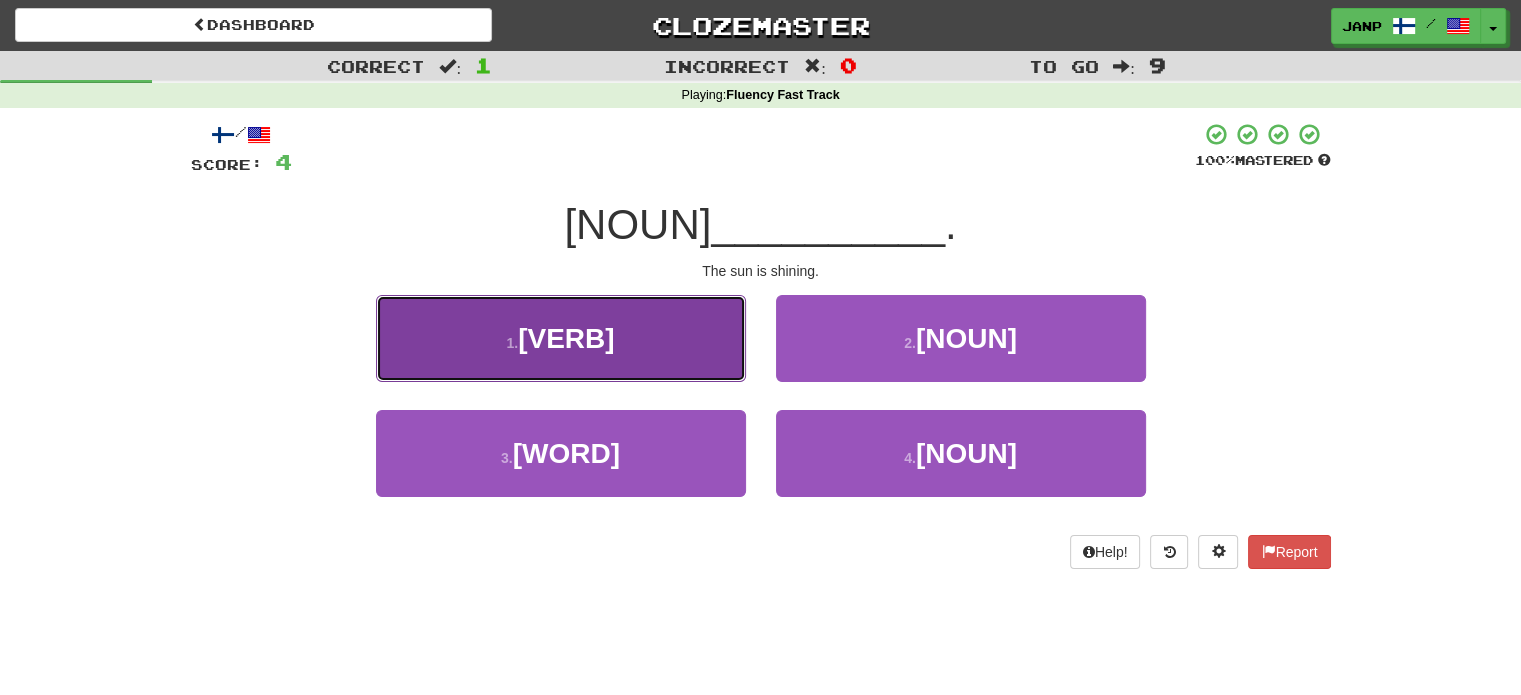 click on "1 .  paistaa" at bounding box center (561, 338) 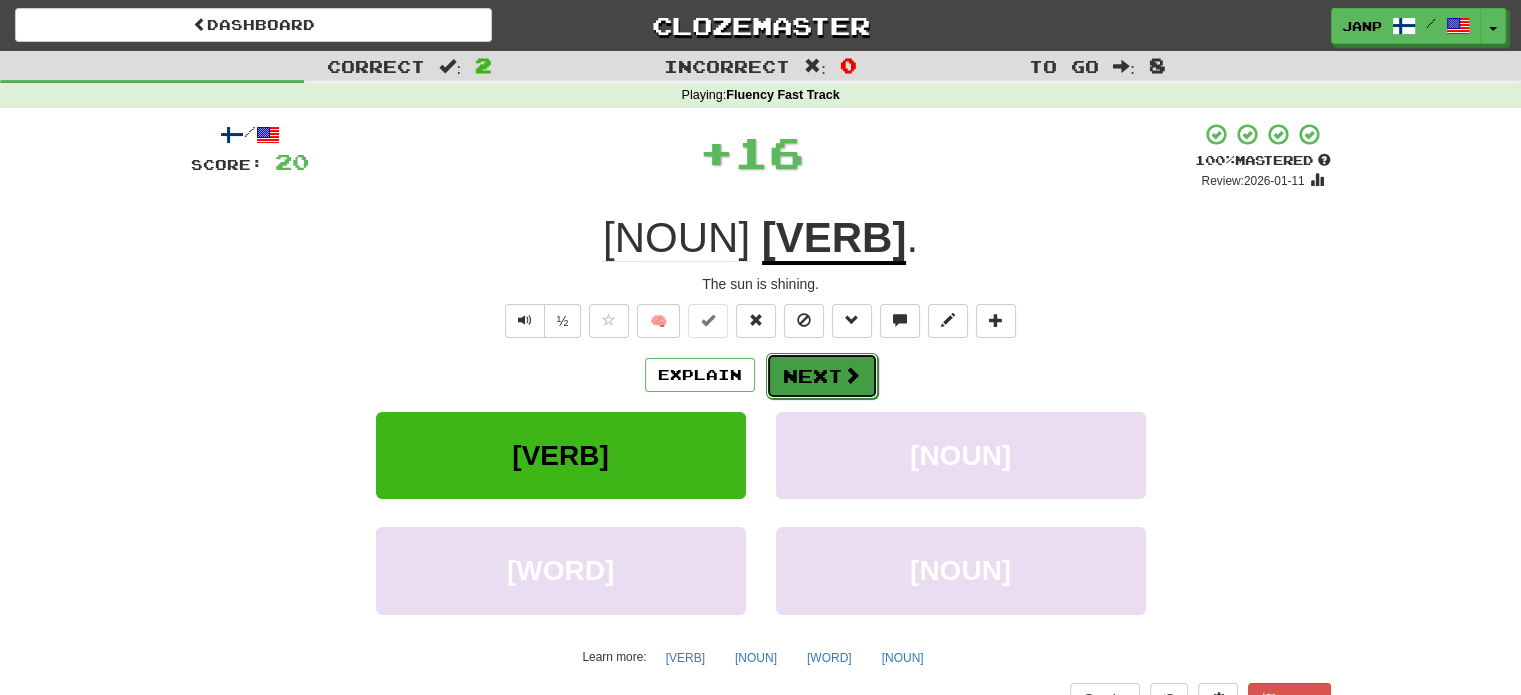 click on "Next" at bounding box center (822, 376) 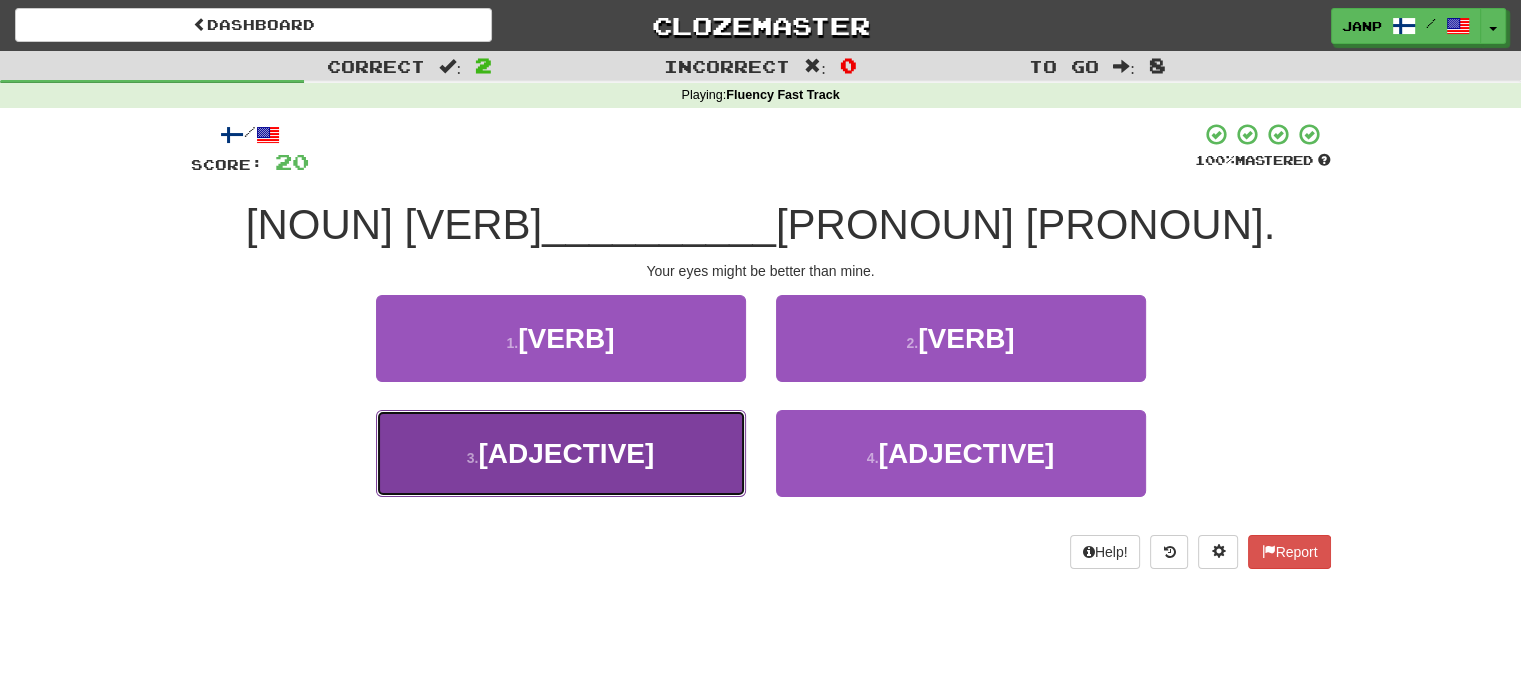 click on "3 .  paremmat" at bounding box center [561, 453] 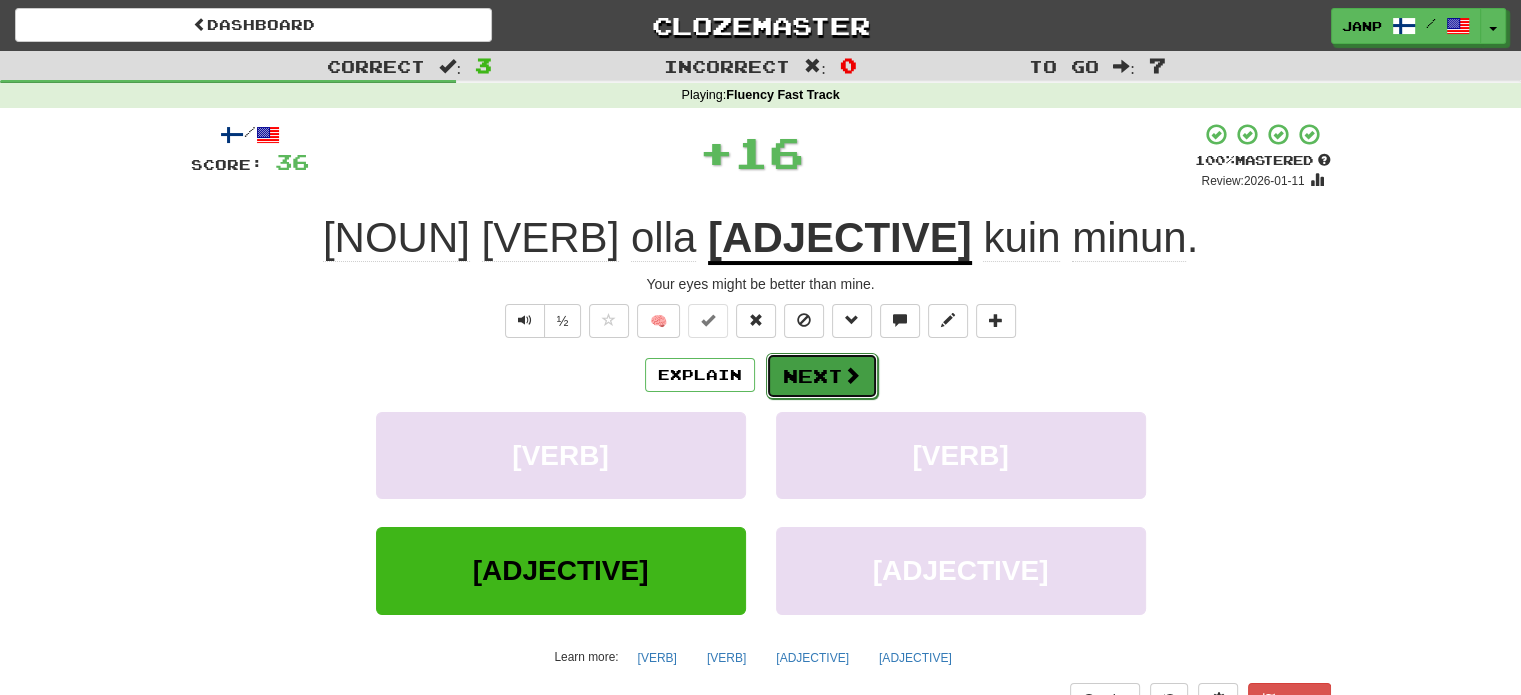 click on "Next" at bounding box center [822, 376] 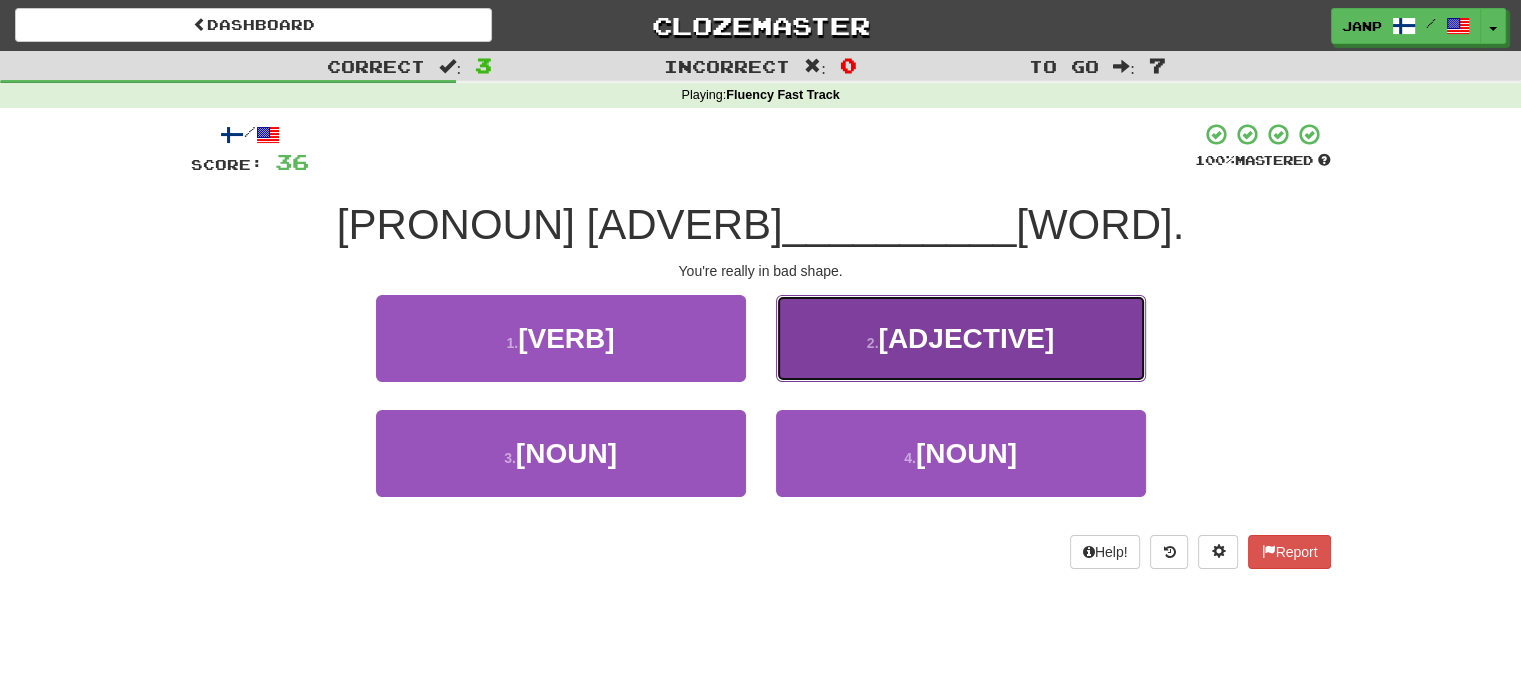 click on "2 .  huonossa" at bounding box center [961, 338] 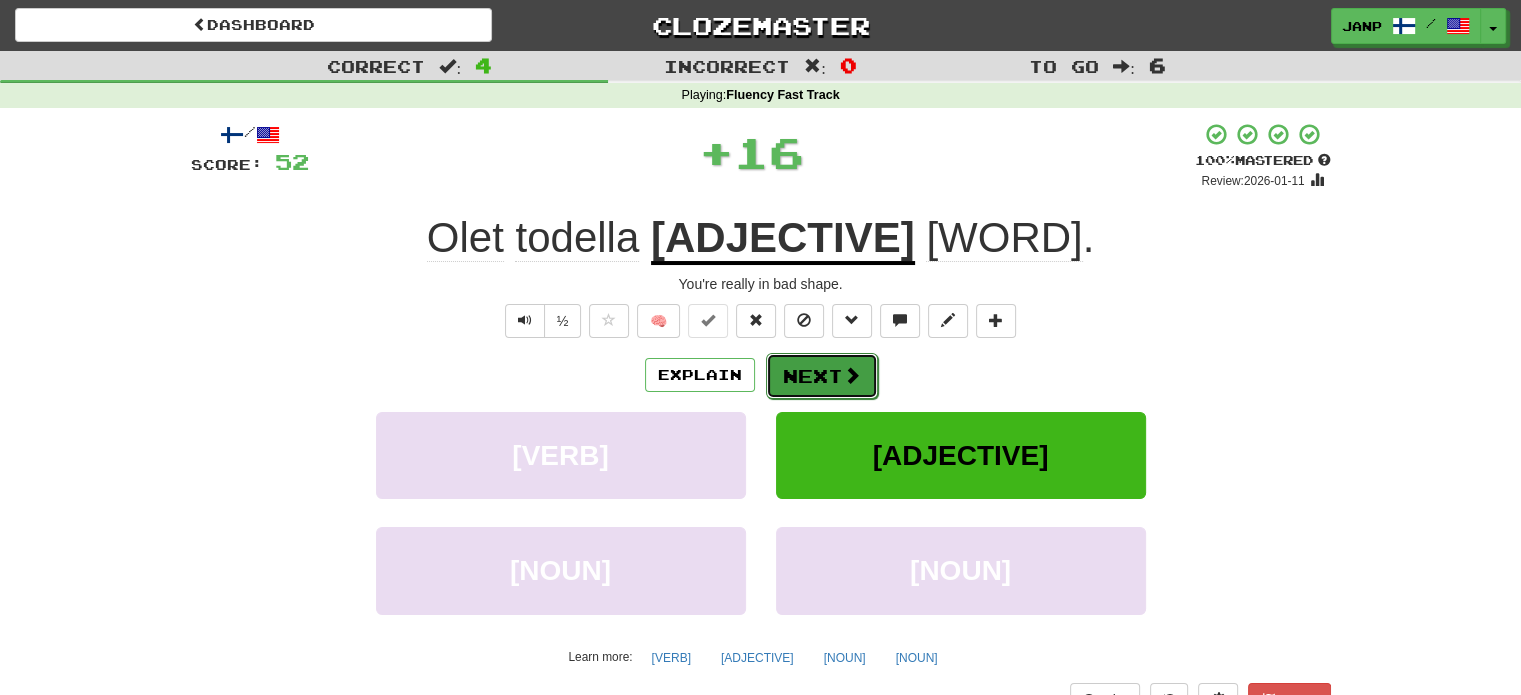 click on "Next" at bounding box center (822, 376) 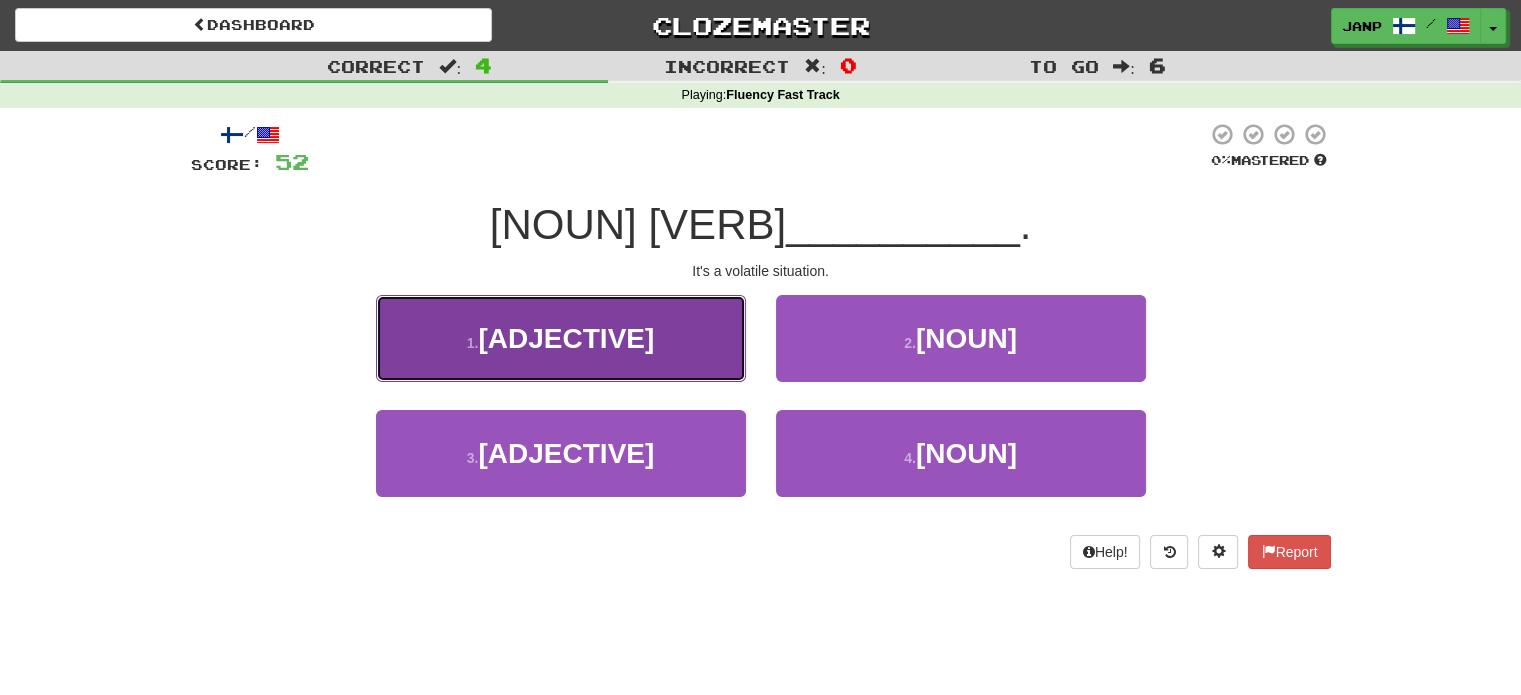 click on "räjähdysherkkä" at bounding box center [566, 338] 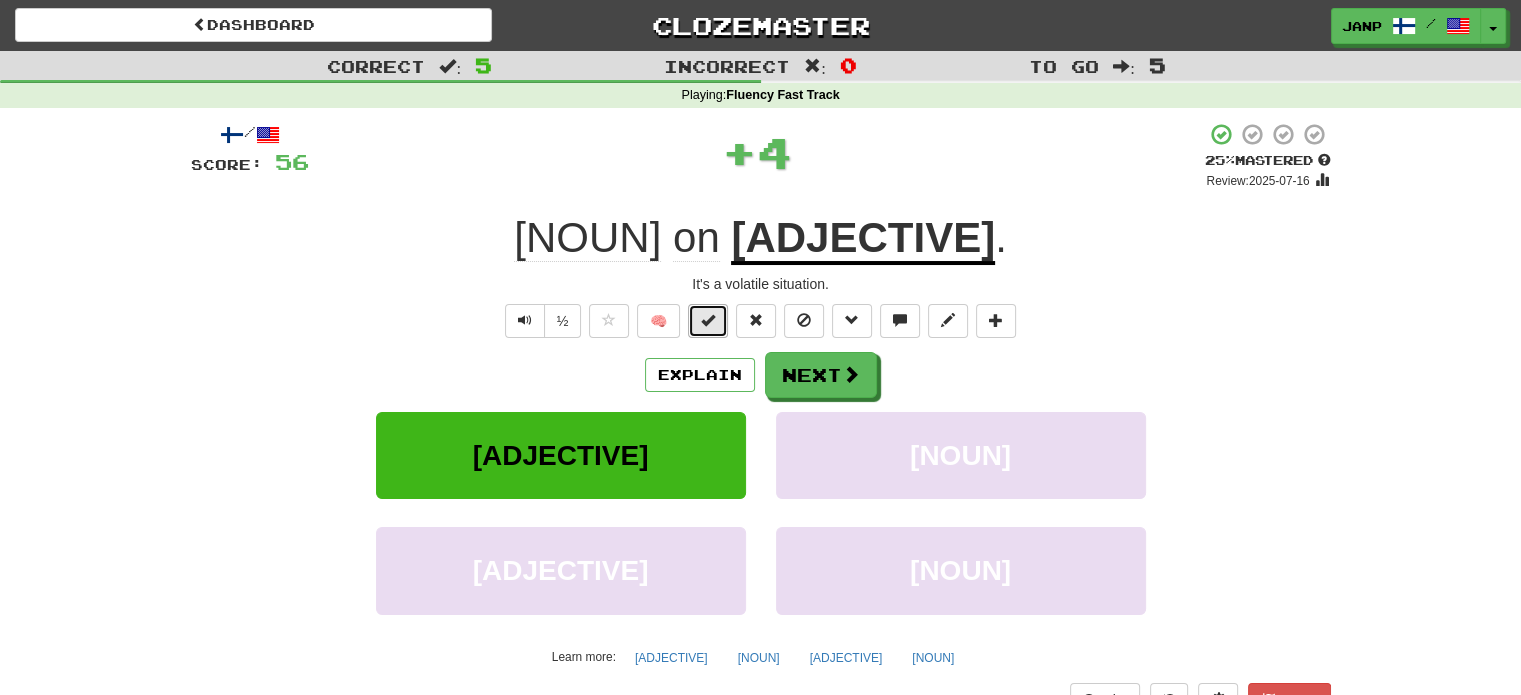 click at bounding box center (708, 320) 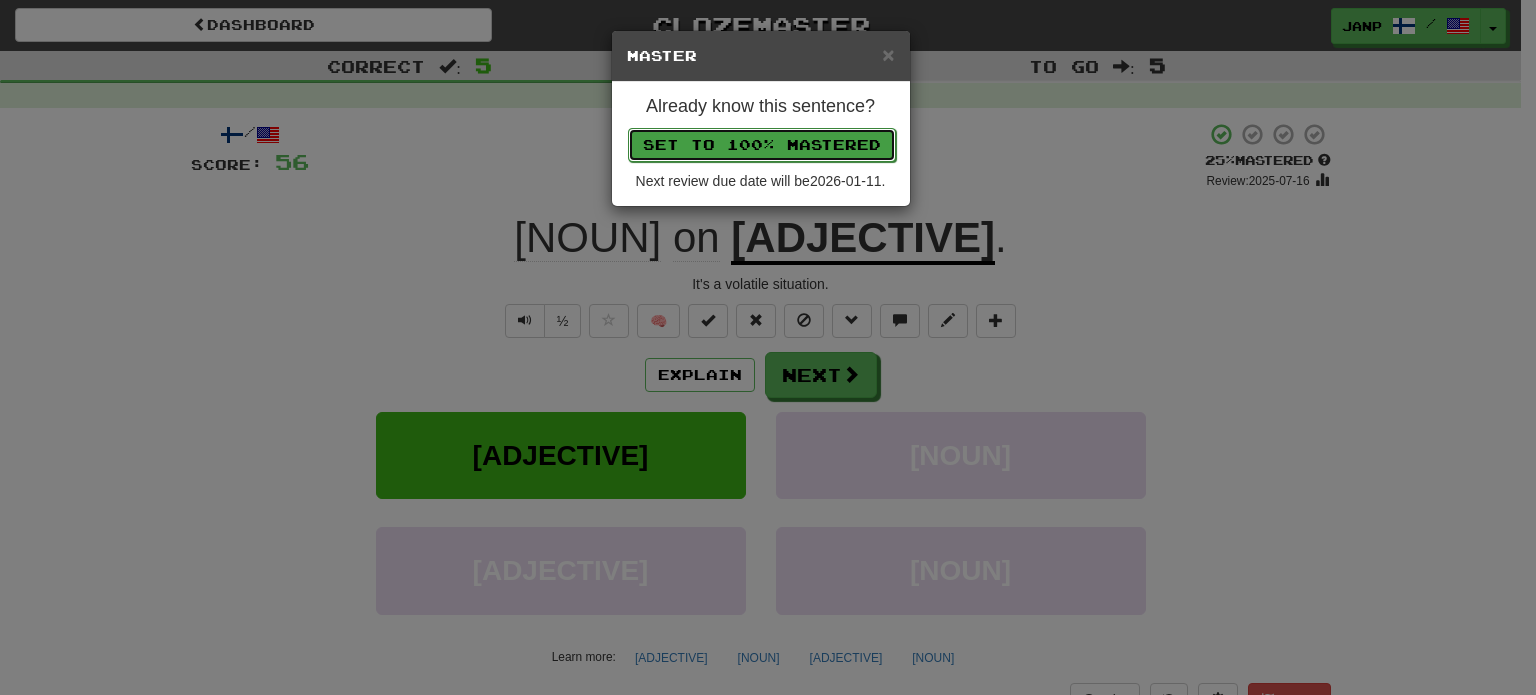 click on "Set to 100% Mastered" at bounding box center (762, 145) 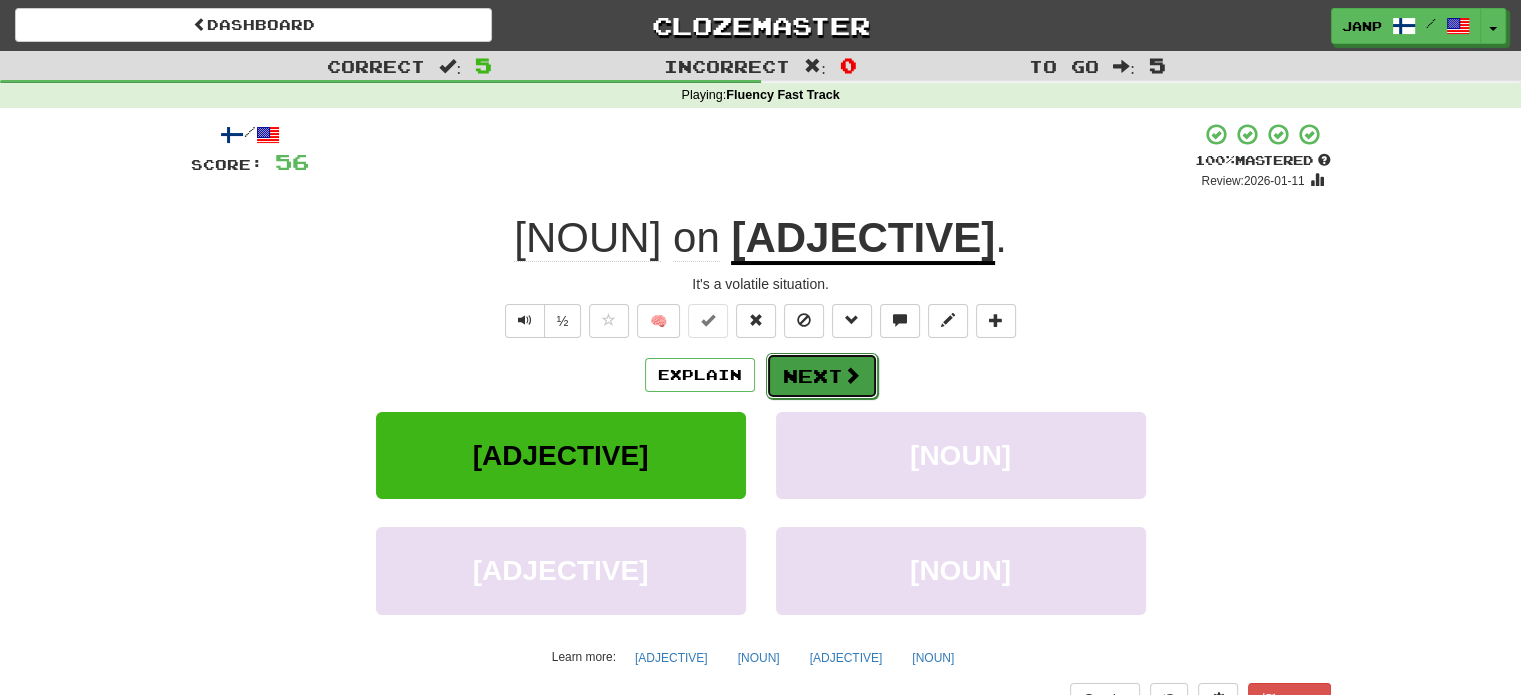 click on "Next" at bounding box center [822, 376] 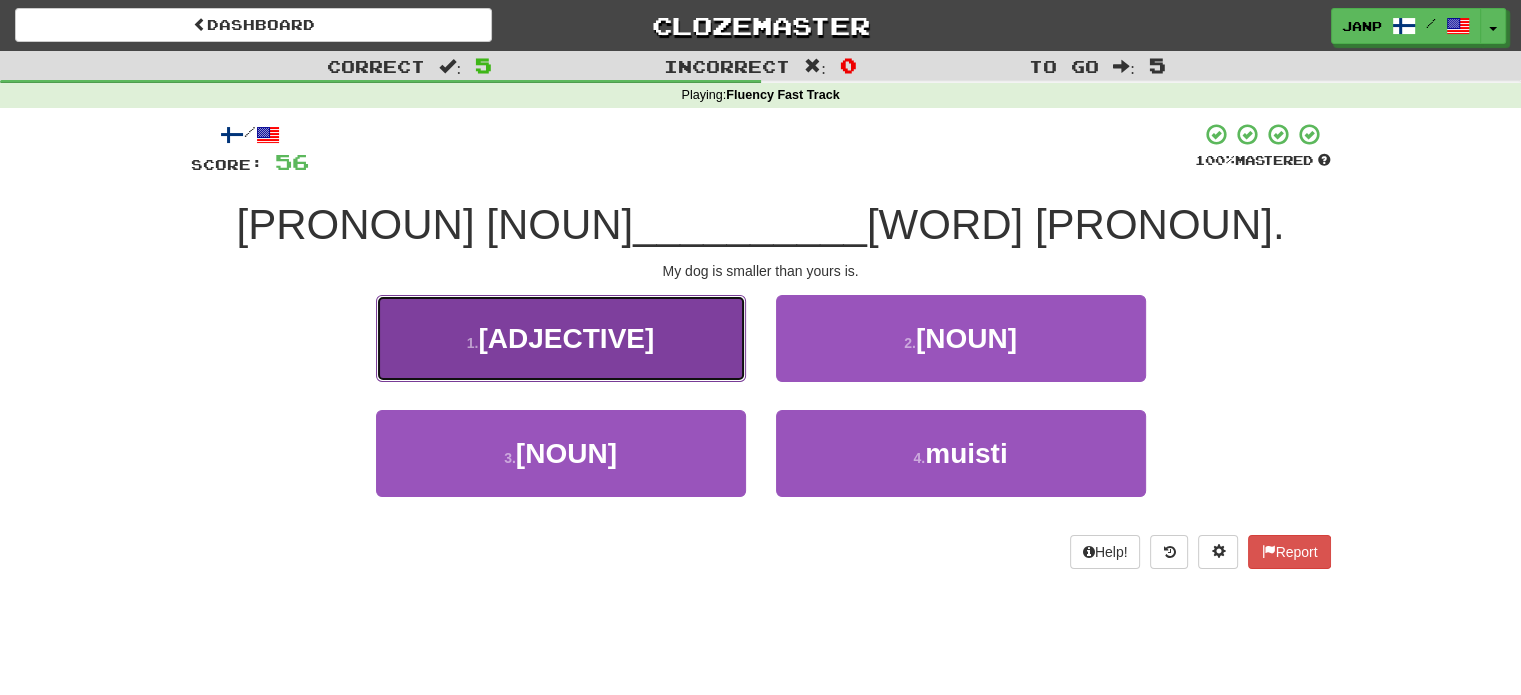 click on "1 .  pienempi" at bounding box center (561, 338) 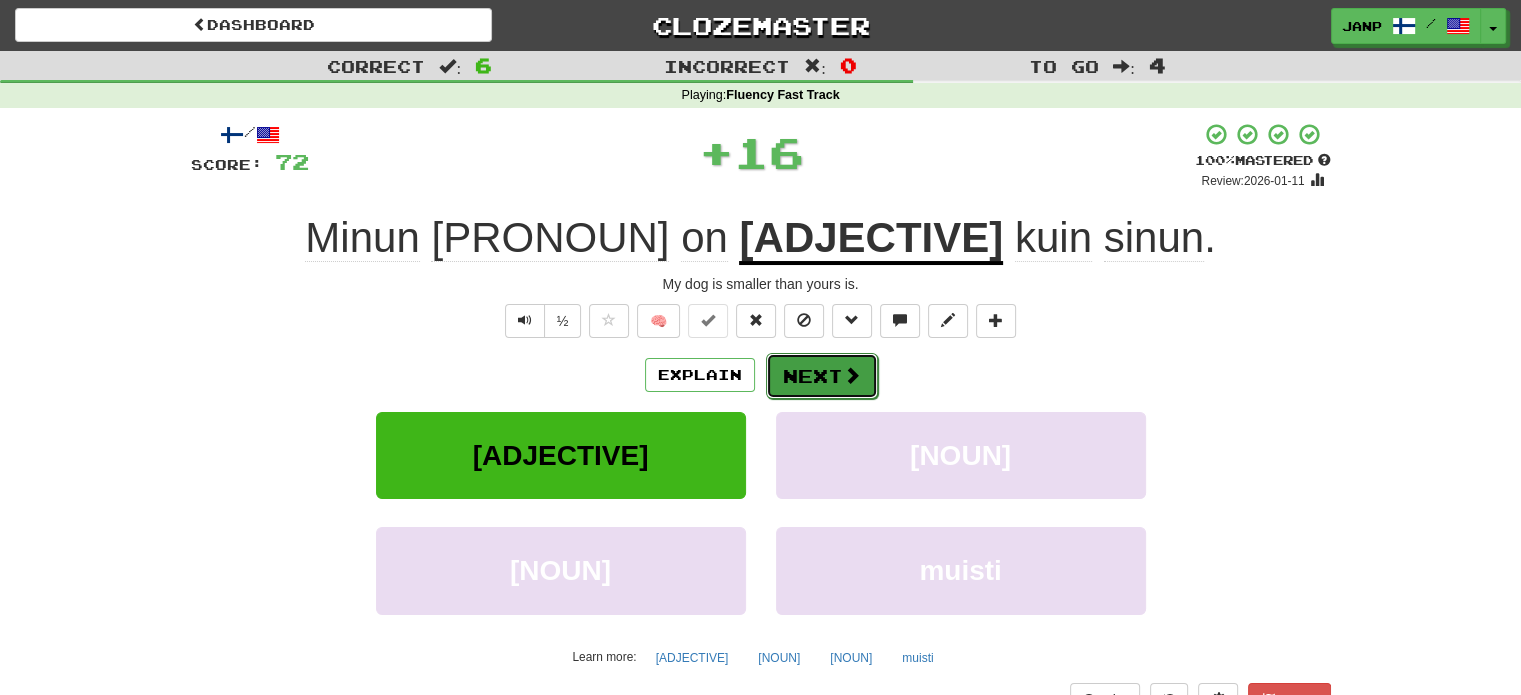 click on "Next" at bounding box center [822, 376] 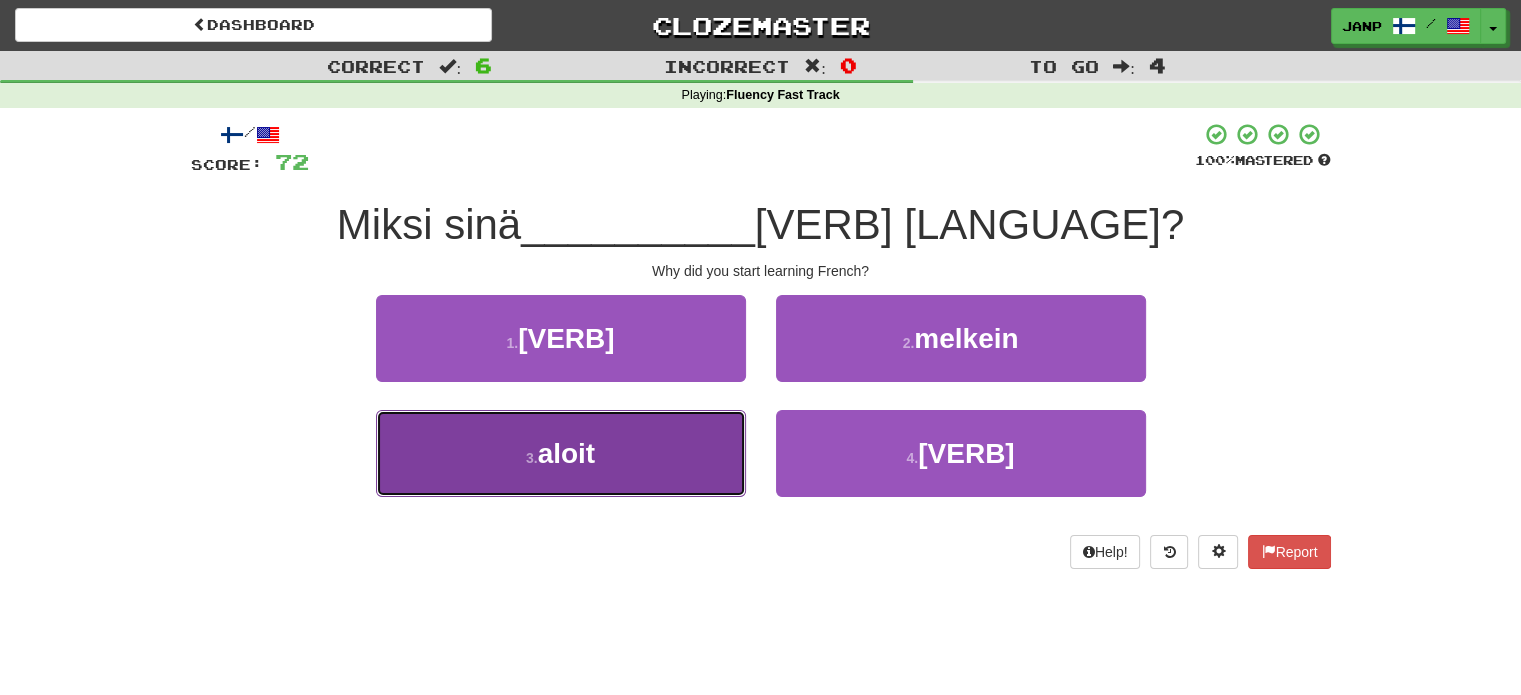 click on "3 .  aloit" at bounding box center [561, 453] 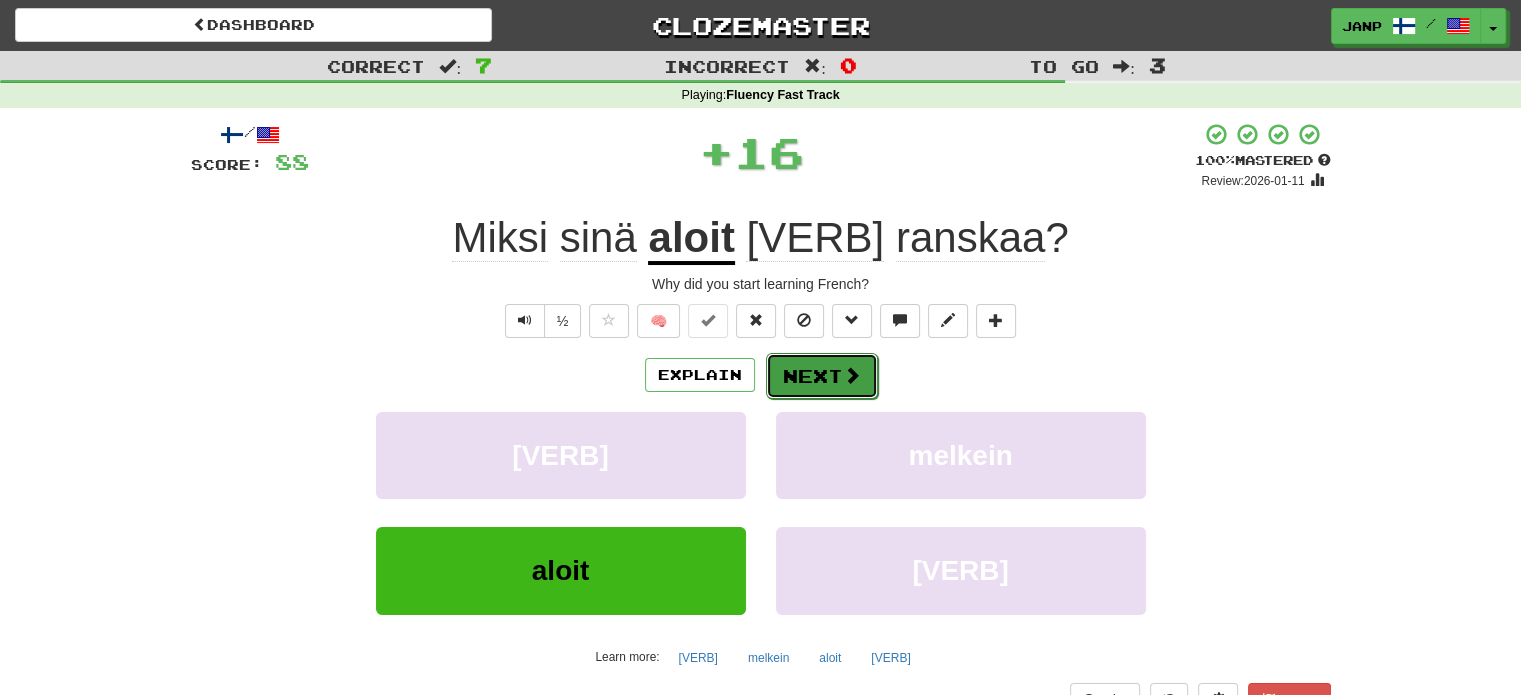 click on "Next" at bounding box center [822, 376] 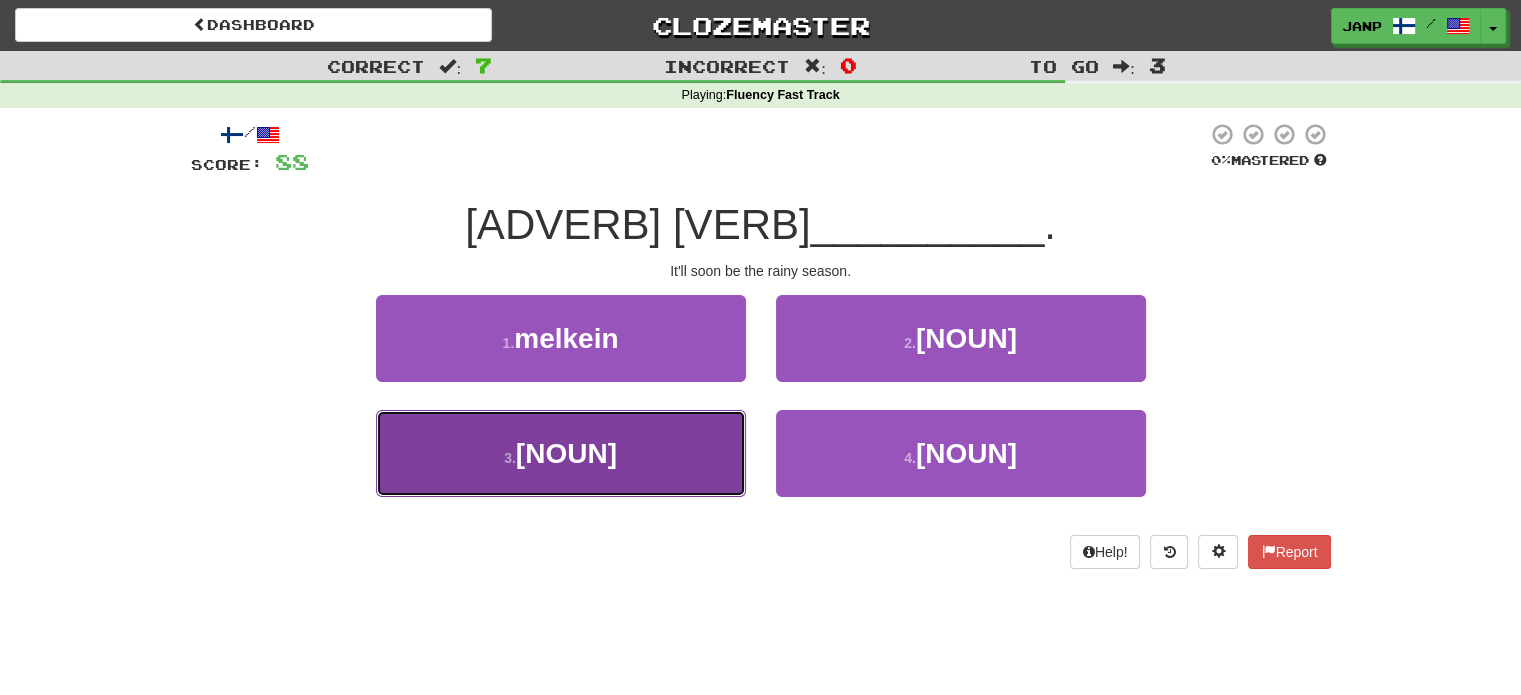 click on "3 .  sadekausi" at bounding box center (561, 453) 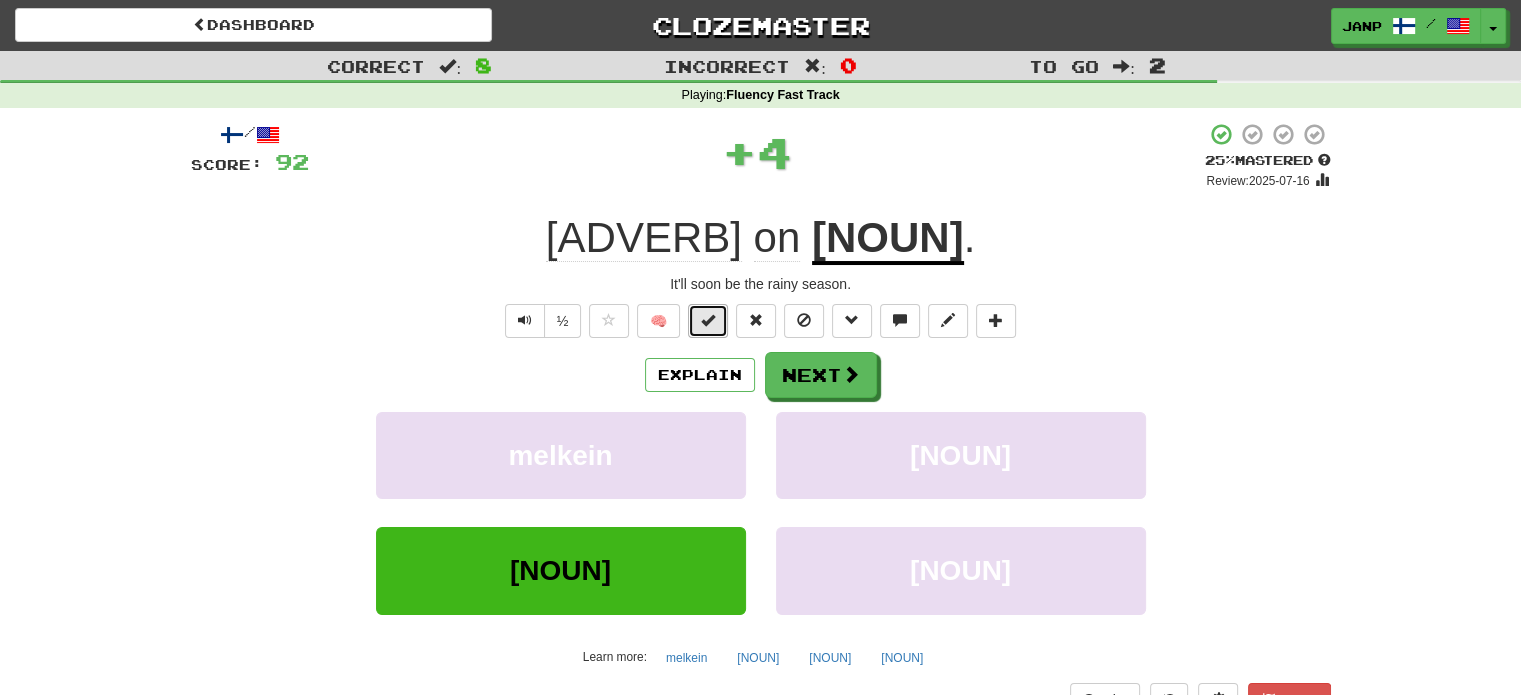 click at bounding box center (708, 320) 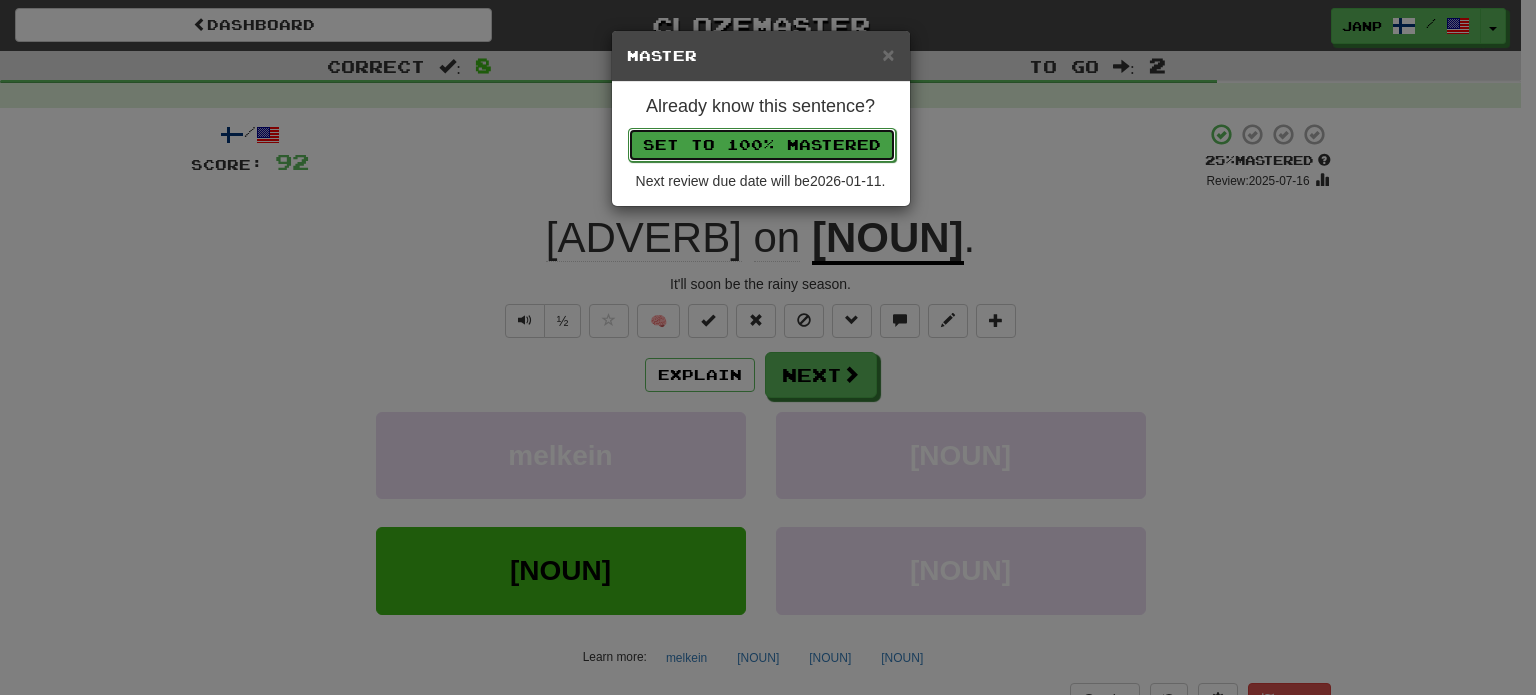 click on "Set to 100% Mastered" at bounding box center [762, 145] 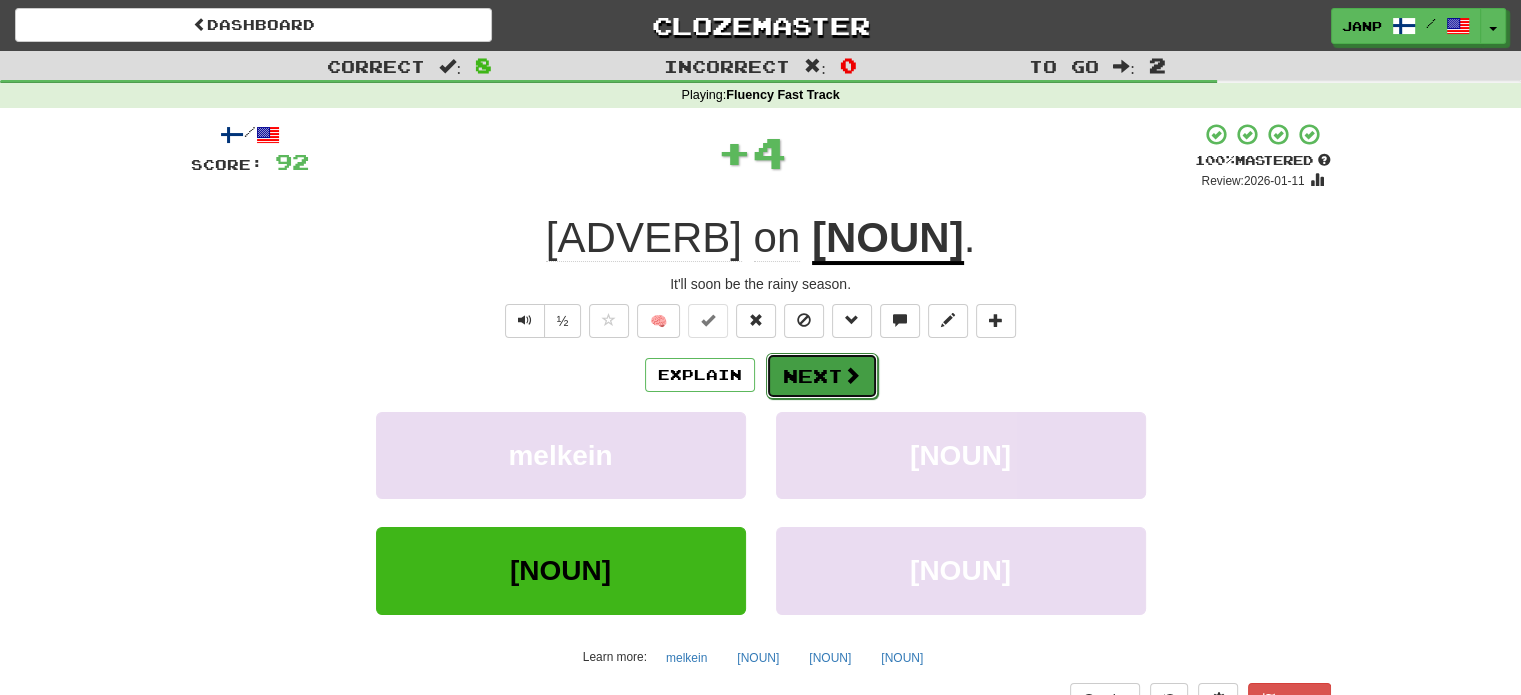 click on "Next" at bounding box center [822, 376] 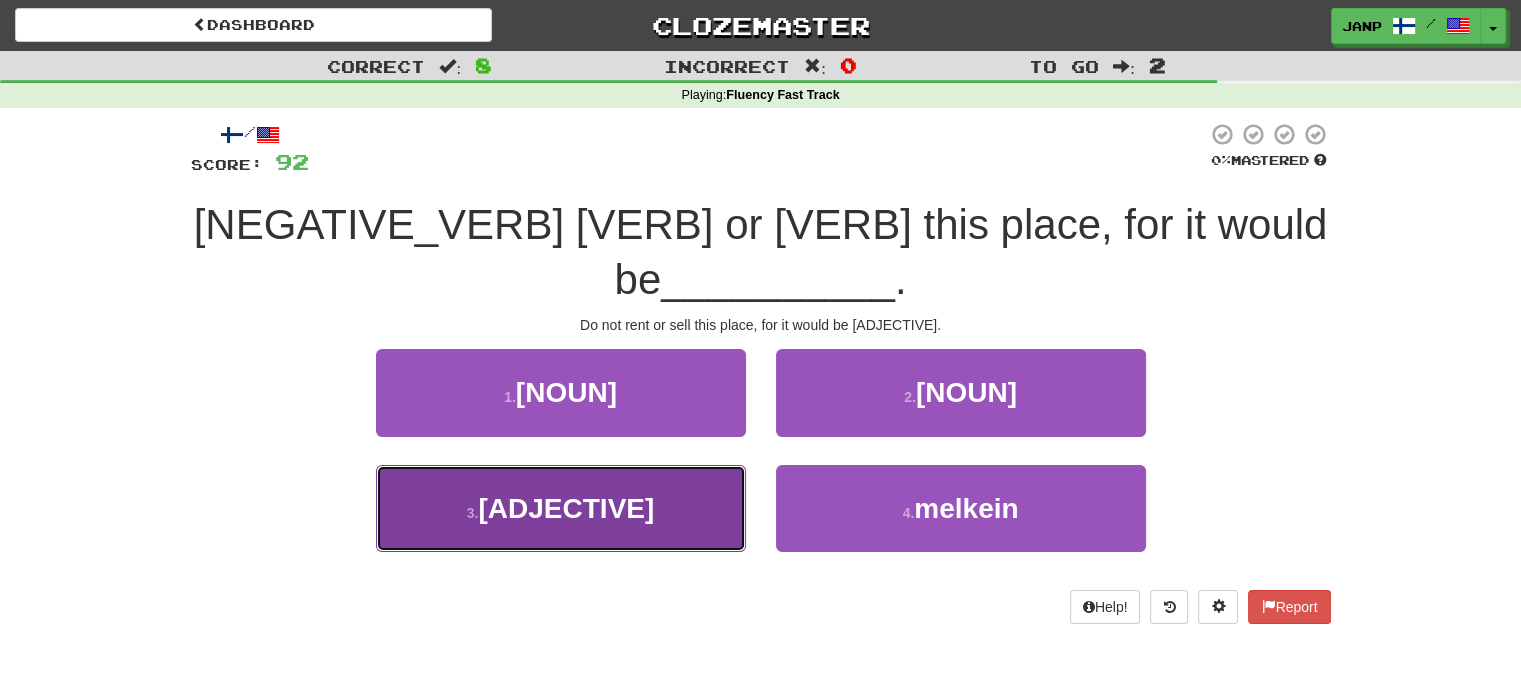 click on "3 .  epäviisasta" at bounding box center (561, 508) 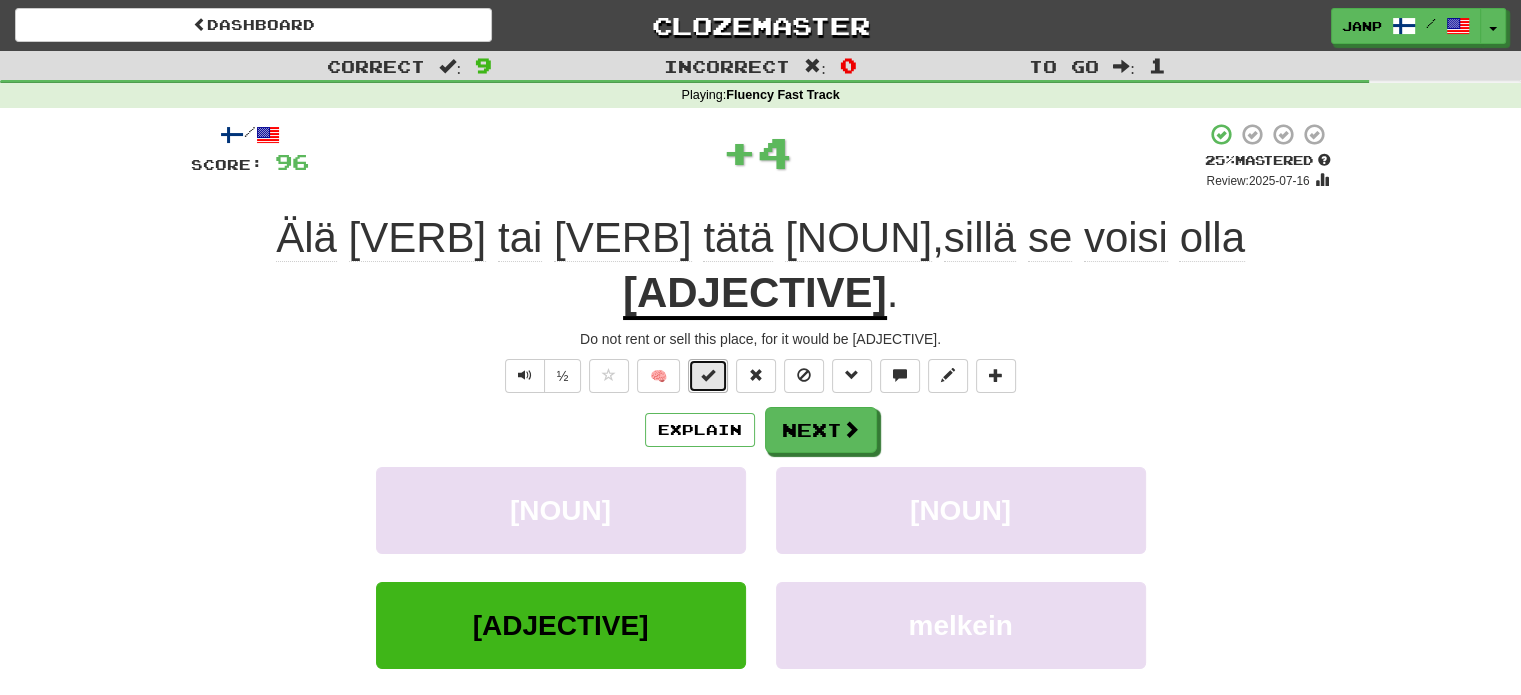 click at bounding box center (708, 375) 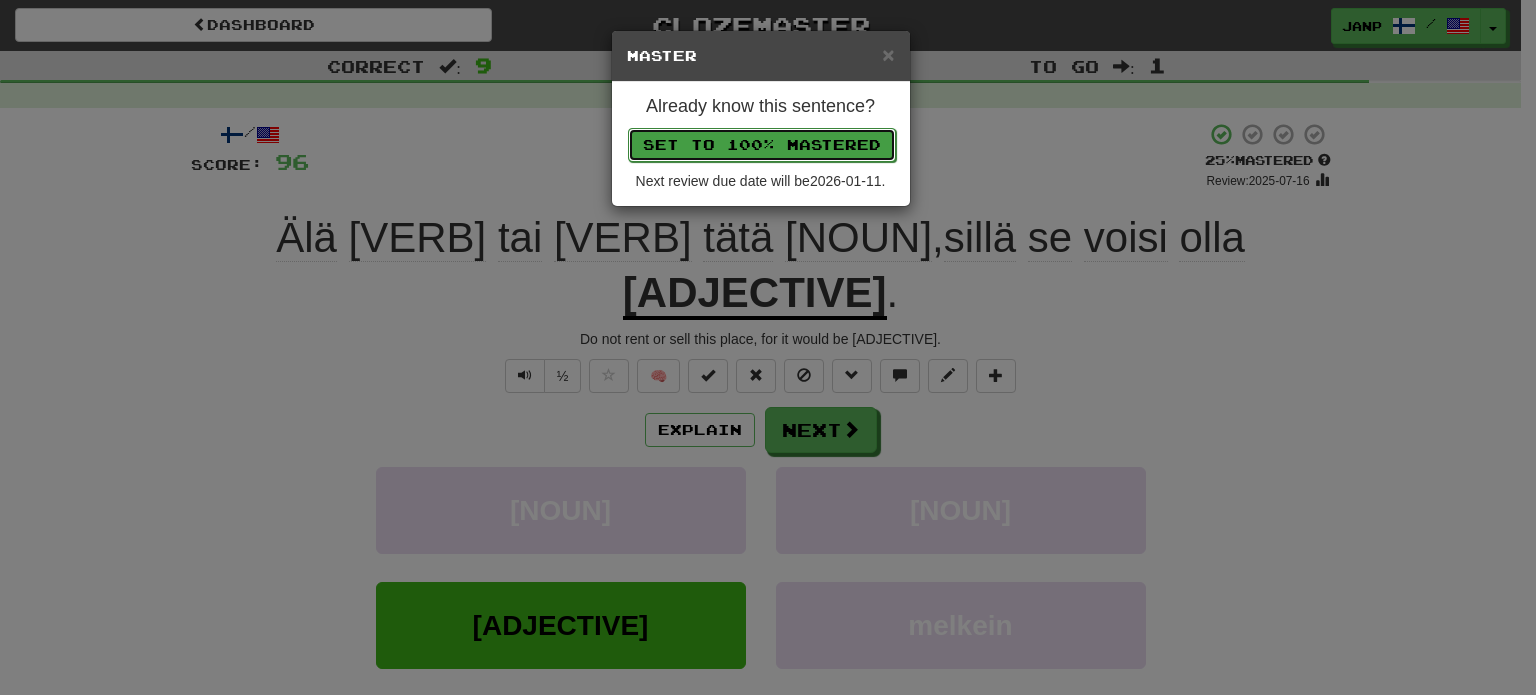 click on "Set to 100% Mastered" at bounding box center [762, 145] 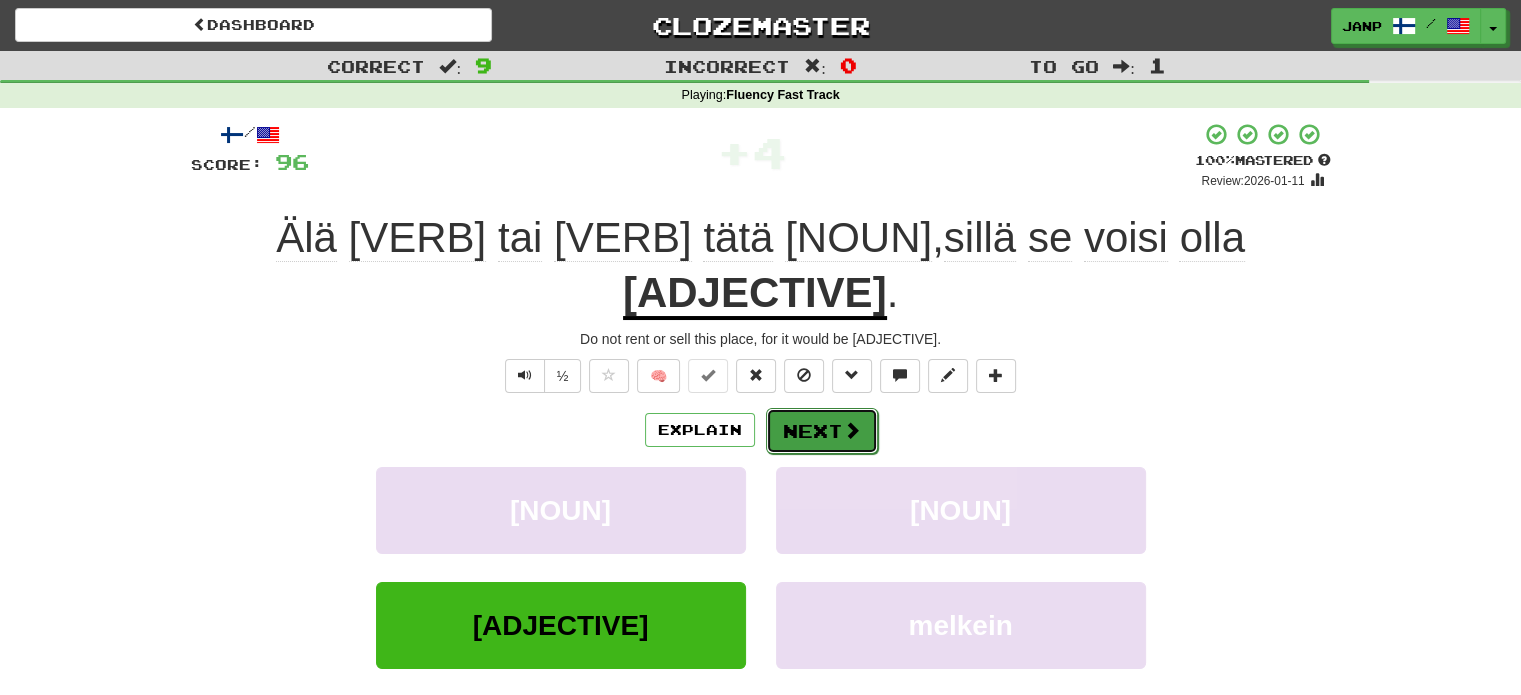 click on "Next" at bounding box center (822, 431) 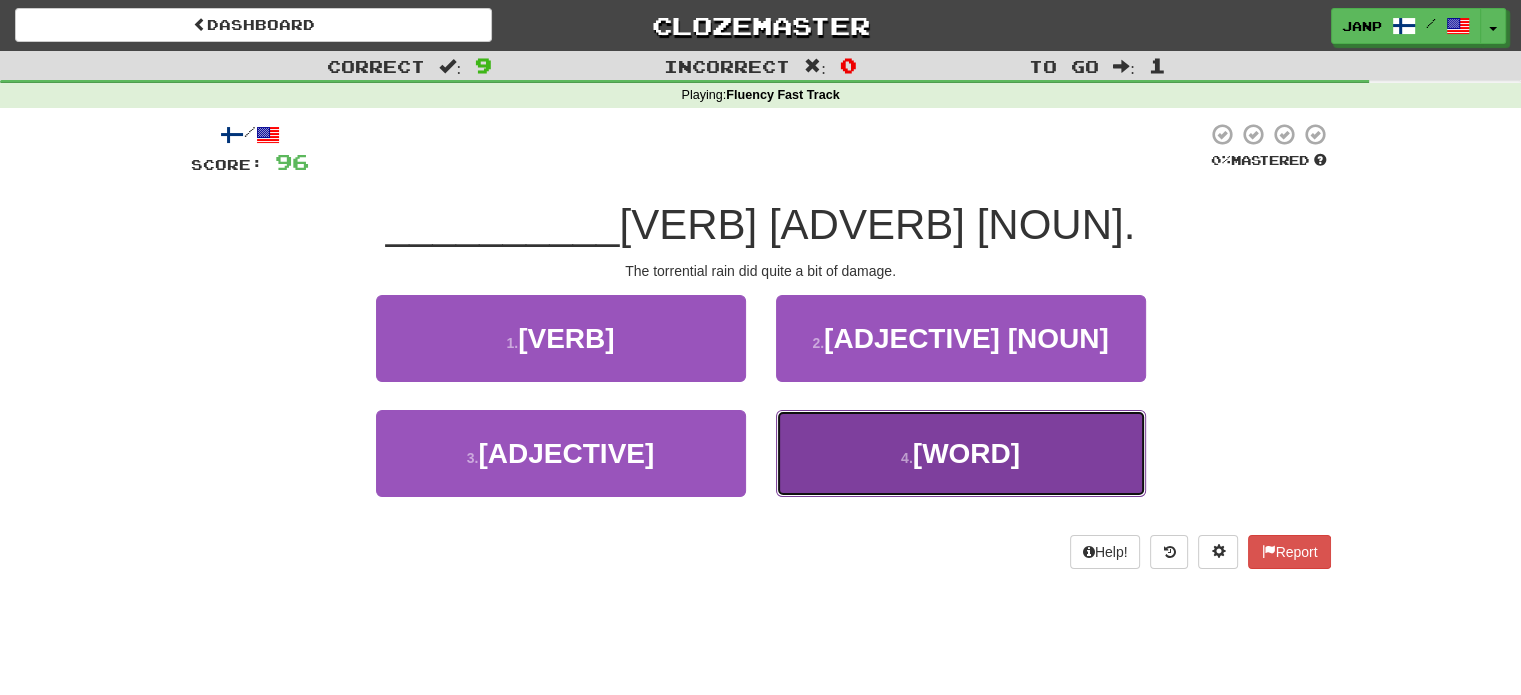 click on "4 .  Rankkasade" at bounding box center [961, 453] 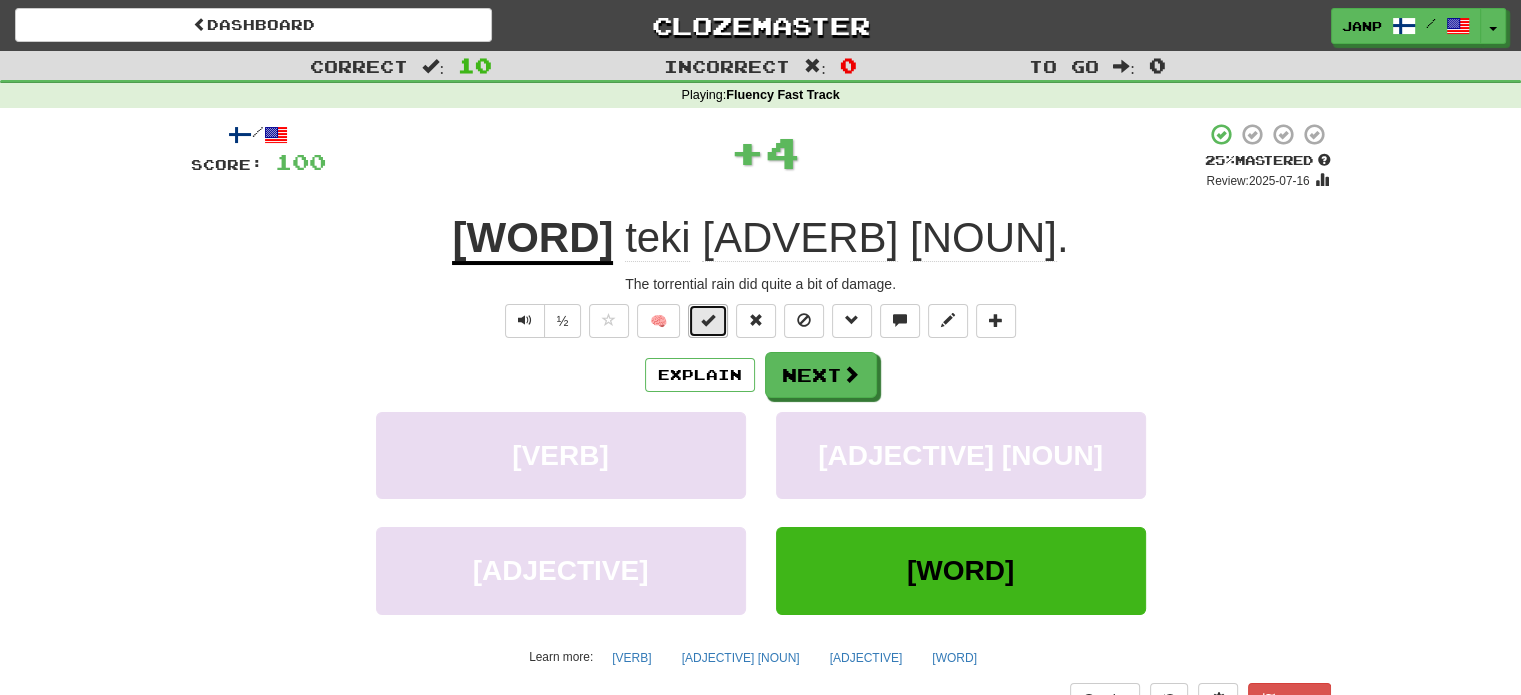 click at bounding box center (708, 321) 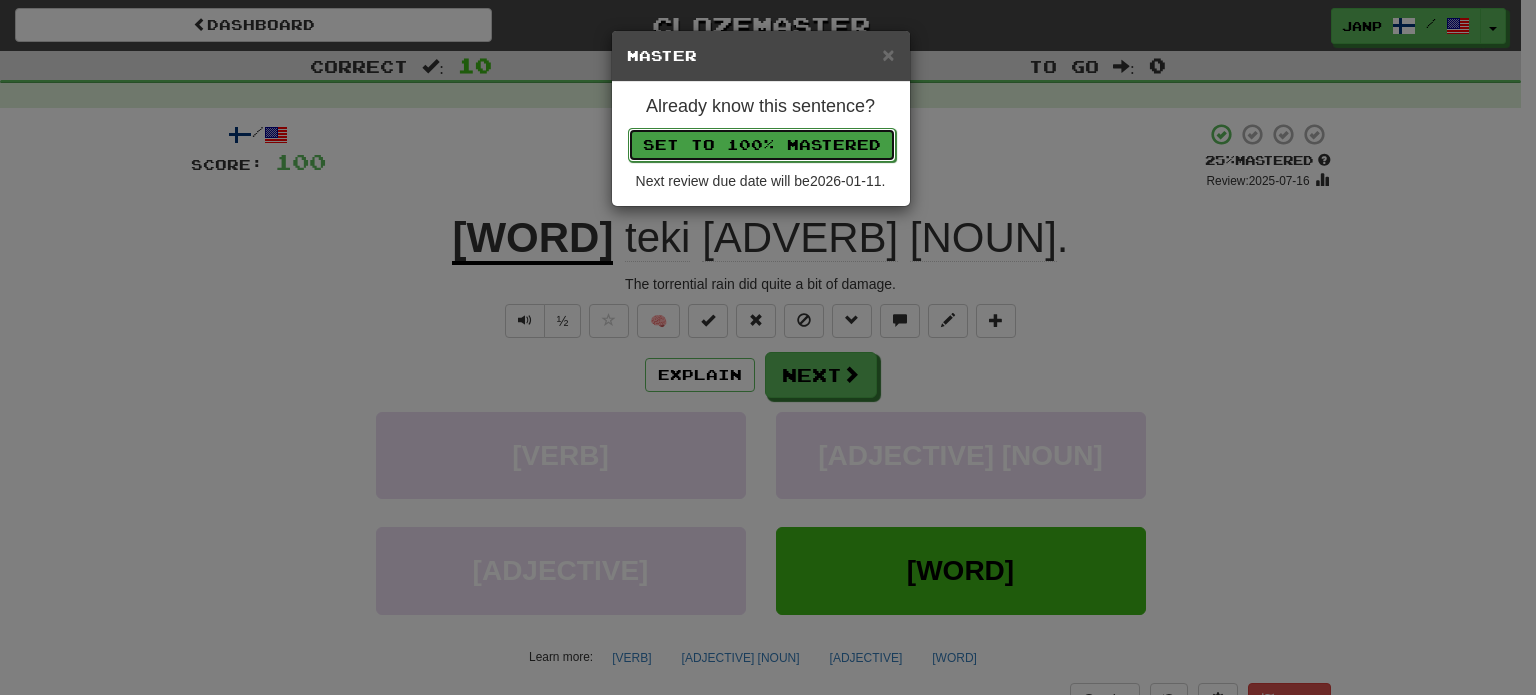 click on "Set to 100% Mastered" at bounding box center [762, 145] 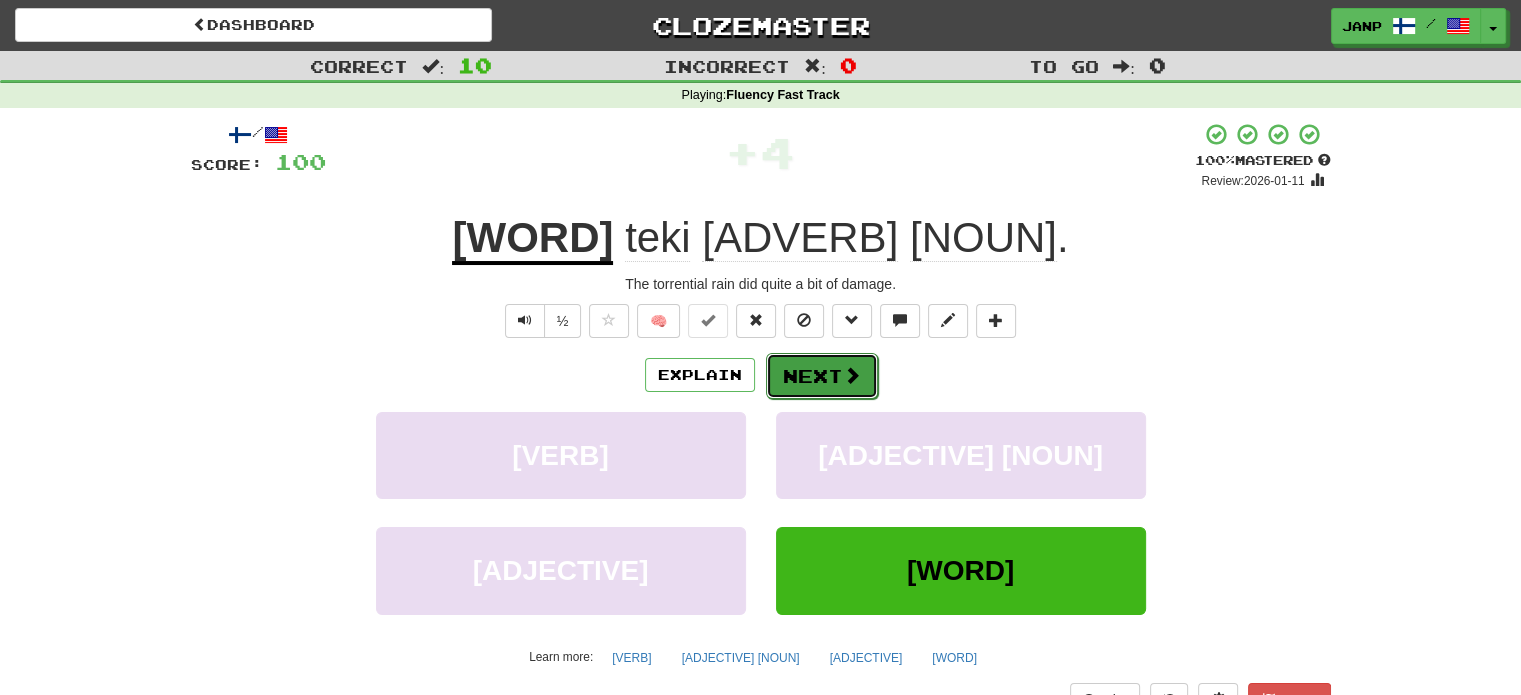 click at bounding box center [852, 375] 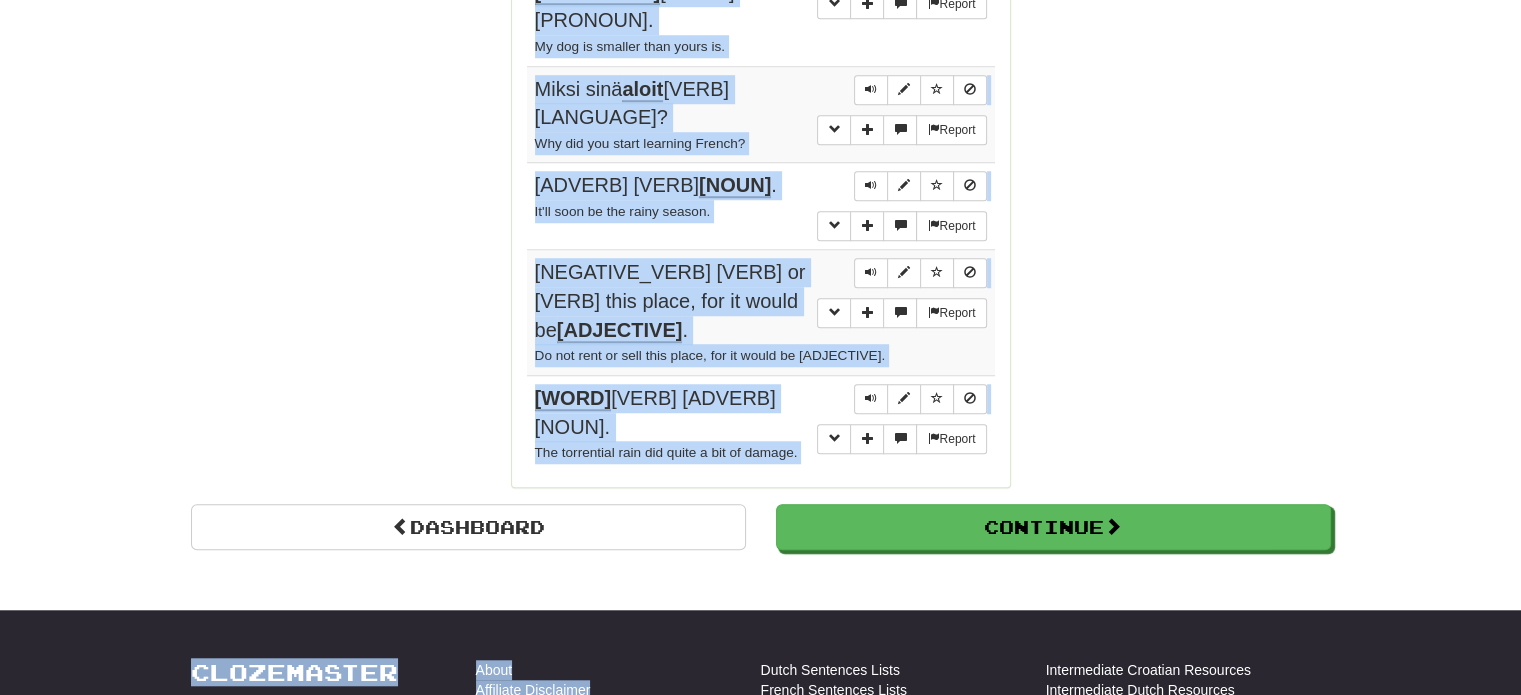 scroll, scrollTop: 1636, scrollLeft: 0, axis: vertical 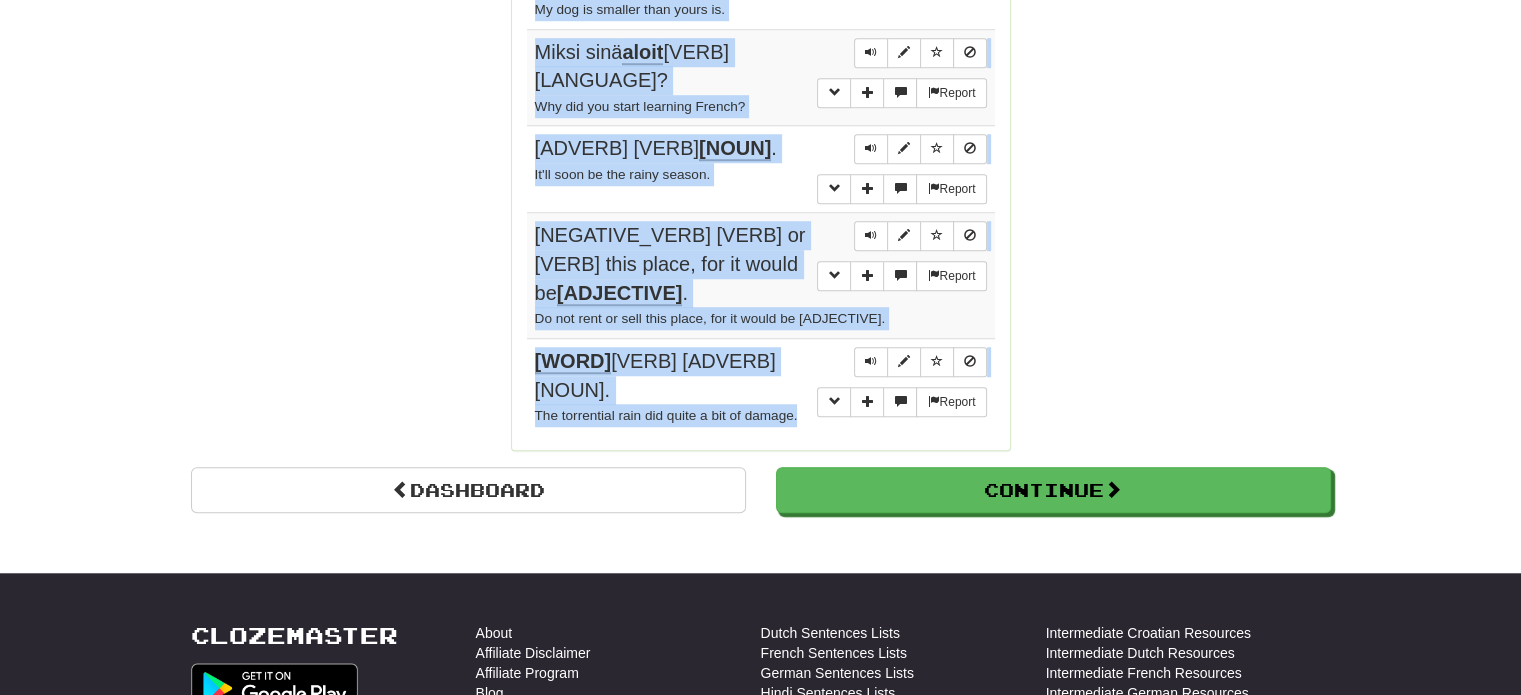 drag, startPoint x: 532, startPoint y: 187, endPoint x: 808, endPoint y: 382, distance: 337.93637 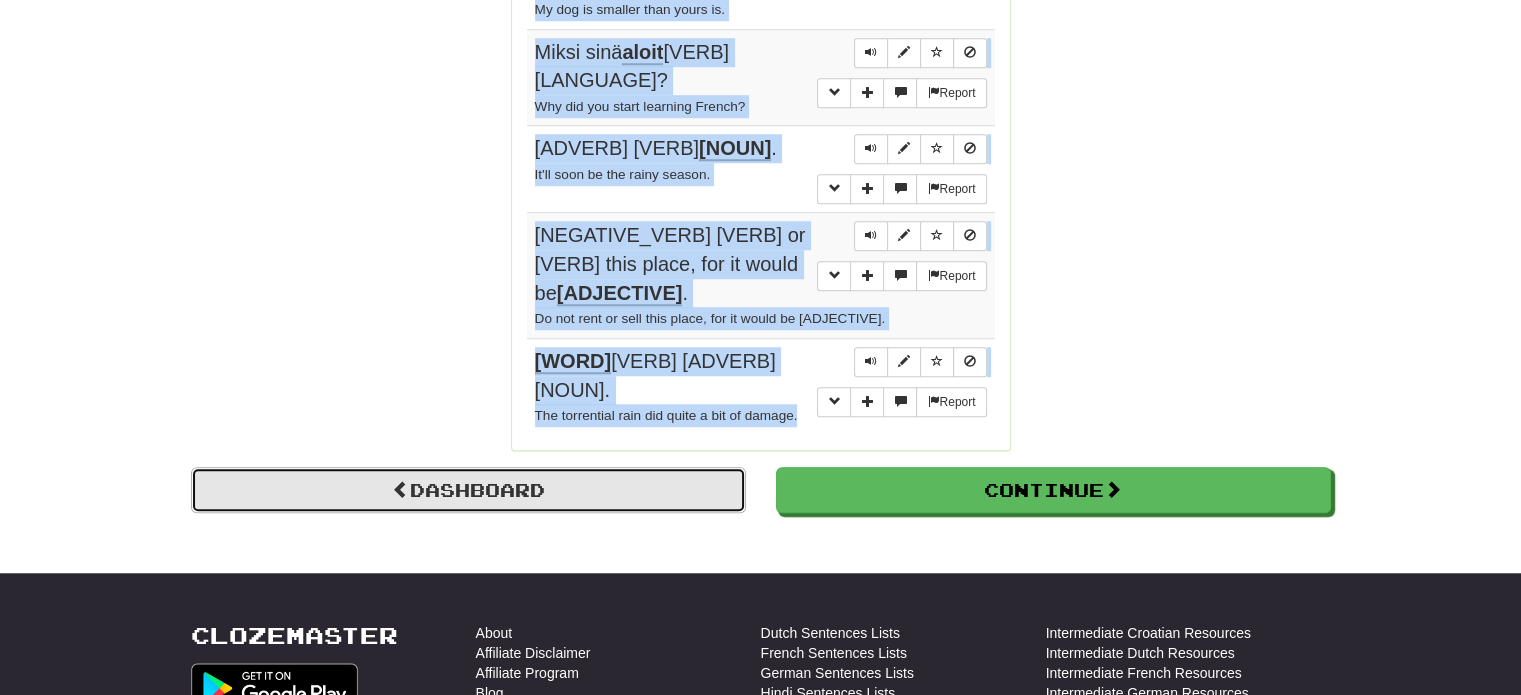 click on "Dashboard" at bounding box center [468, 490] 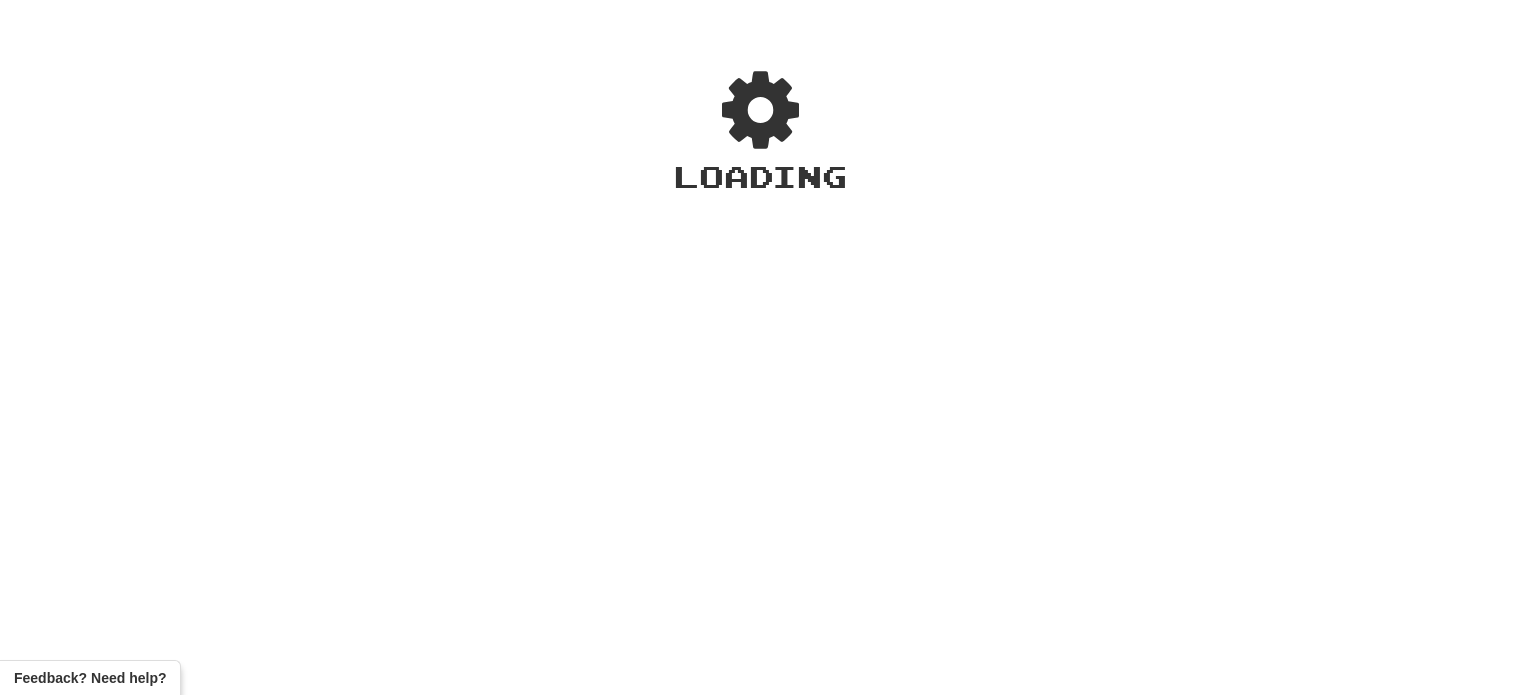 scroll, scrollTop: 0, scrollLeft: 0, axis: both 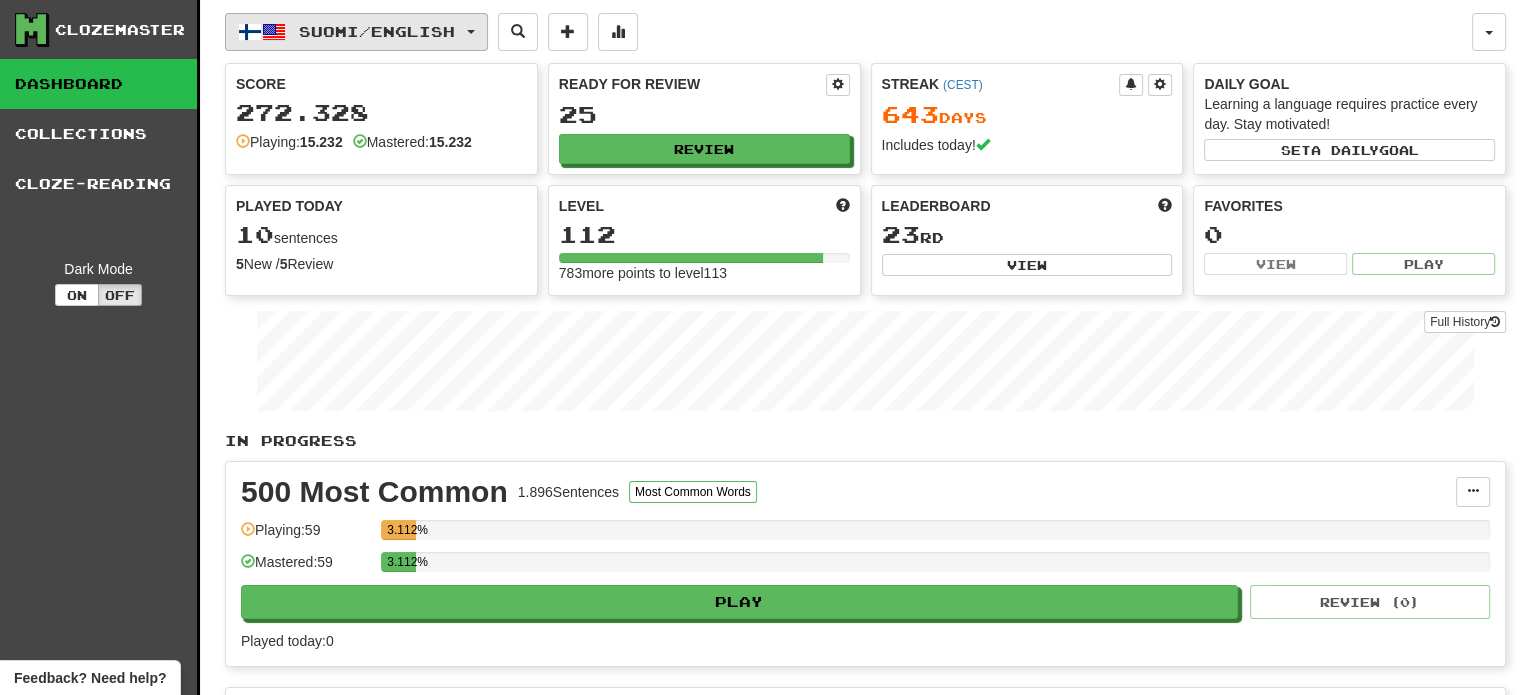 click on "Suomi  /  English" at bounding box center [377, 31] 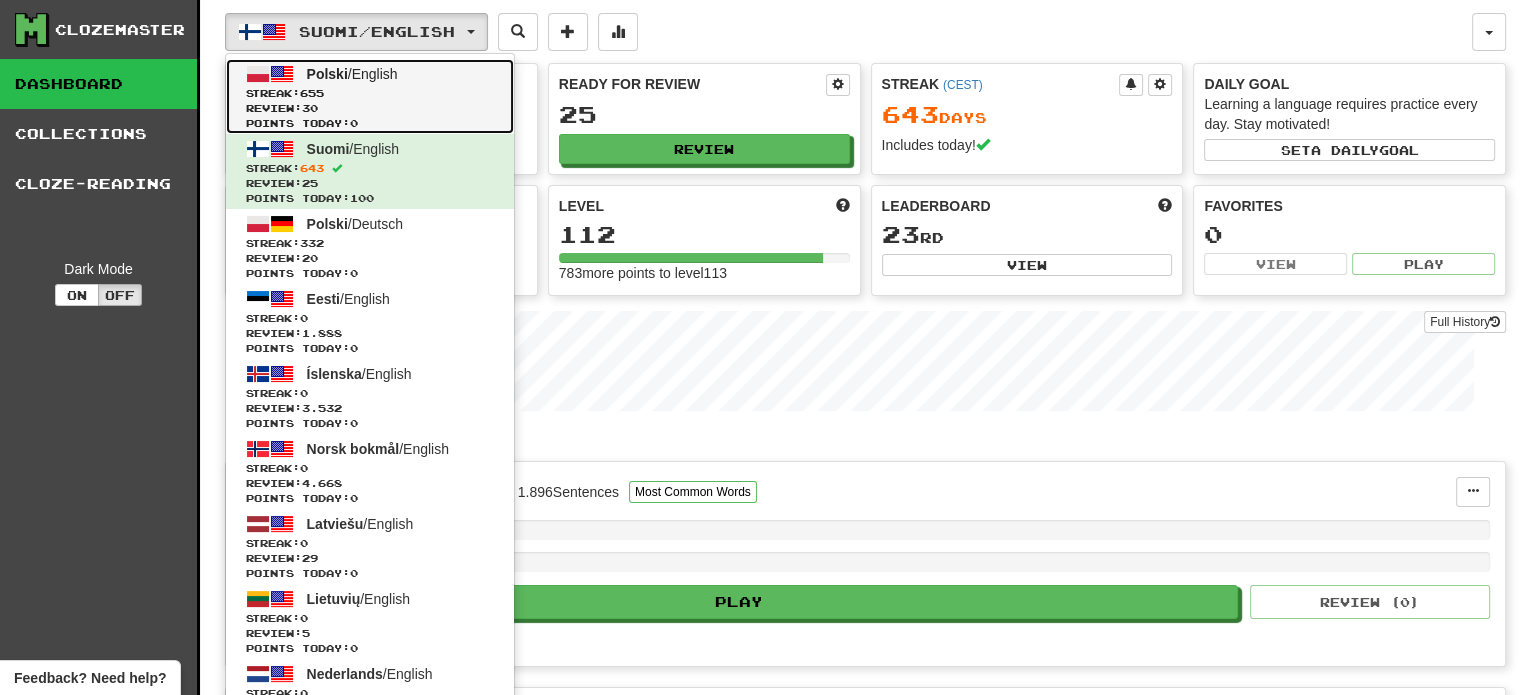 click on "Streak:  655" at bounding box center [370, 93] 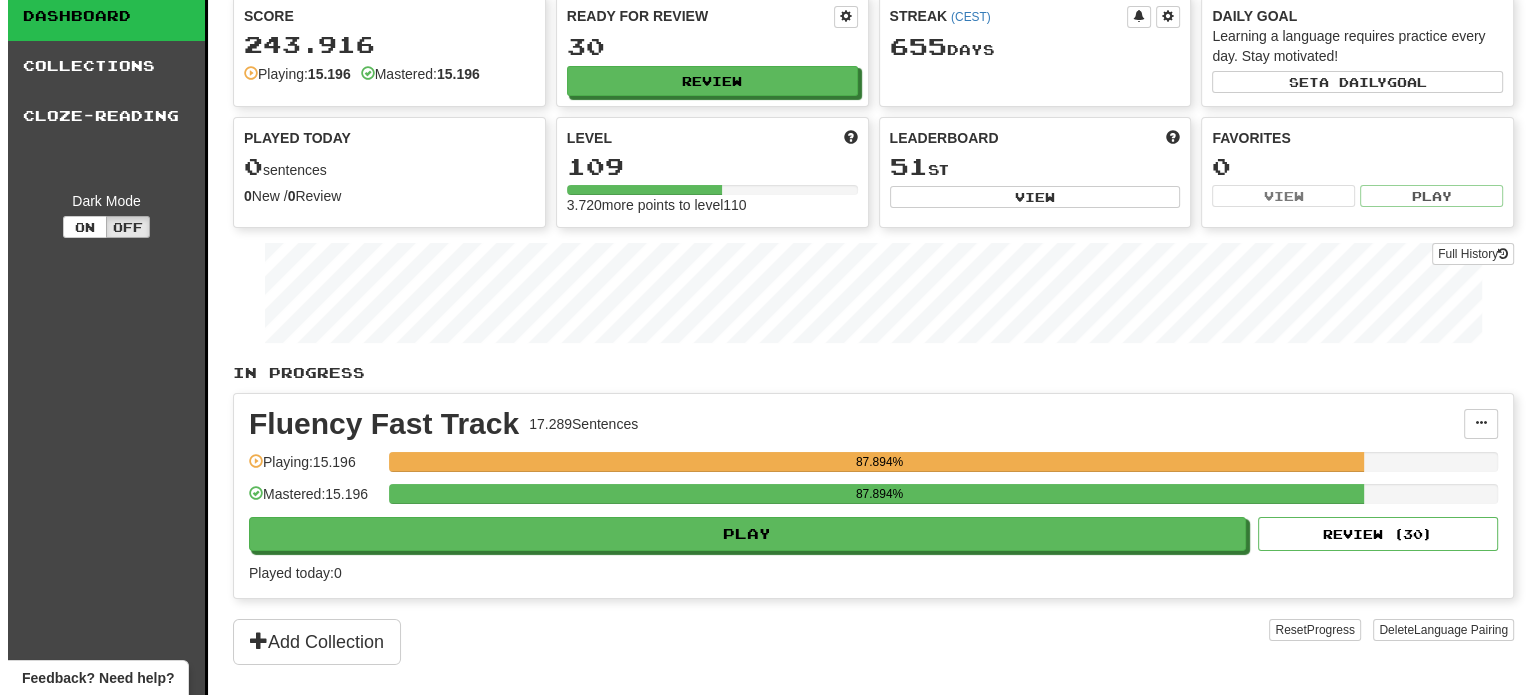 scroll, scrollTop: 100, scrollLeft: 0, axis: vertical 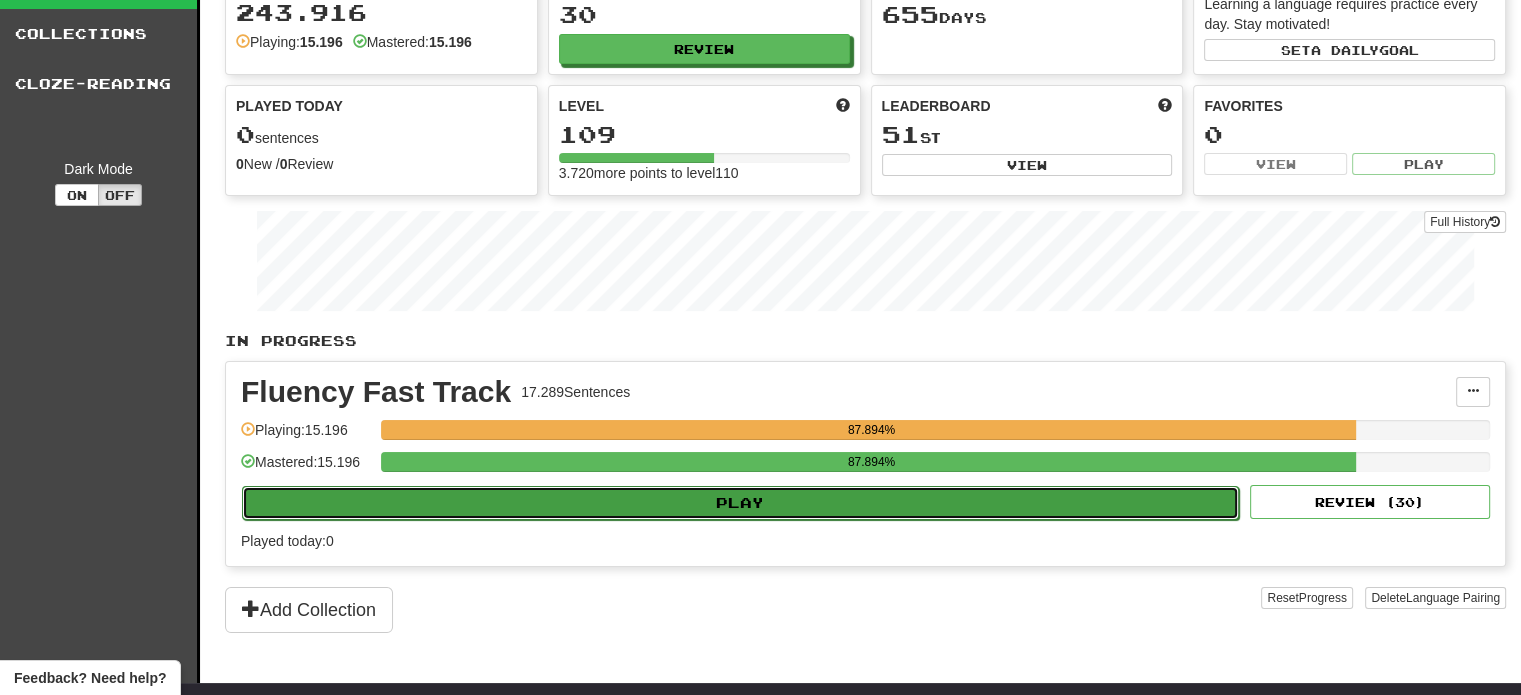 click on "Play" at bounding box center [740, 503] 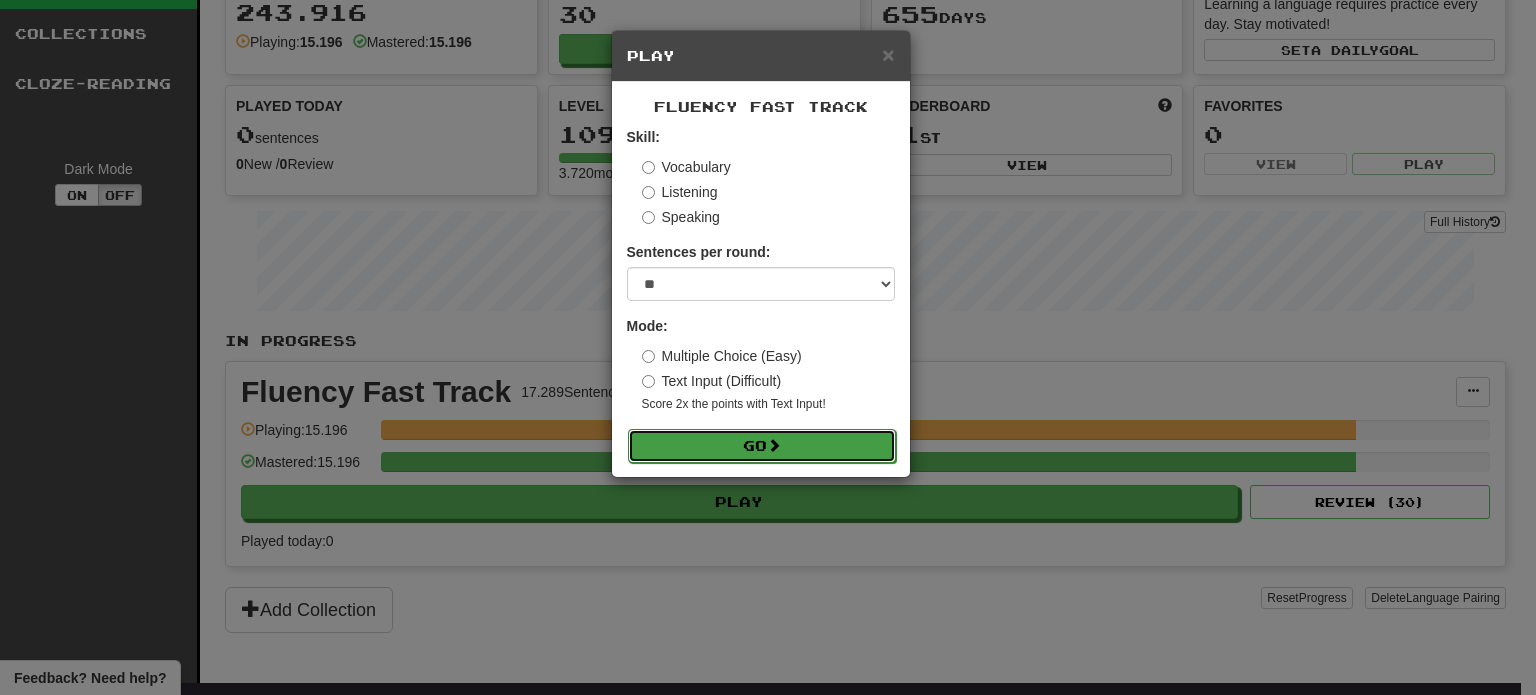 click on "Go" at bounding box center (762, 446) 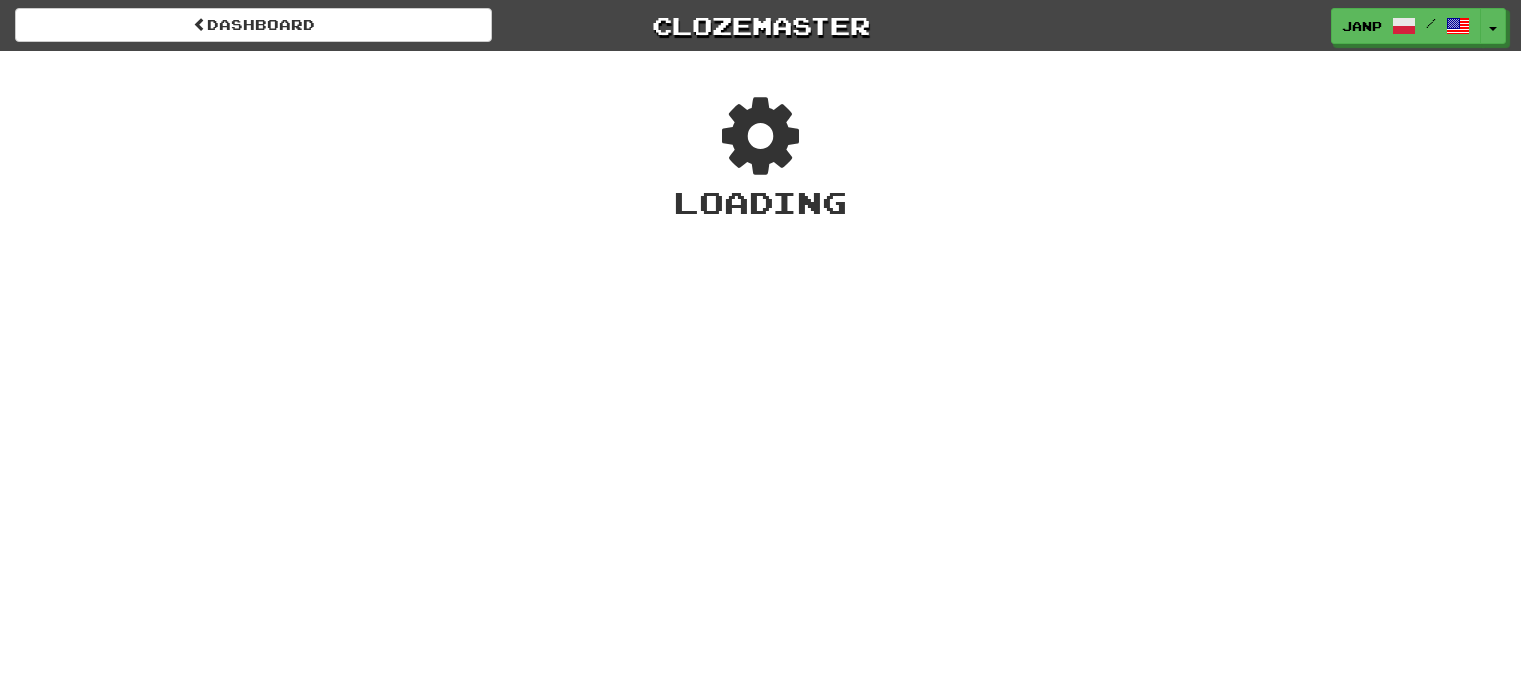 scroll, scrollTop: 0, scrollLeft: 0, axis: both 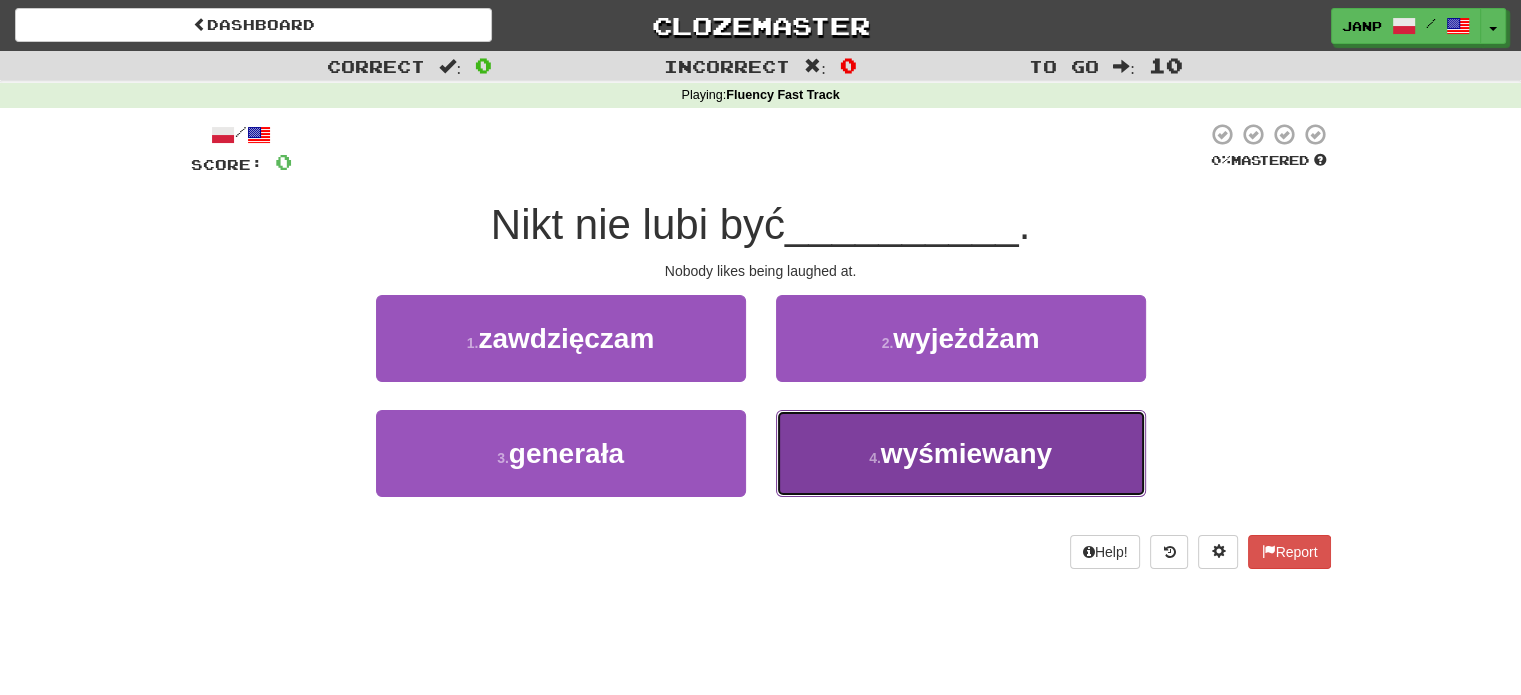 click on "4 . wyśmiewany" at bounding box center [961, 453] 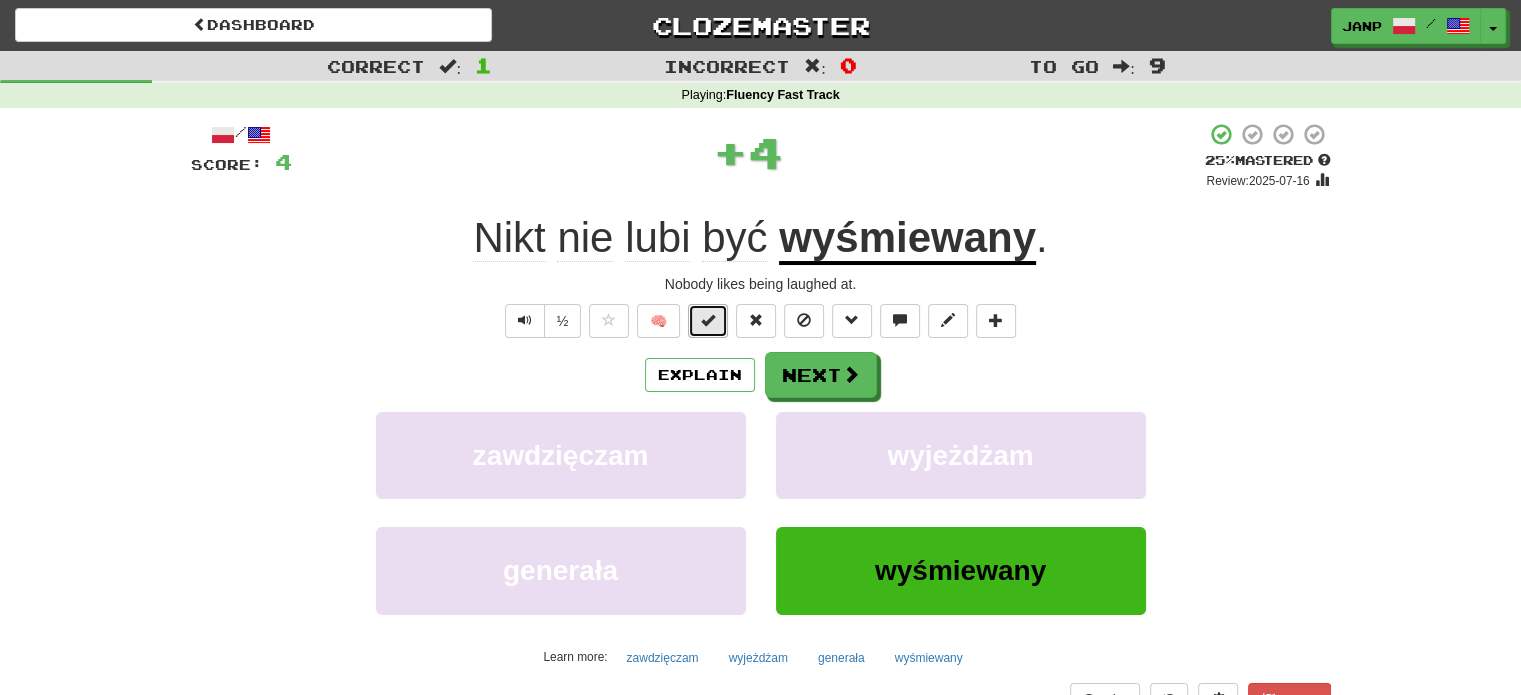 click at bounding box center (708, 321) 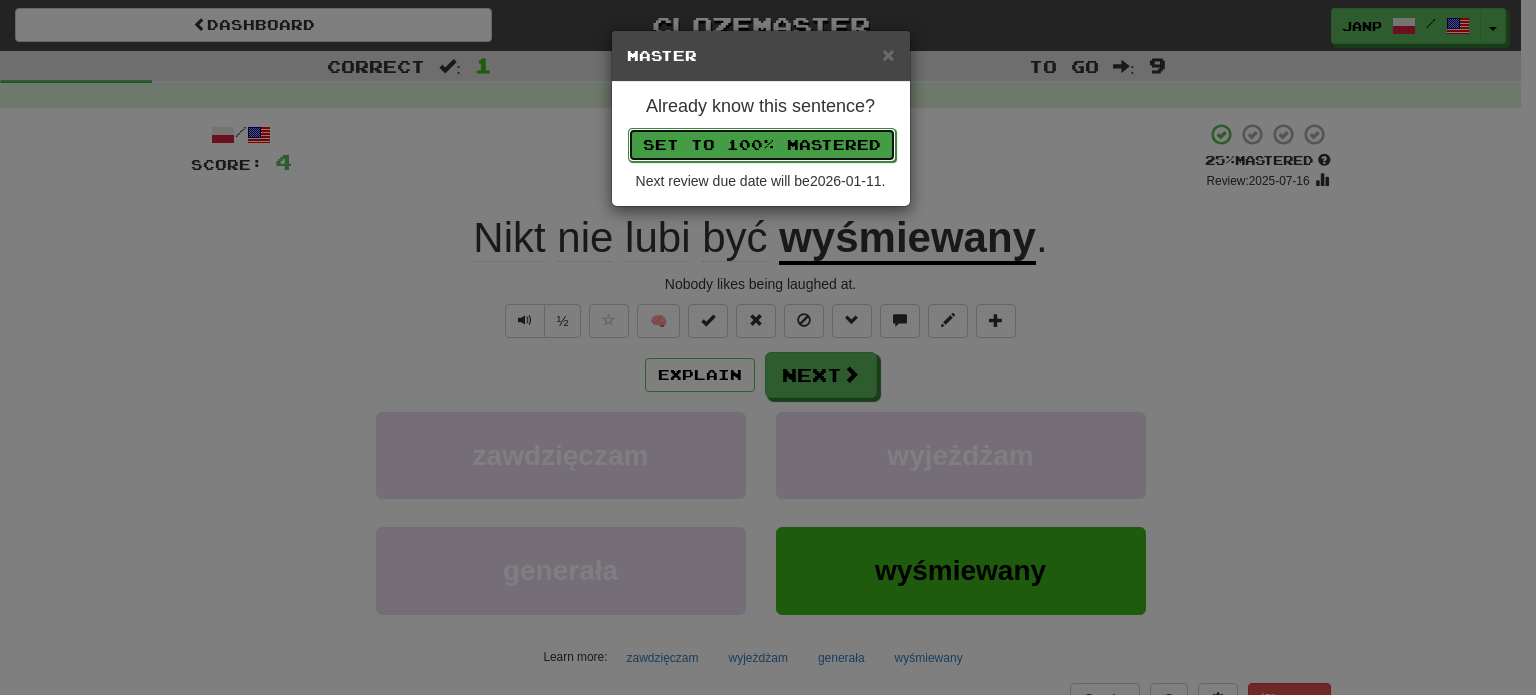 click on "Set to 100% Mastered" at bounding box center [762, 145] 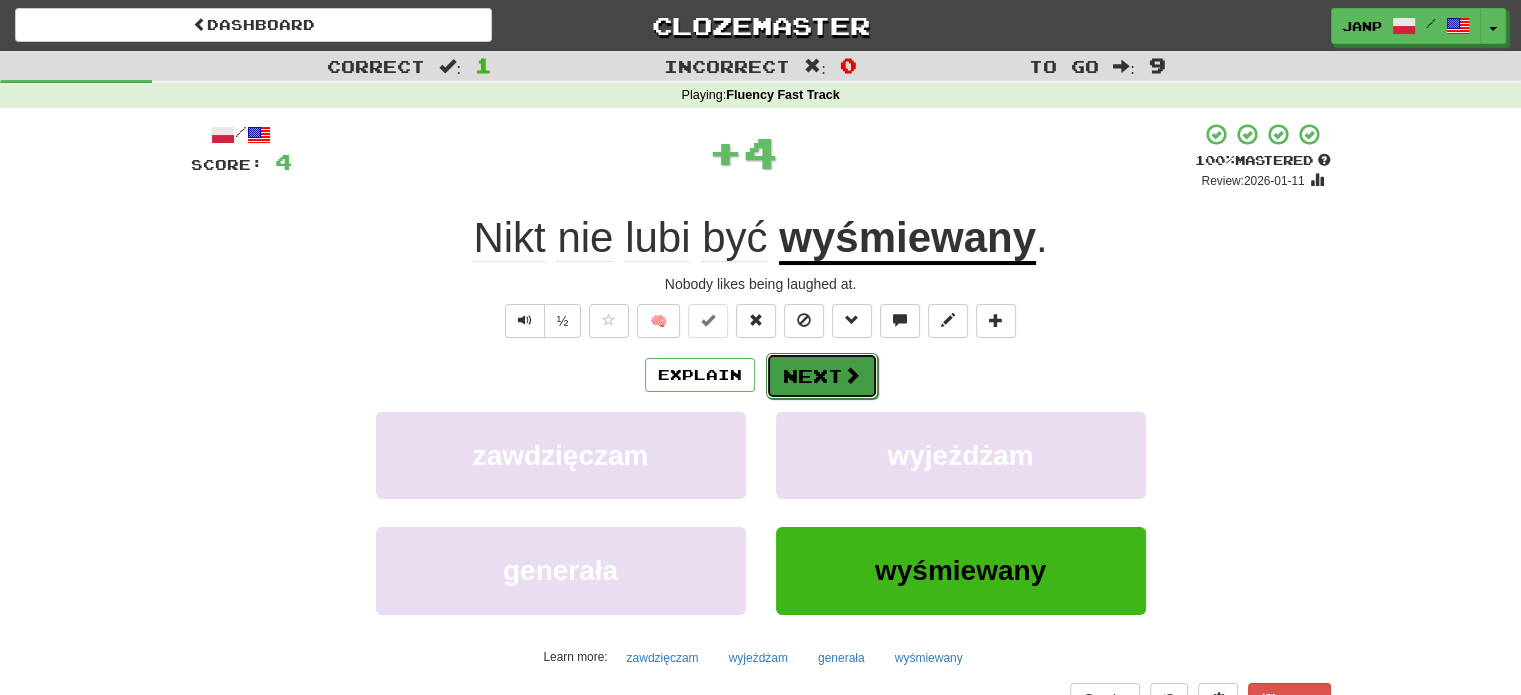click at bounding box center (852, 375) 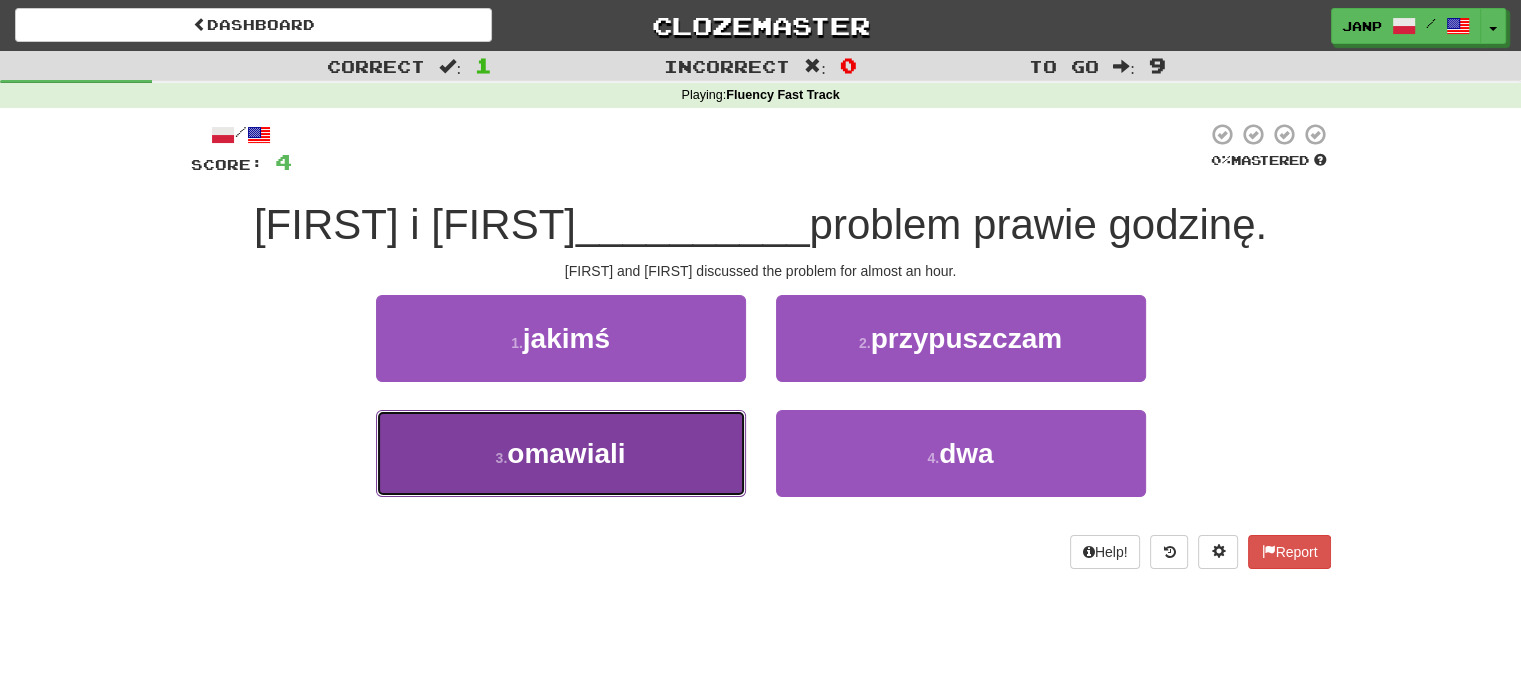 click on "3 .  omawiali" at bounding box center (561, 453) 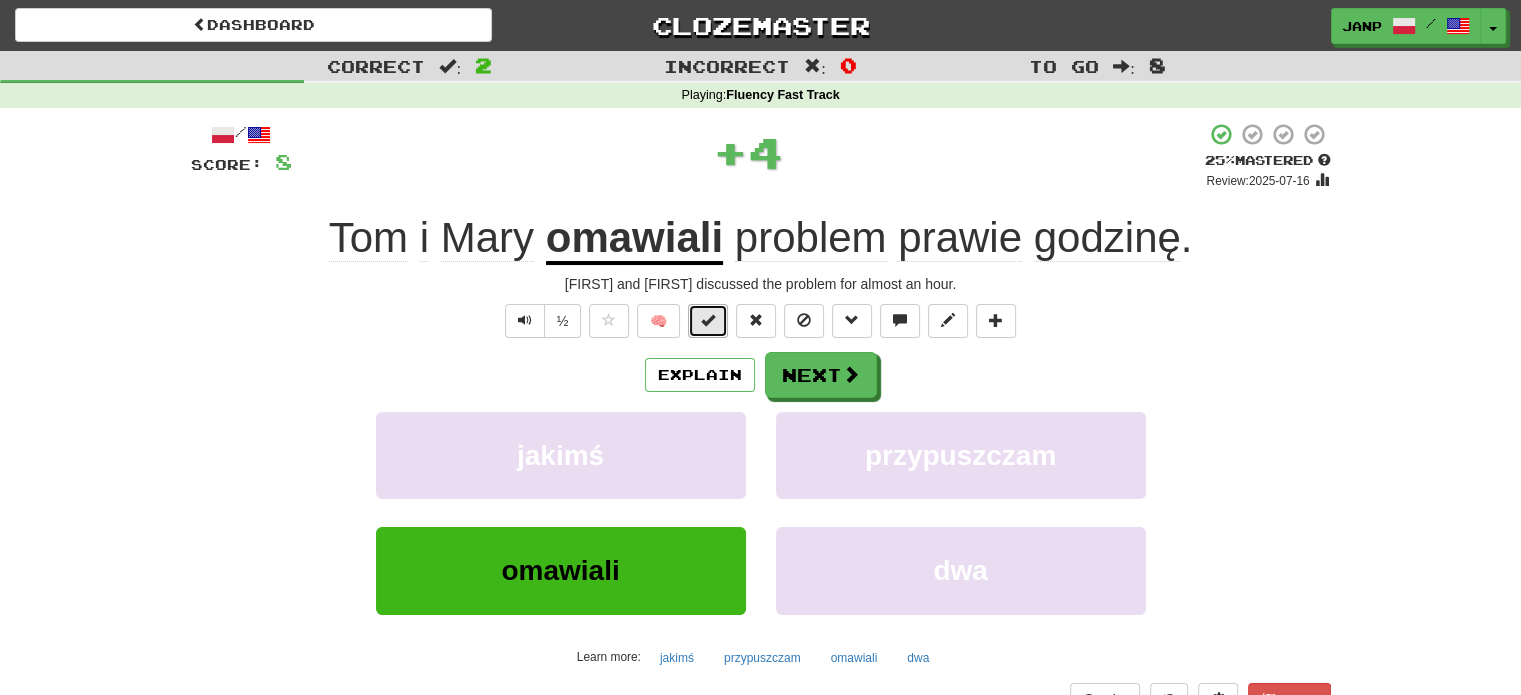 click at bounding box center (708, 321) 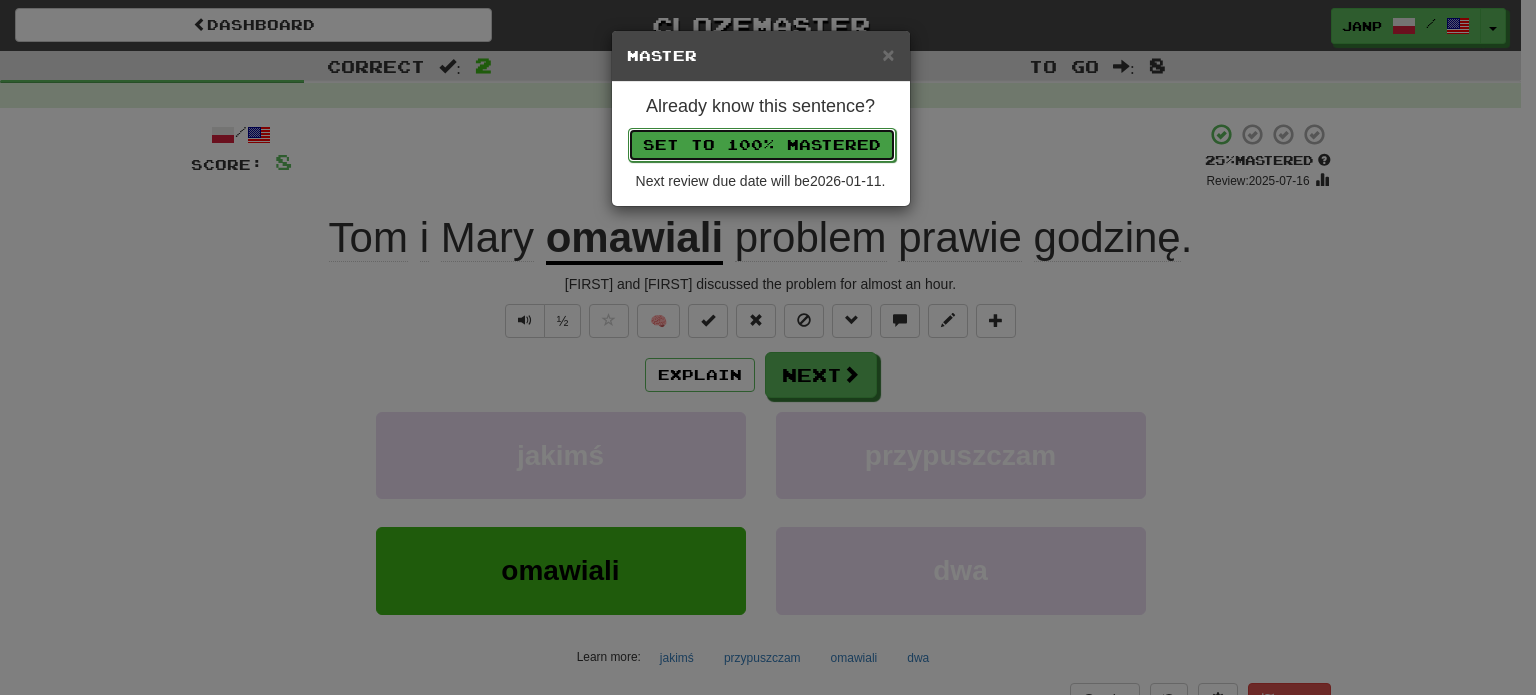 click on "Set to 100% Mastered" at bounding box center (762, 145) 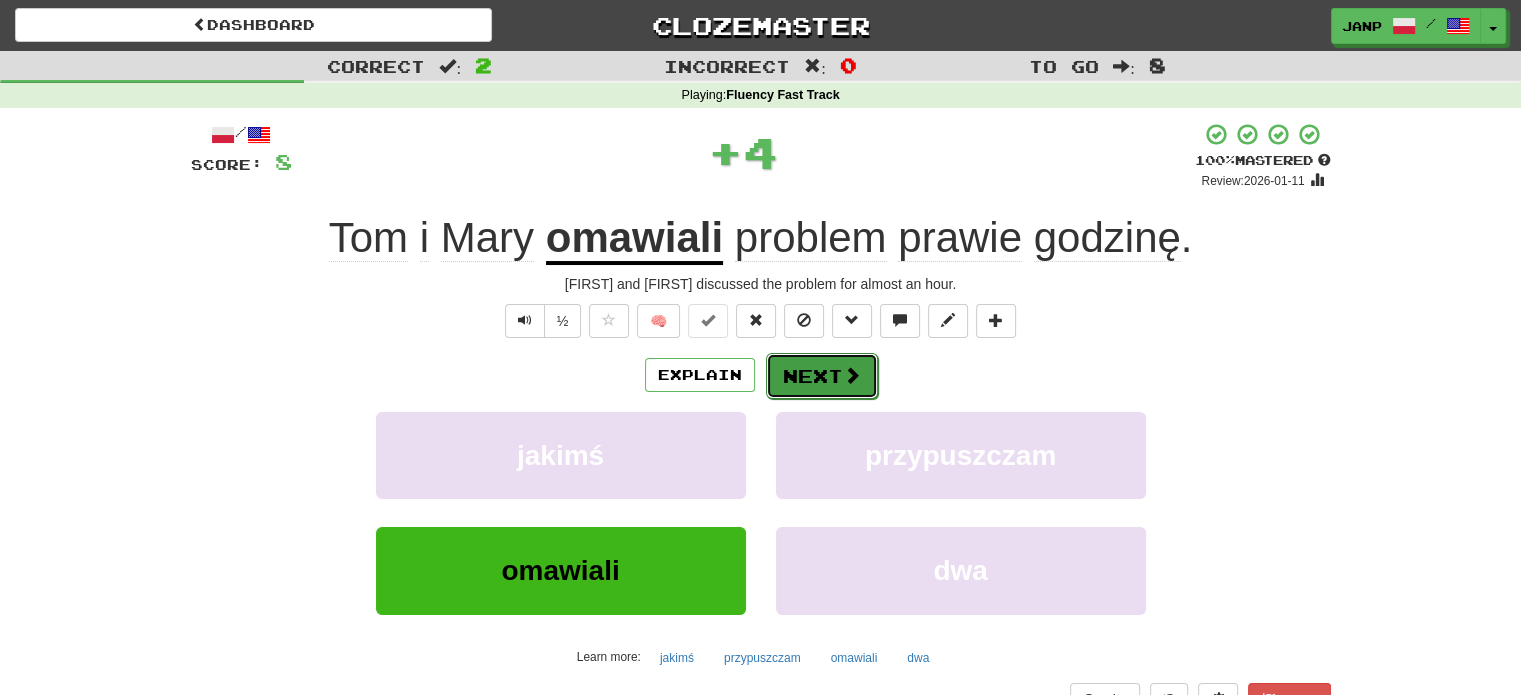 click on "Next" at bounding box center (822, 376) 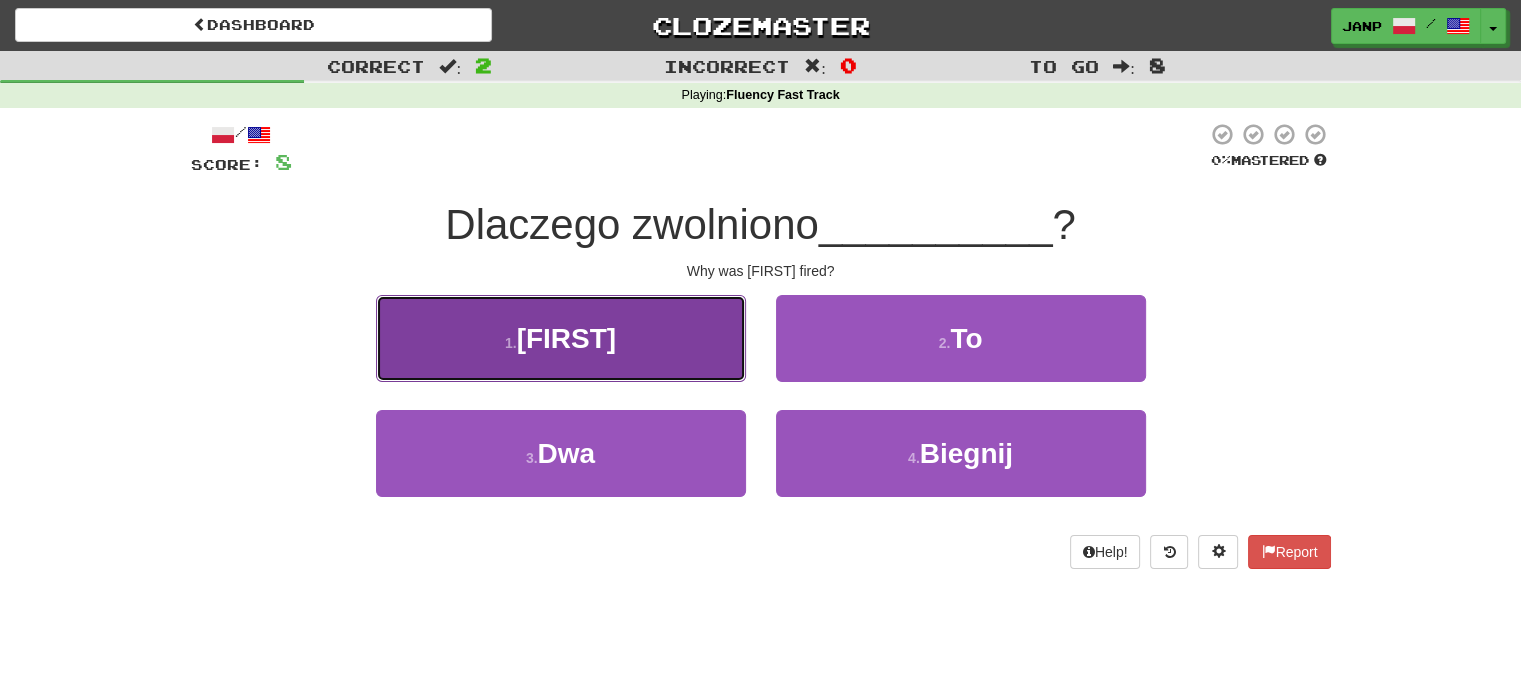 click on "1 .  Tomka" at bounding box center (561, 338) 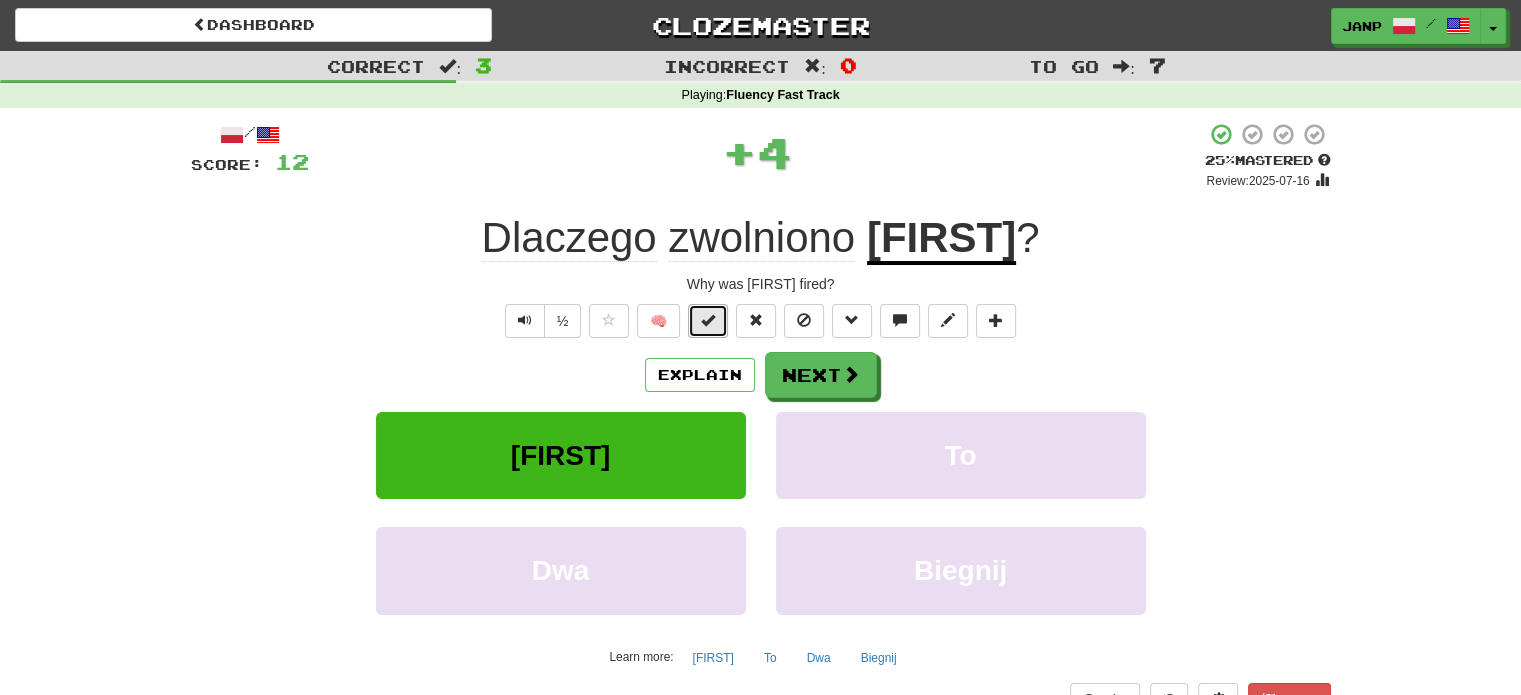 click at bounding box center (708, 320) 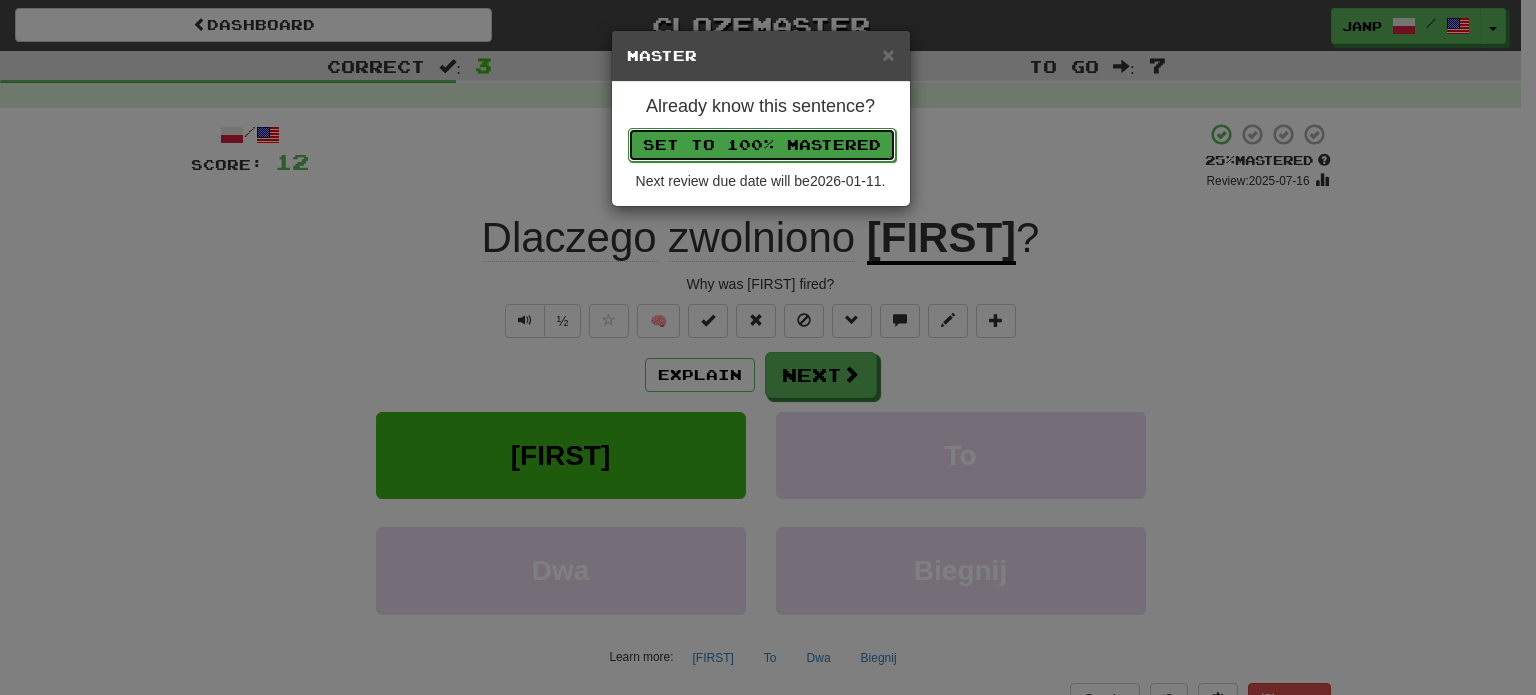 click on "Set to 100% Mastered" at bounding box center (762, 145) 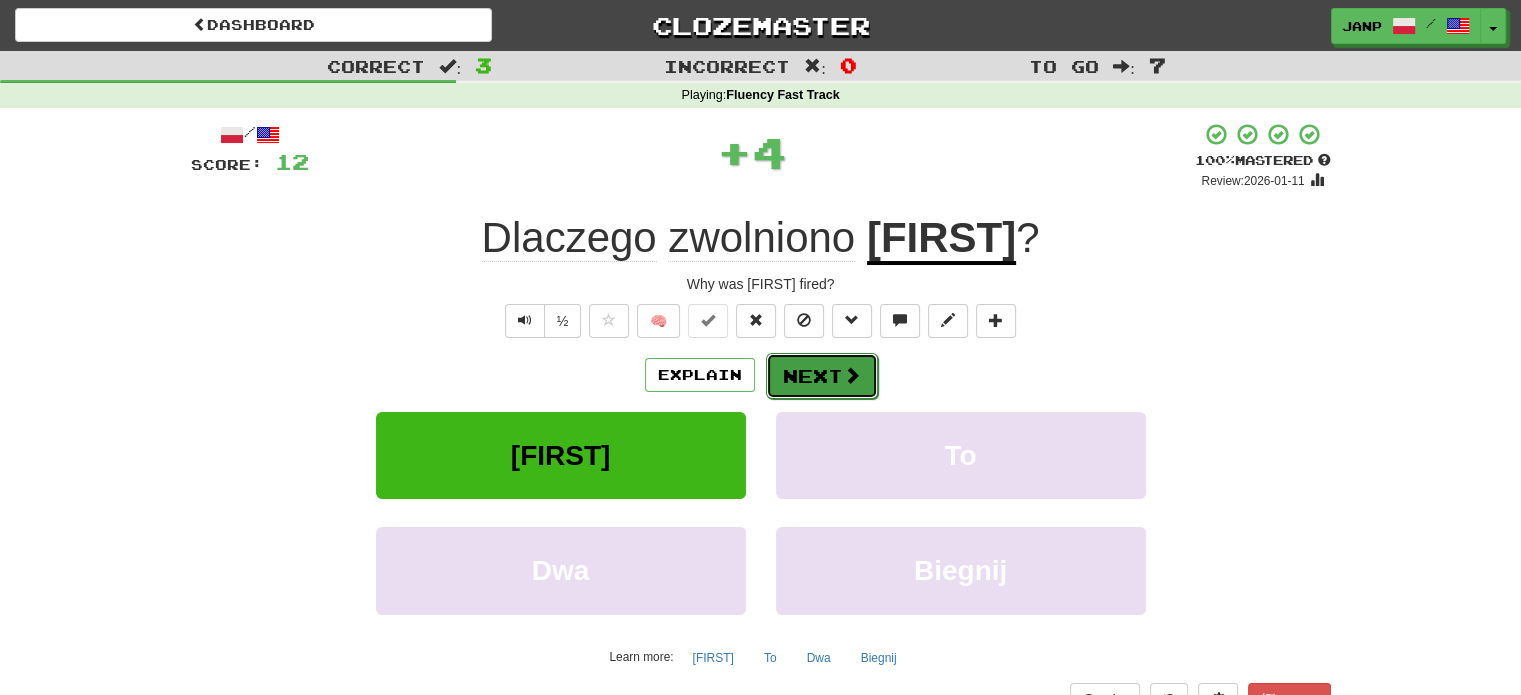 click on "Next" at bounding box center (822, 376) 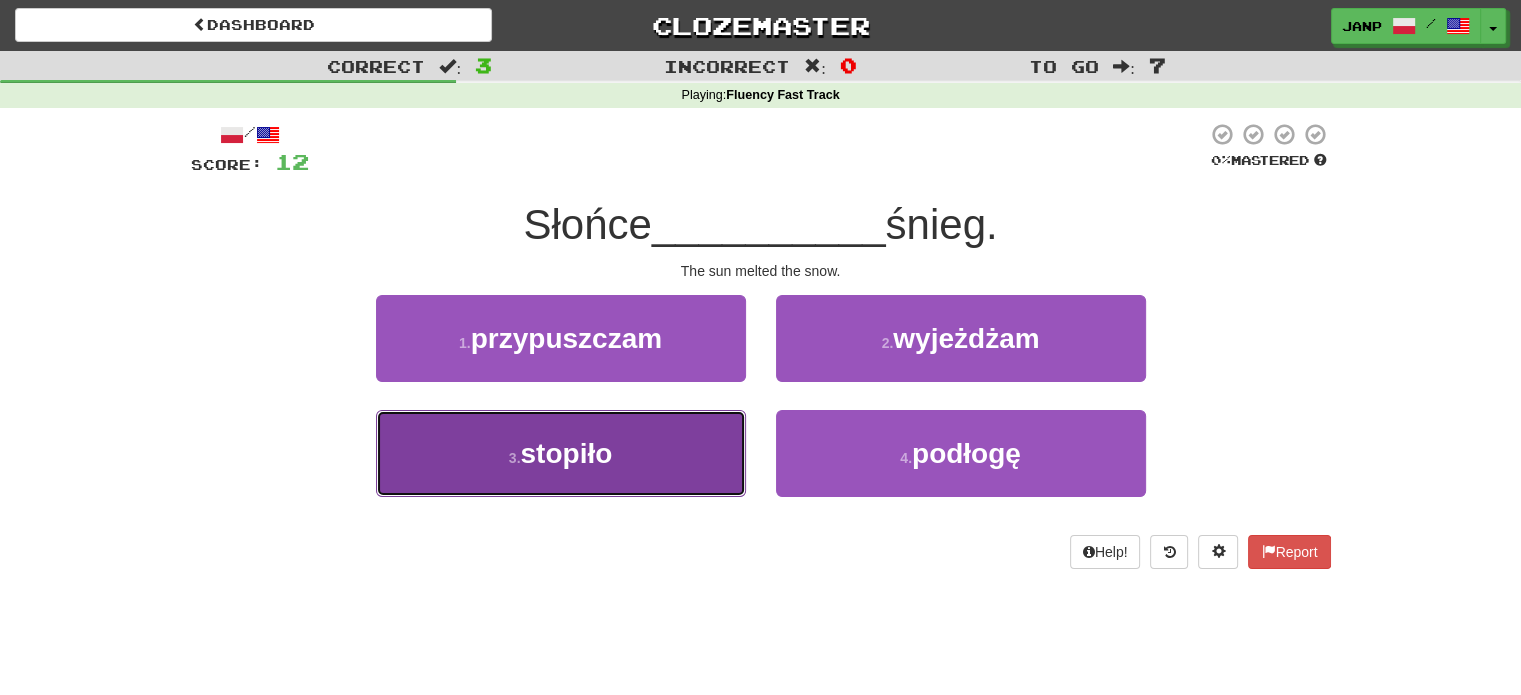 click on "3 .  stopiło" at bounding box center (561, 453) 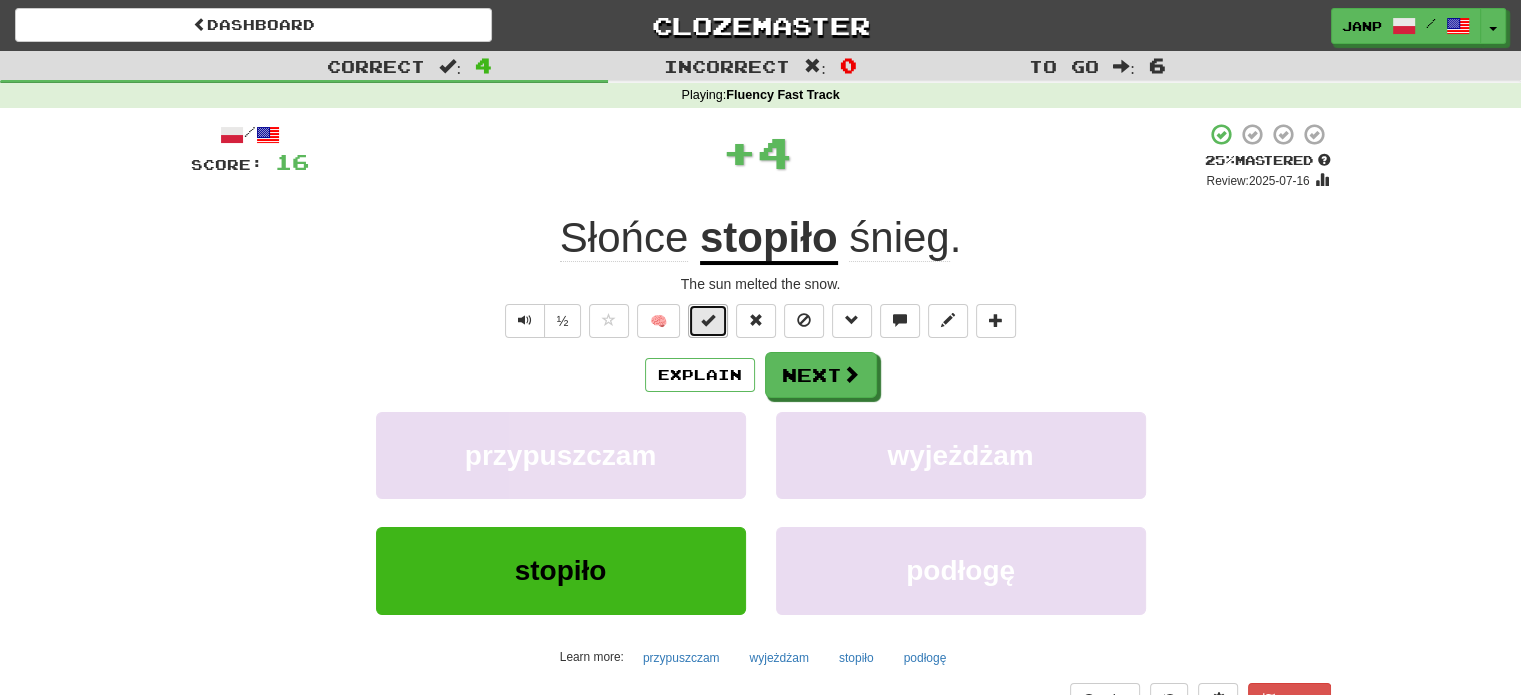 click at bounding box center (708, 321) 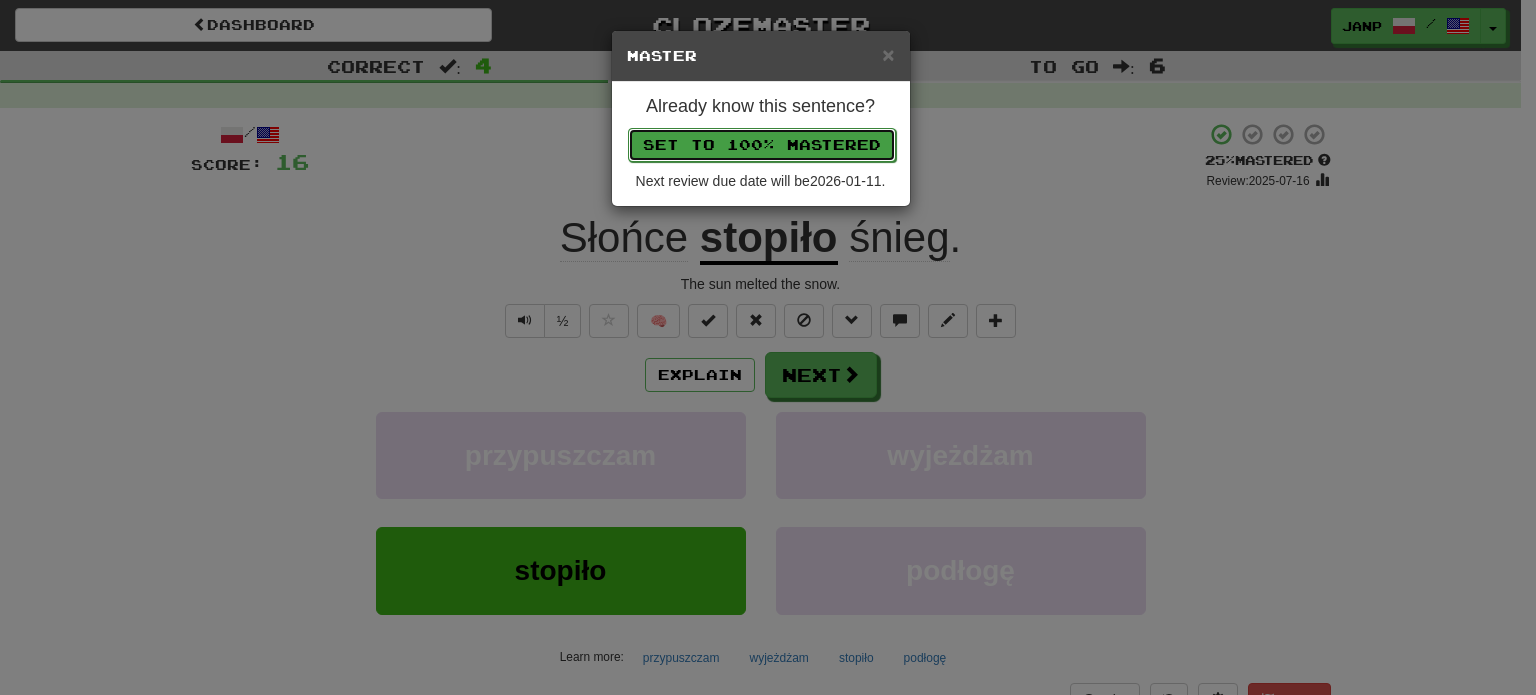 click on "Set to 100% Mastered" at bounding box center (762, 145) 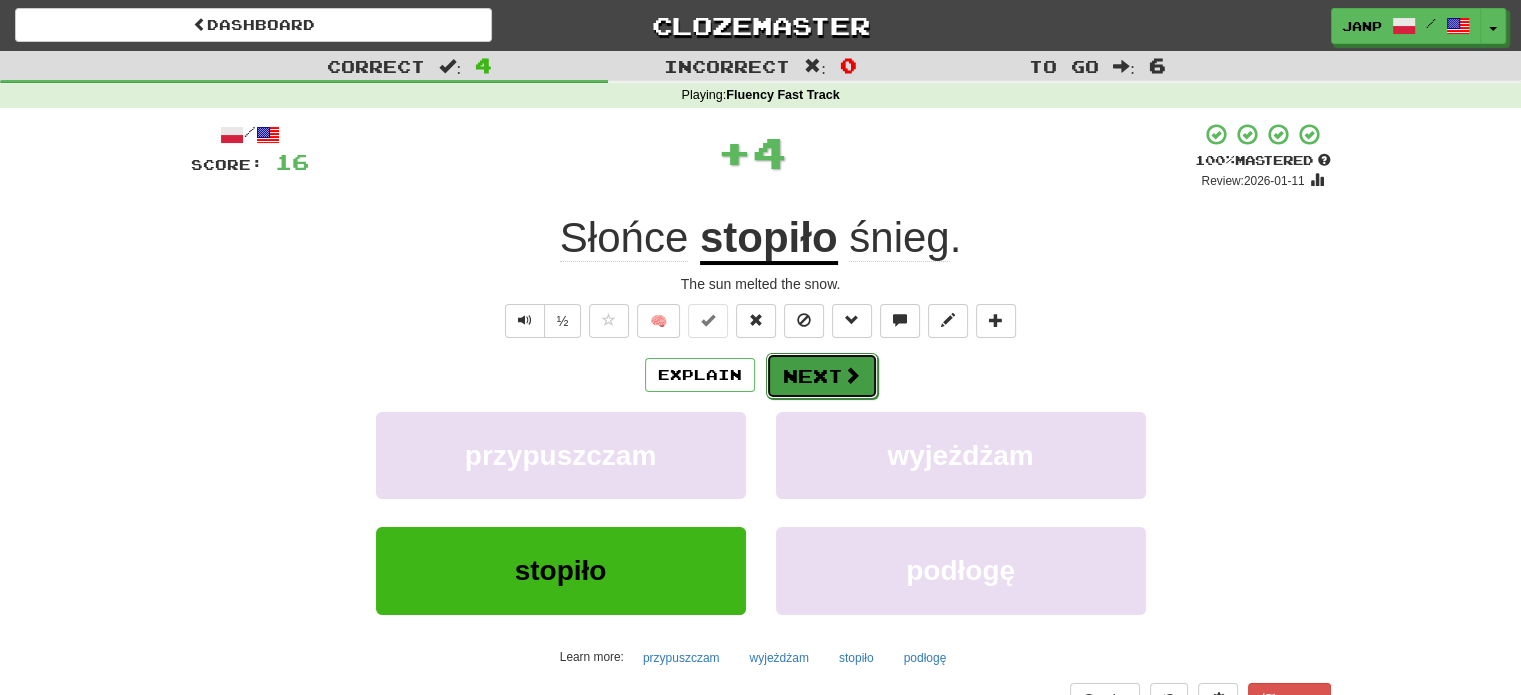 click on "Next" at bounding box center (822, 376) 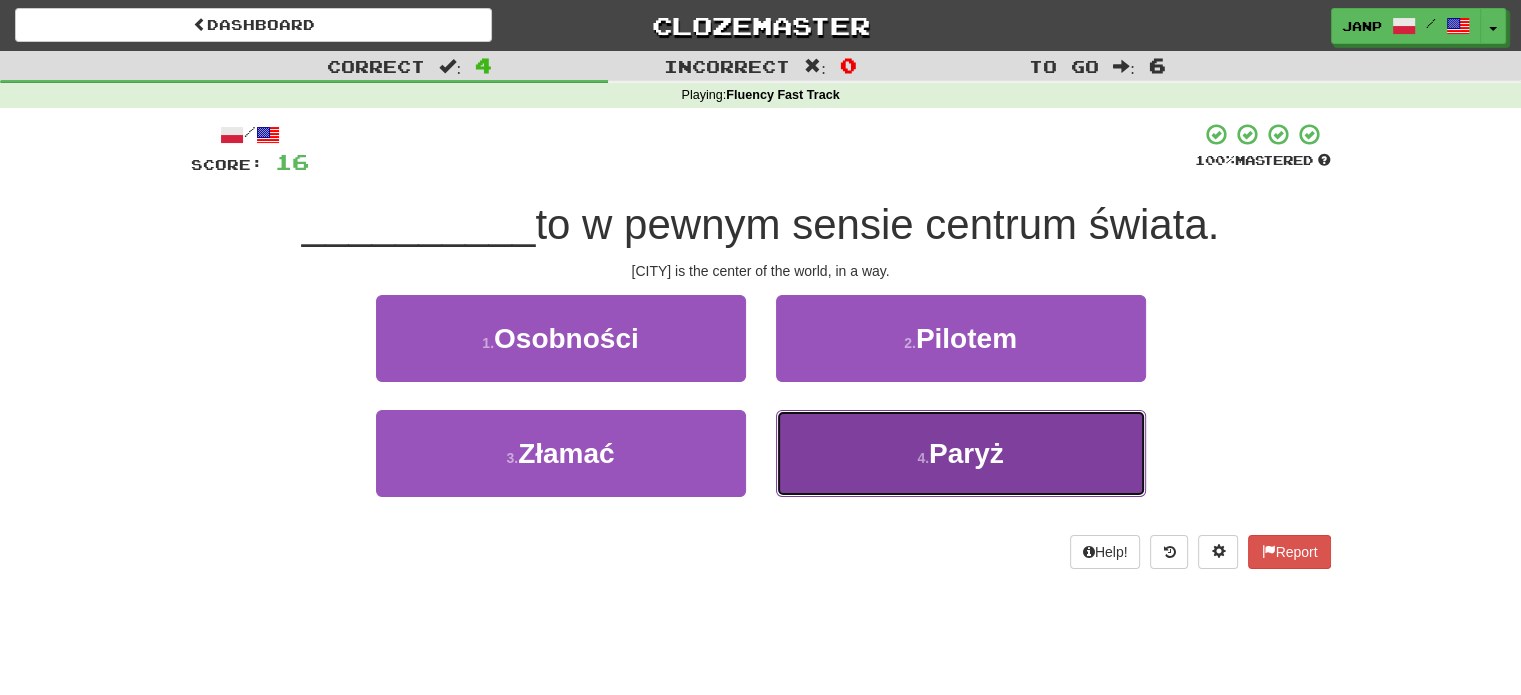 click on "4 .  Paryż" at bounding box center (961, 453) 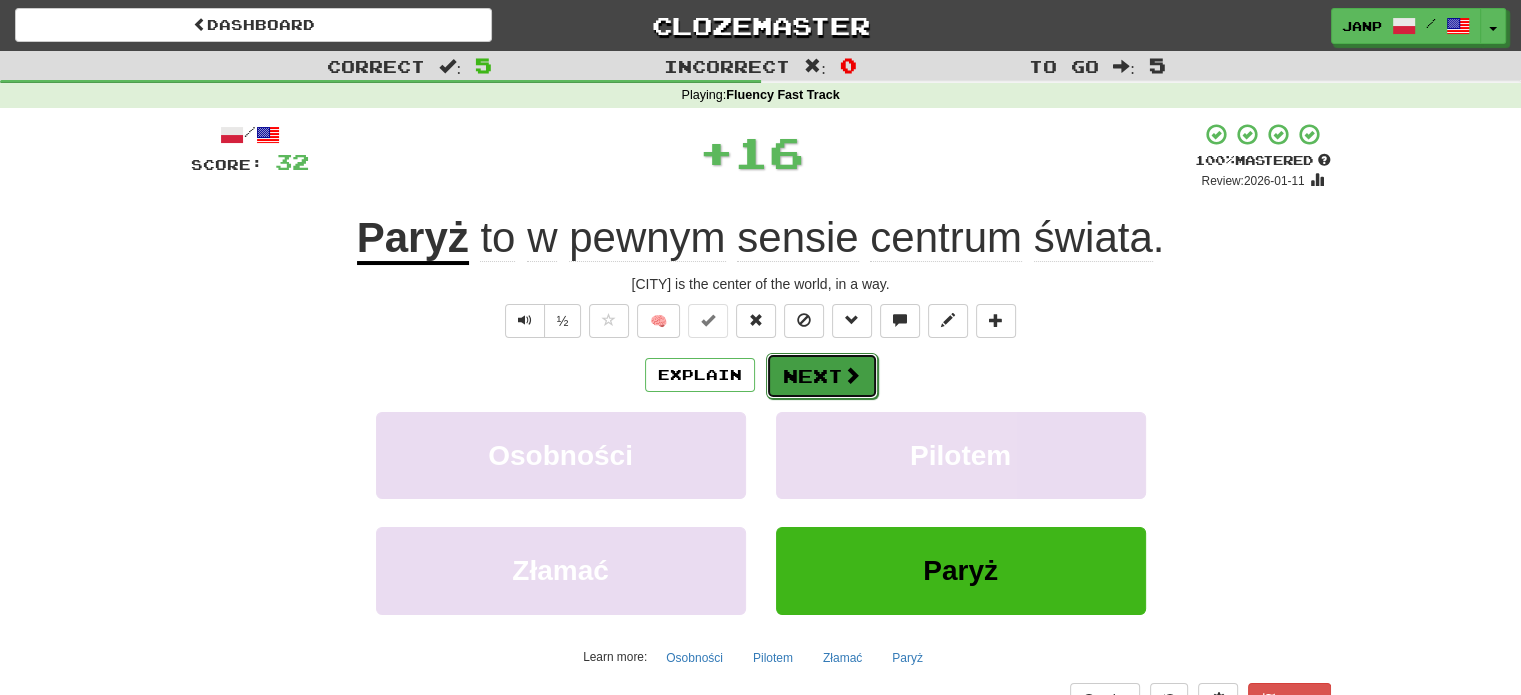 click on "Next" at bounding box center (822, 376) 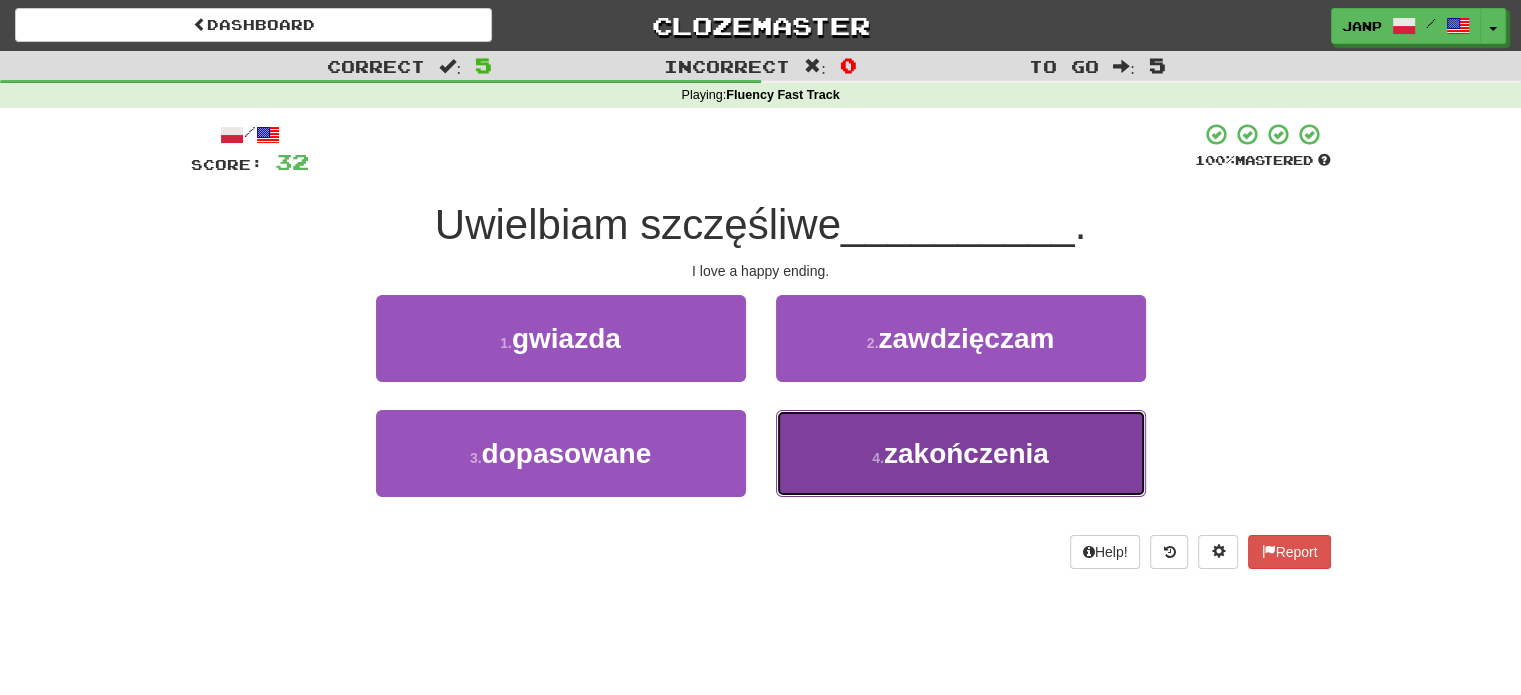 click on "4 .  zakończenia" at bounding box center (961, 453) 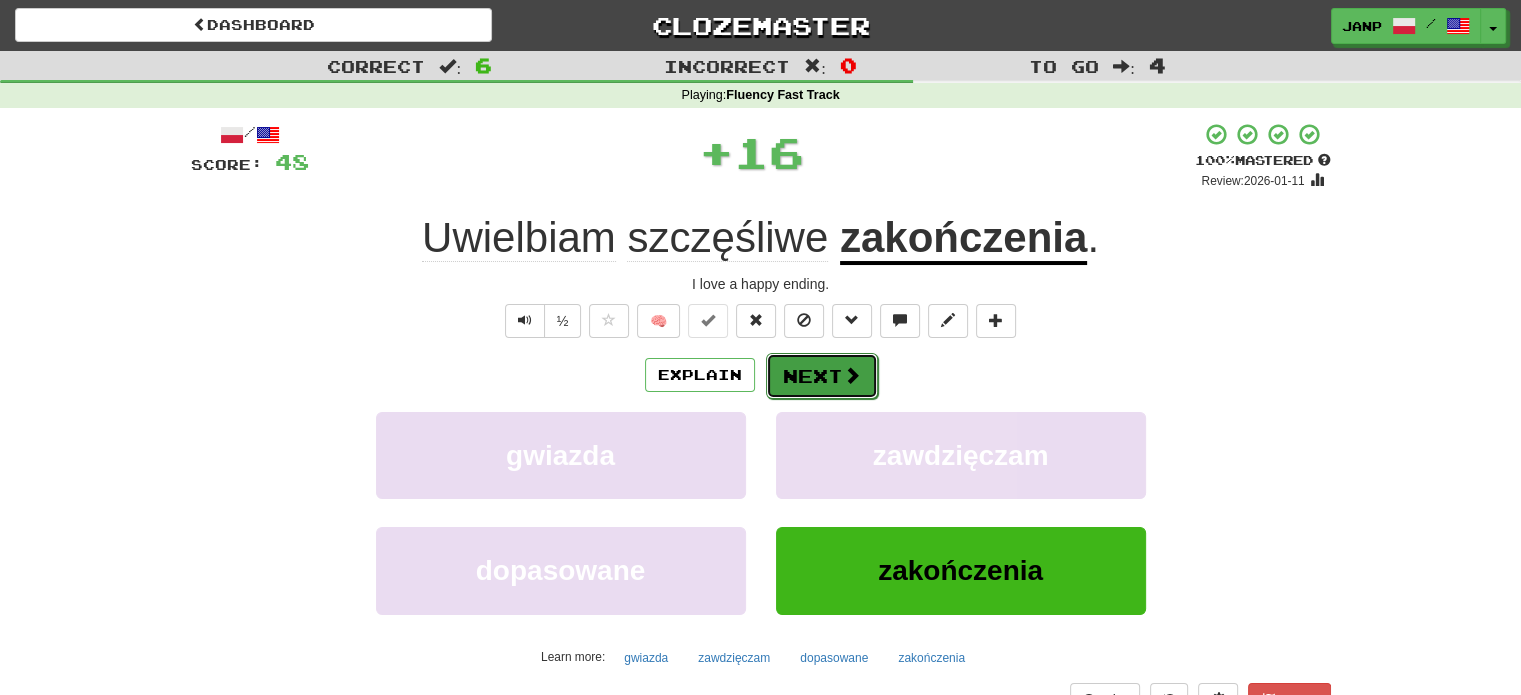 click on "Next" at bounding box center [822, 376] 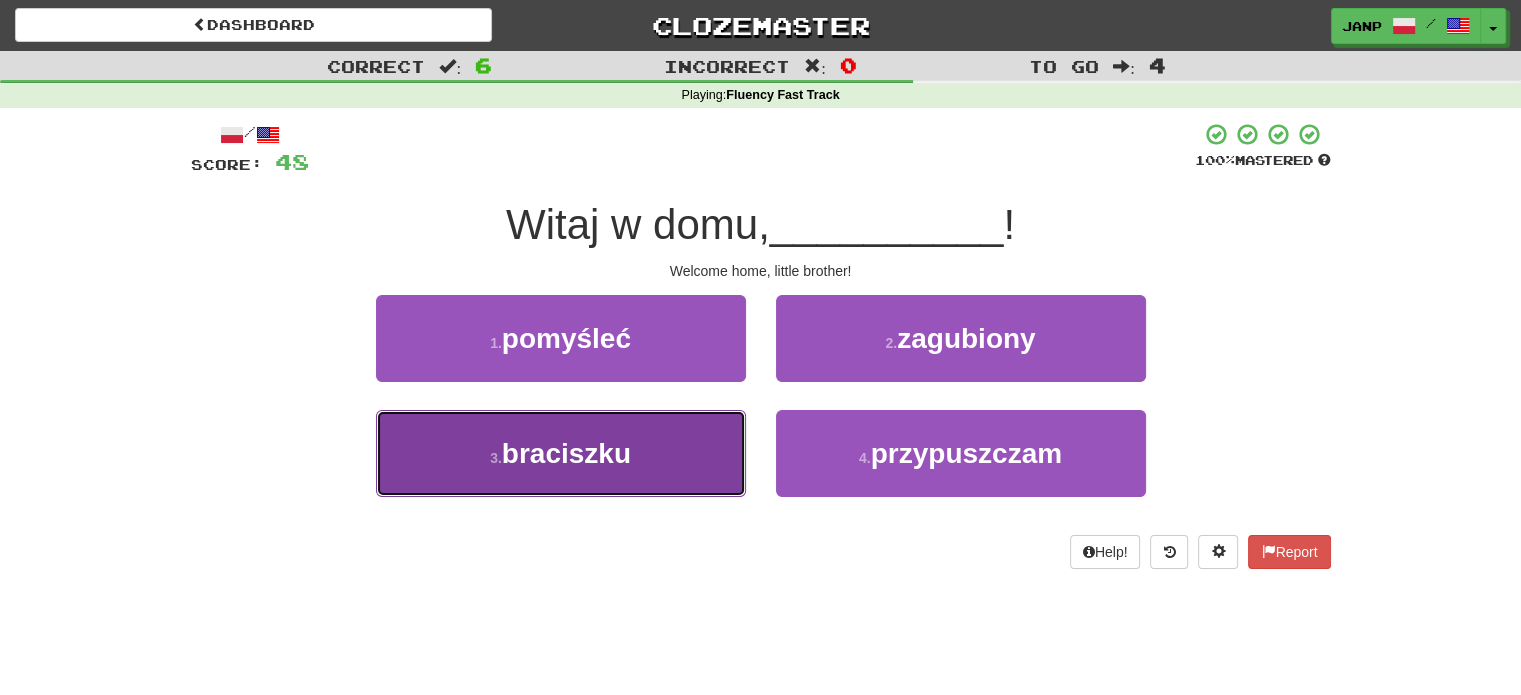 click on "3 .  braciszku" at bounding box center (561, 453) 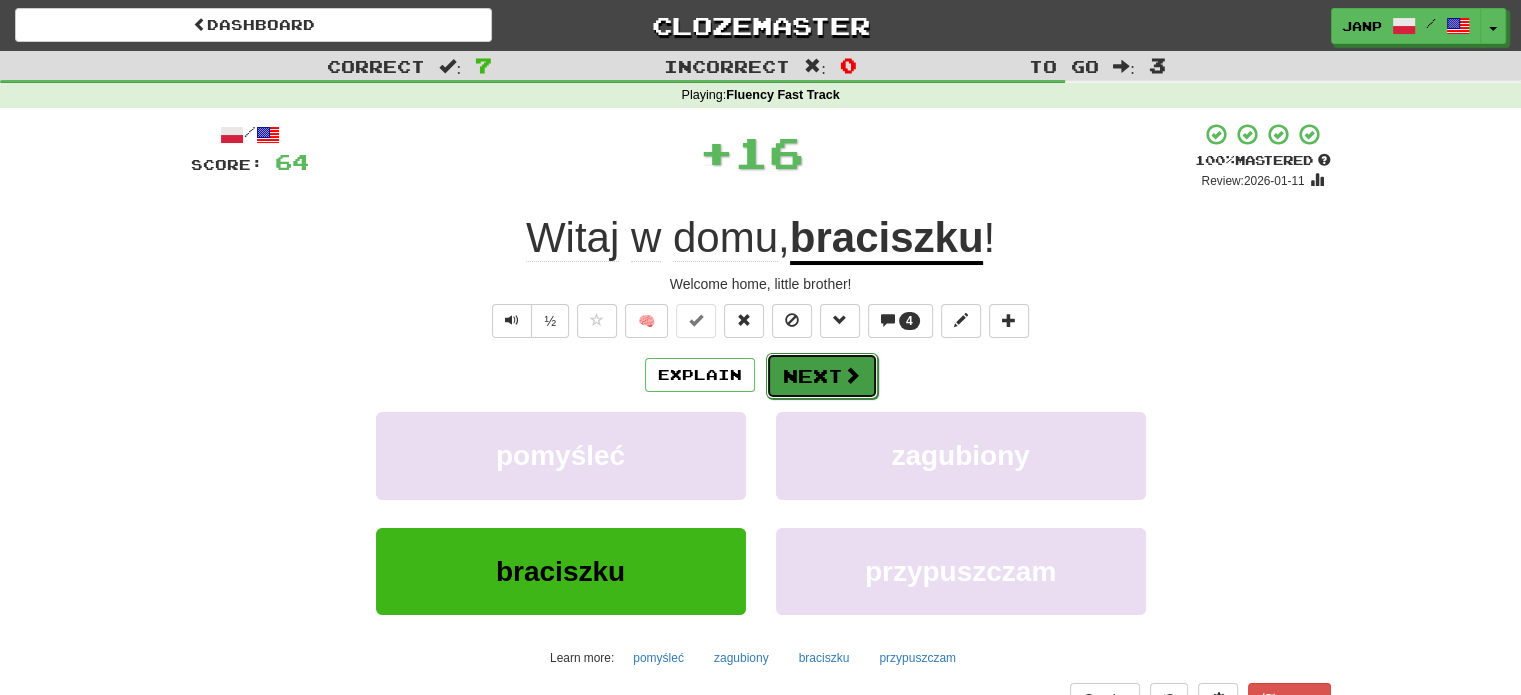 click on "Next" at bounding box center (822, 376) 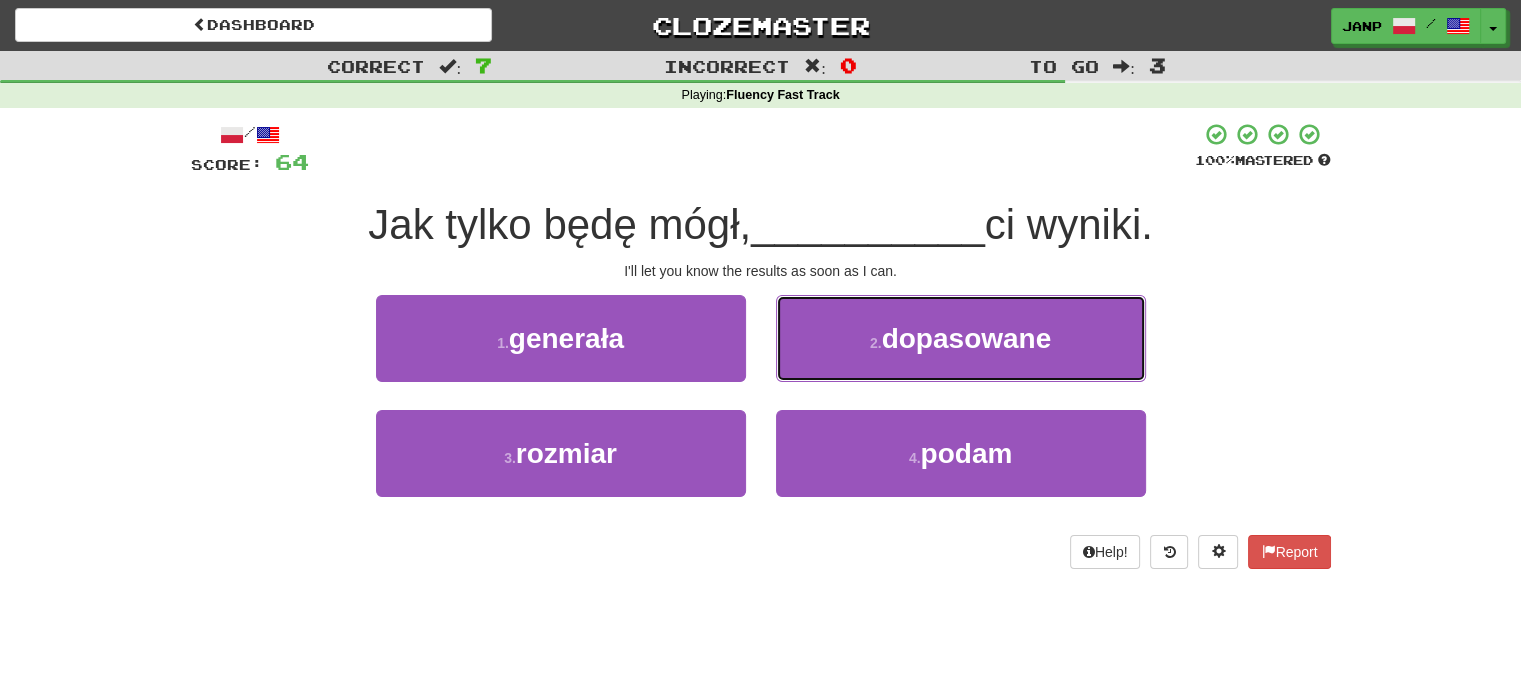 click on "2 .  dopasowane" at bounding box center (961, 338) 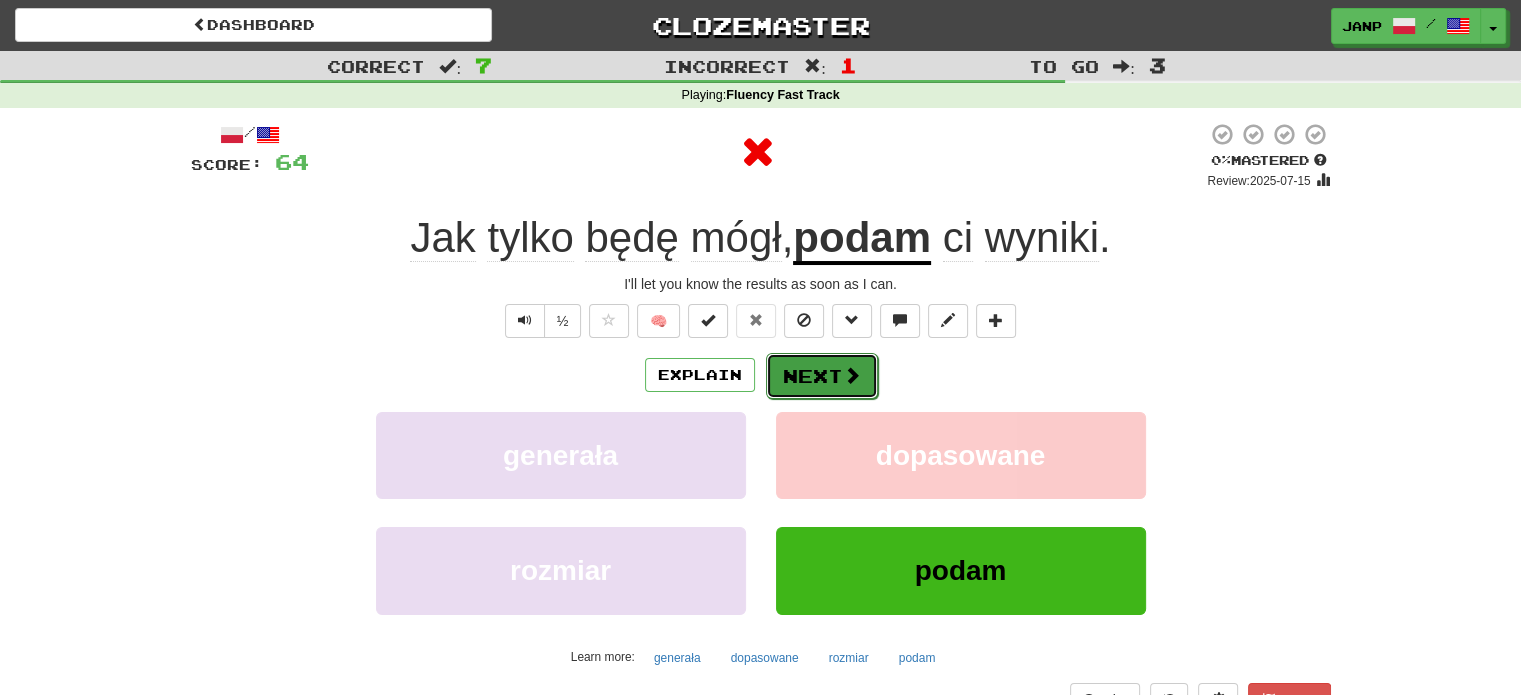click on "Next" at bounding box center (822, 376) 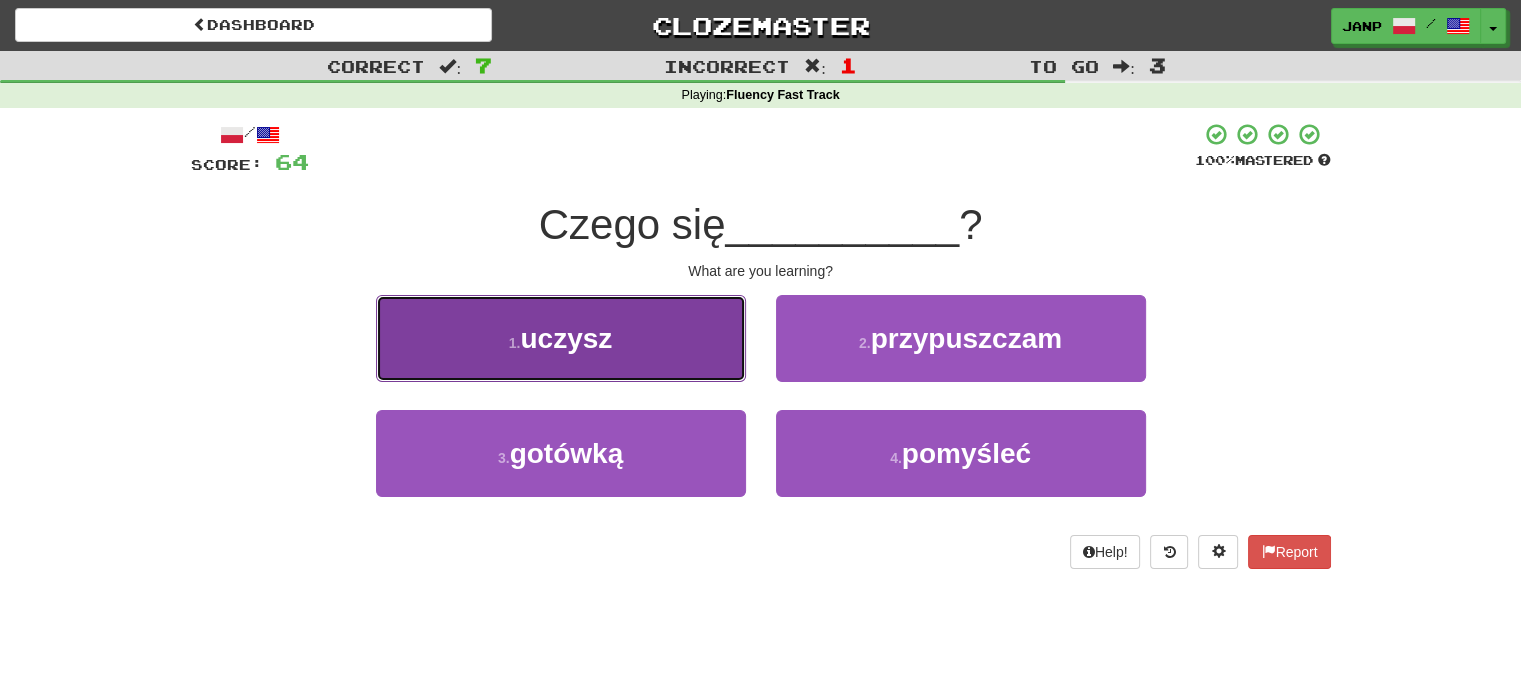 click on "1 .  uczysz" at bounding box center [561, 338] 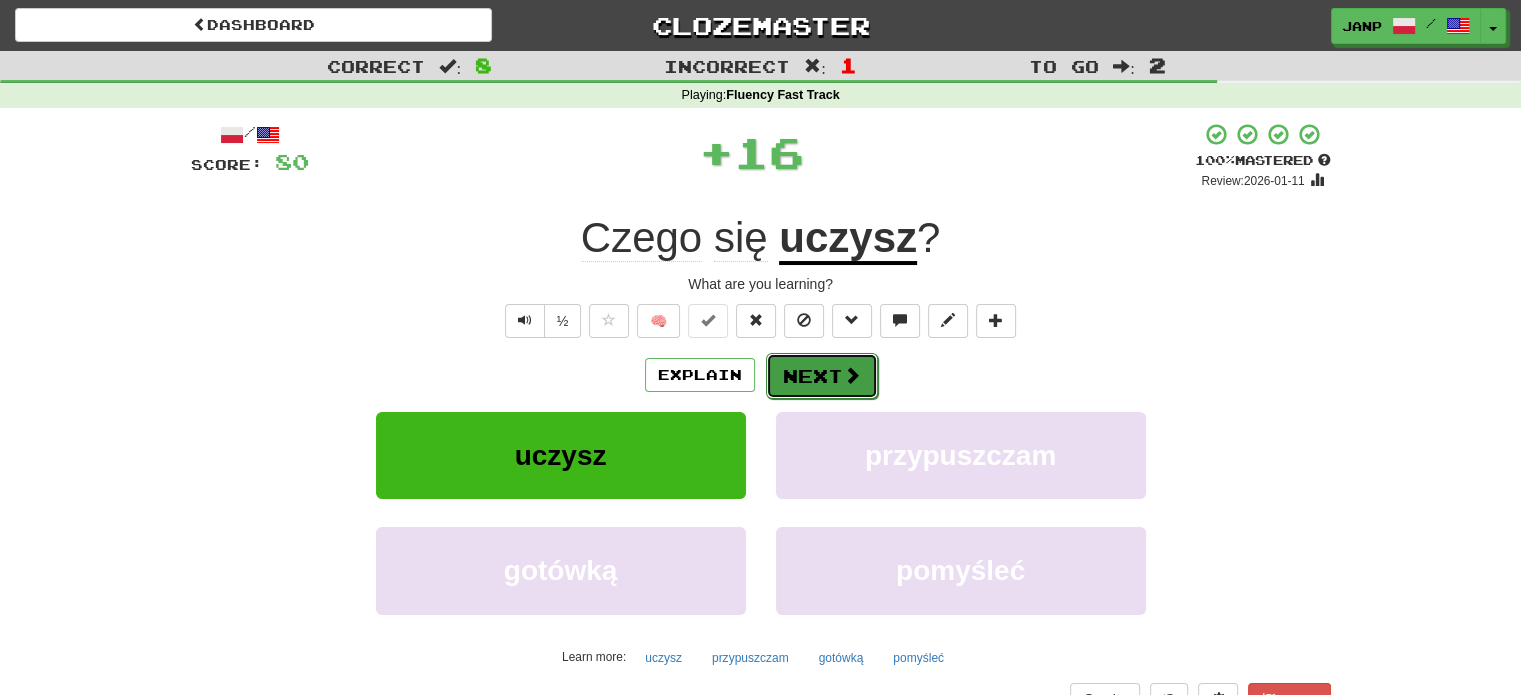 click on "Next" at bounding box center [822, 376] 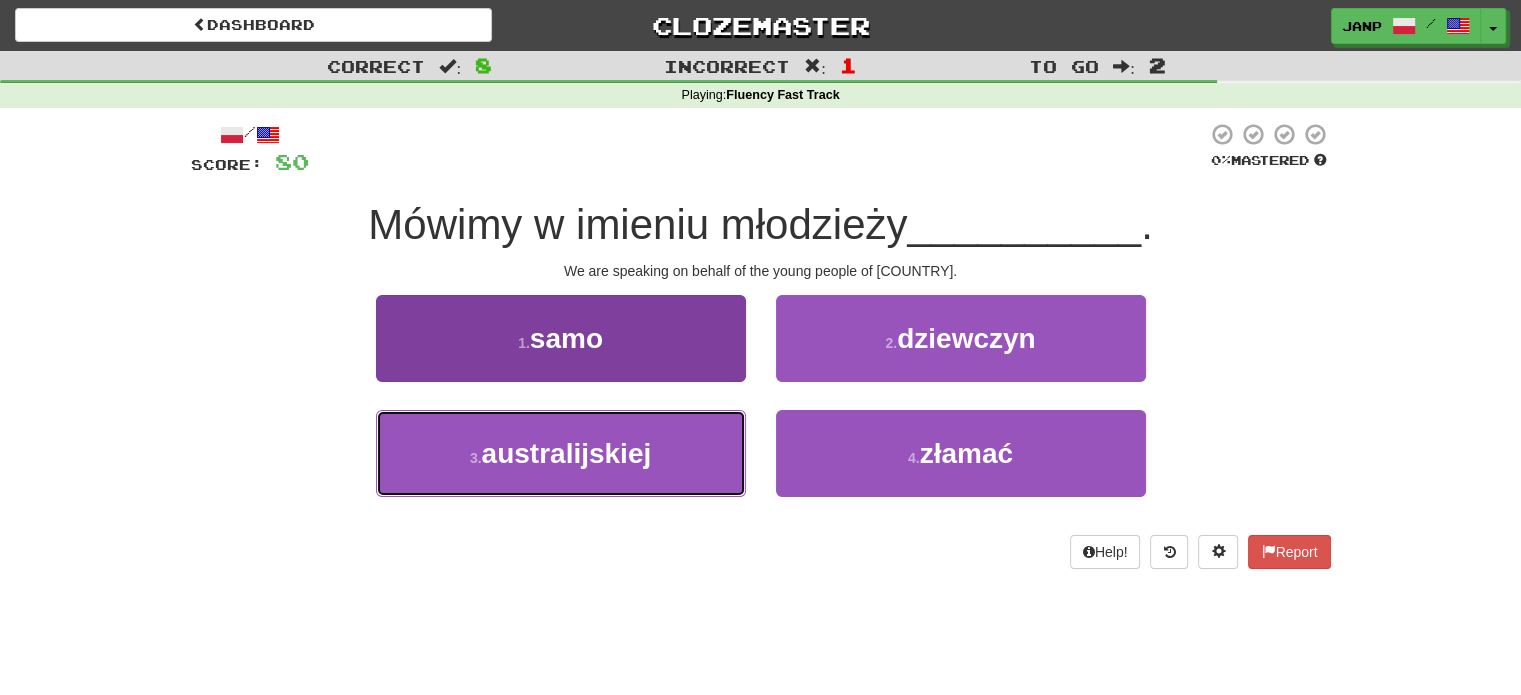 drag, startPoint x: 668, startPoint y: 455, endPoint x: 690, endPoint y: 435, distance: 29.732138 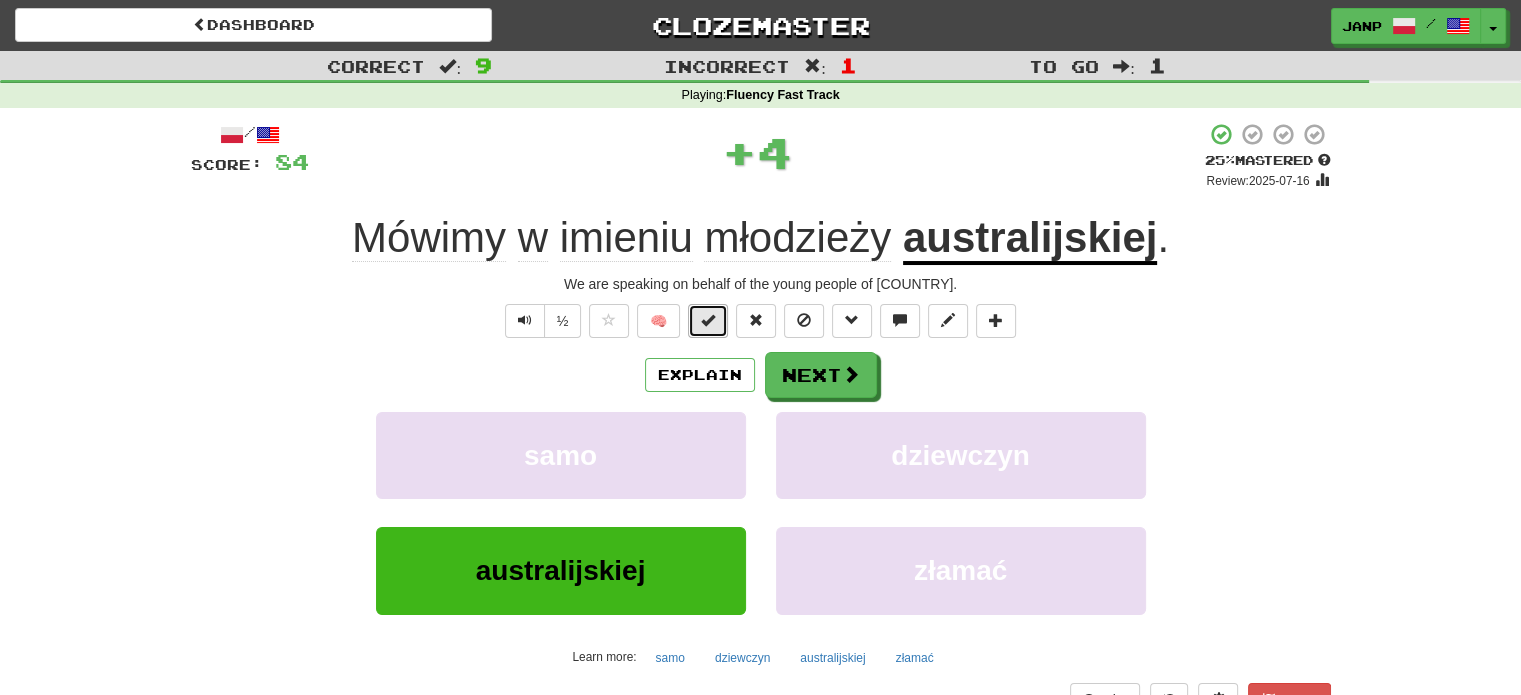 click at bounding box center (708, 320) 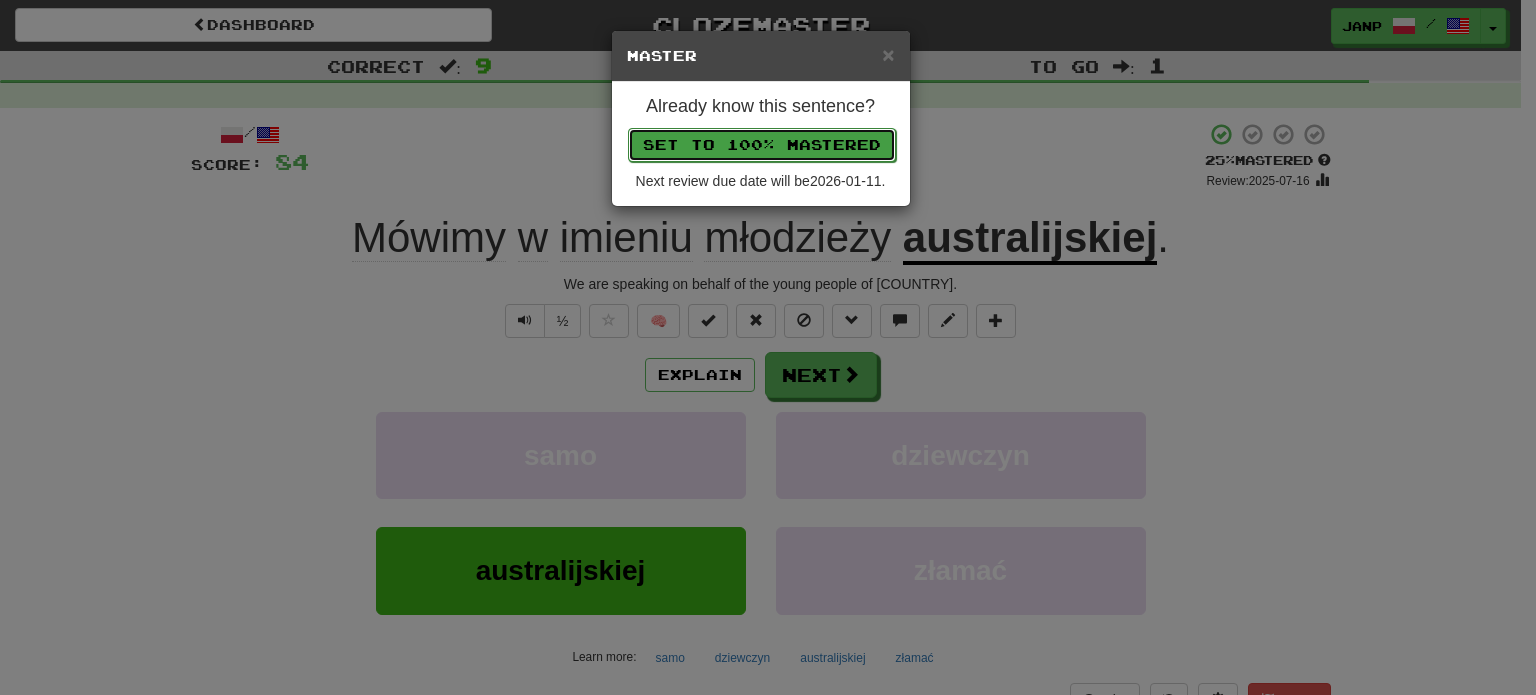 click on "Set to 100% Mastered" at bounding box center (762, 145) 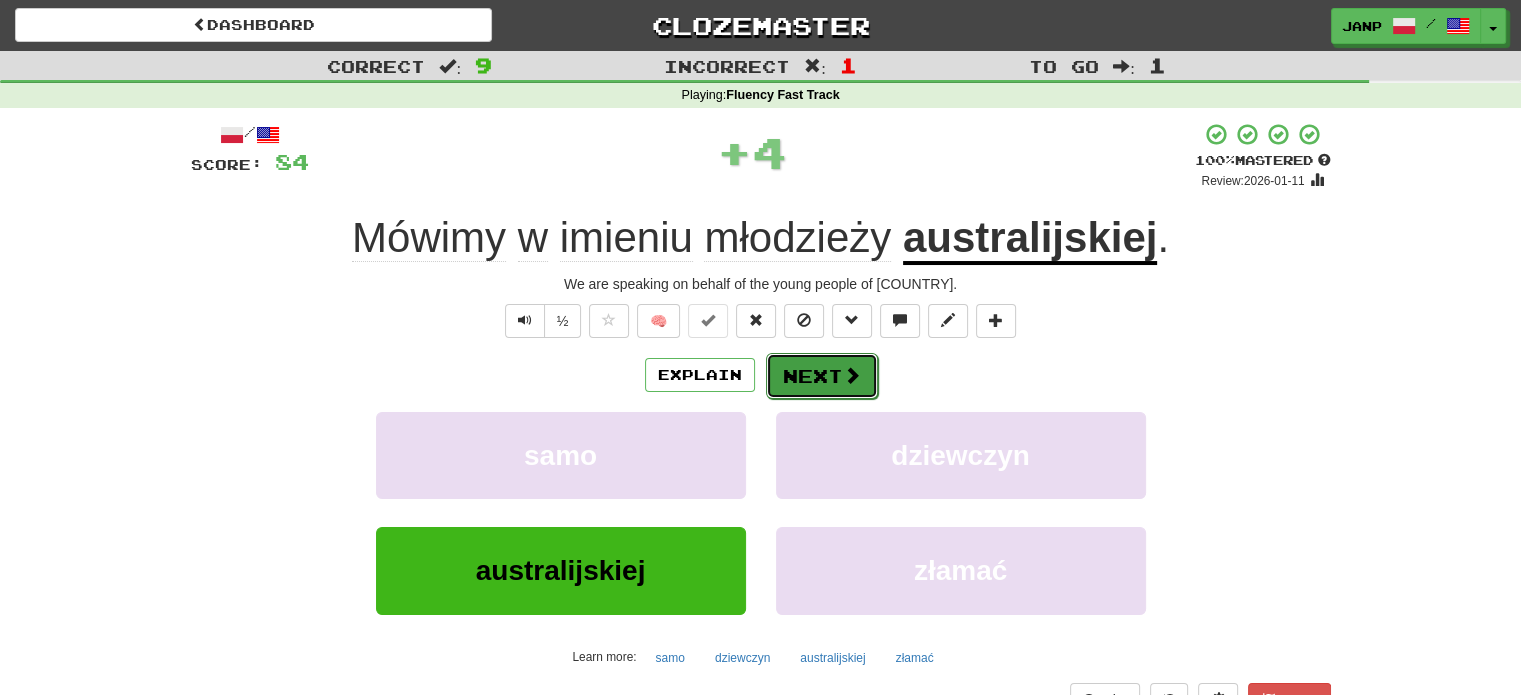 click on "Next" at bounding box center (822, 376) 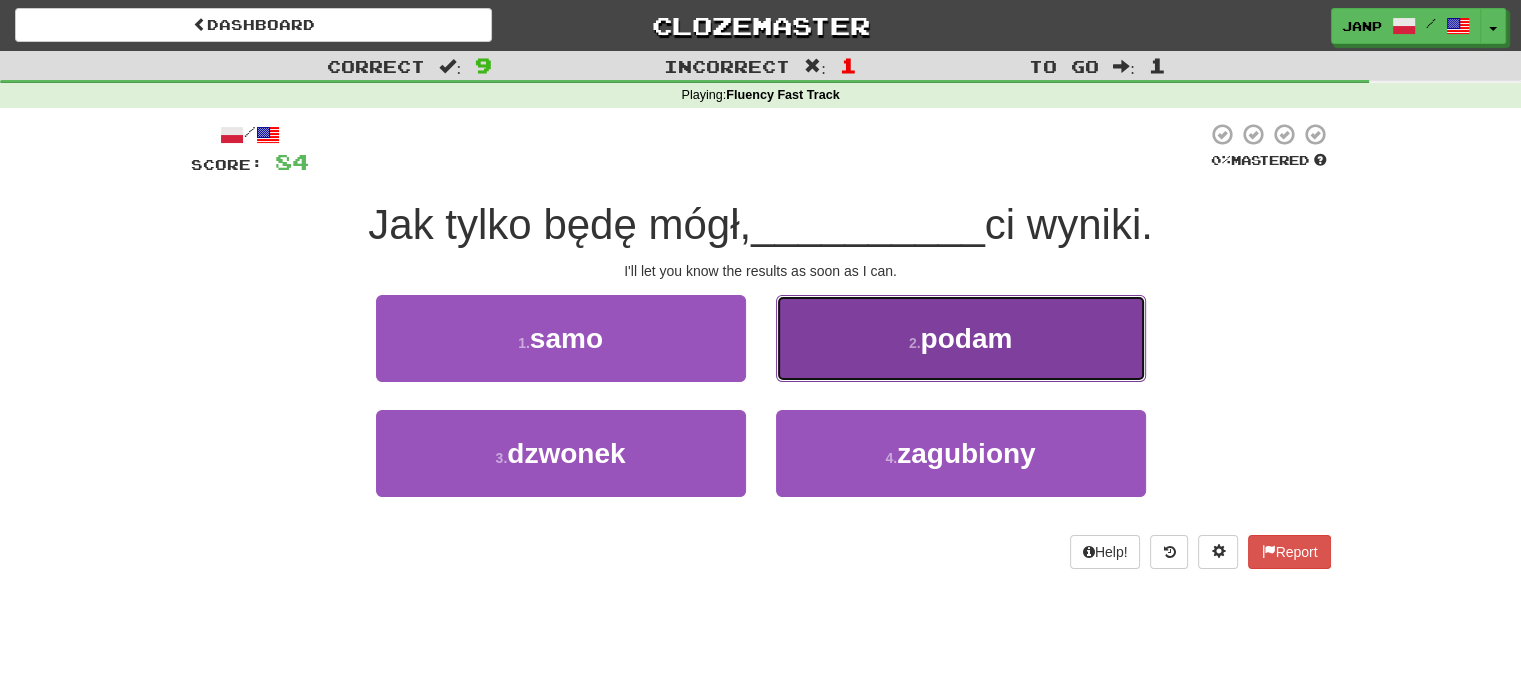 click on "2 .  podam" at bounding box center (961, 338) 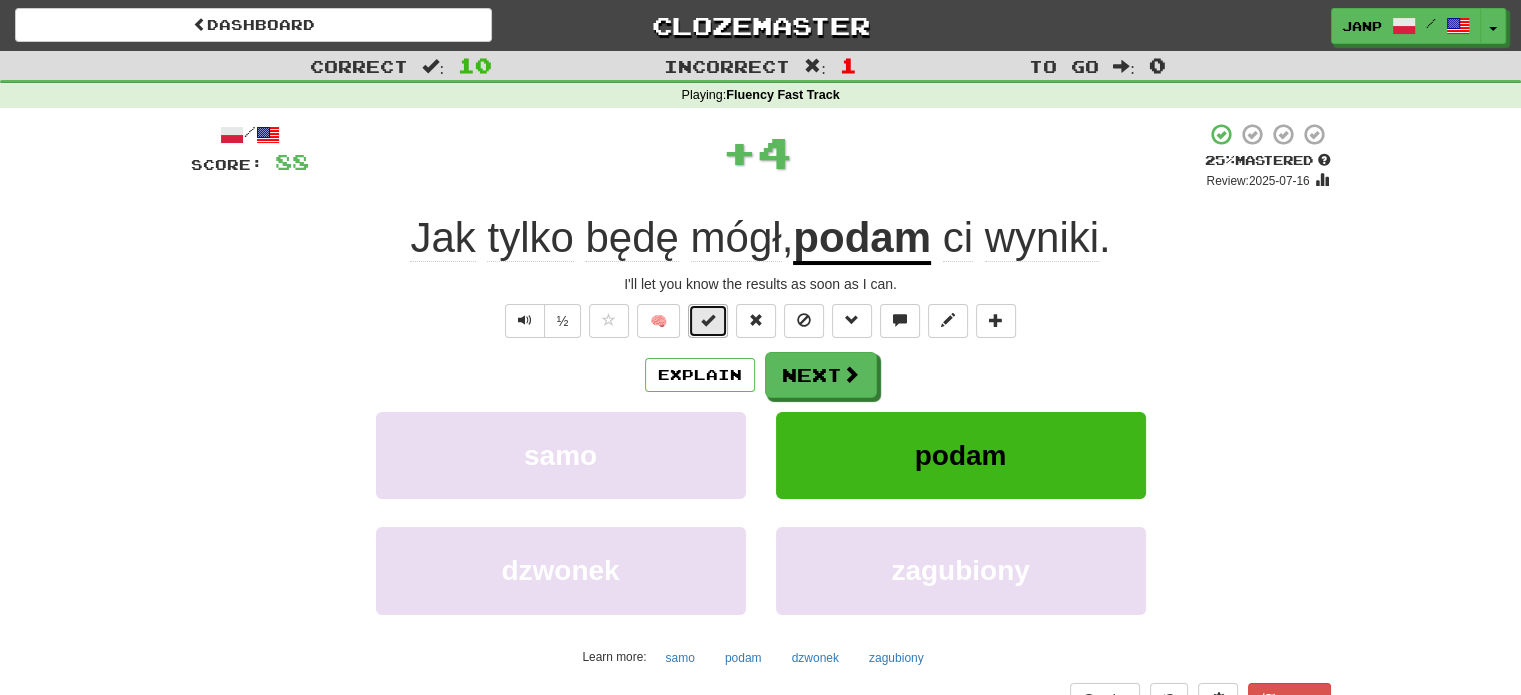 click at bounding box center [708, 321] 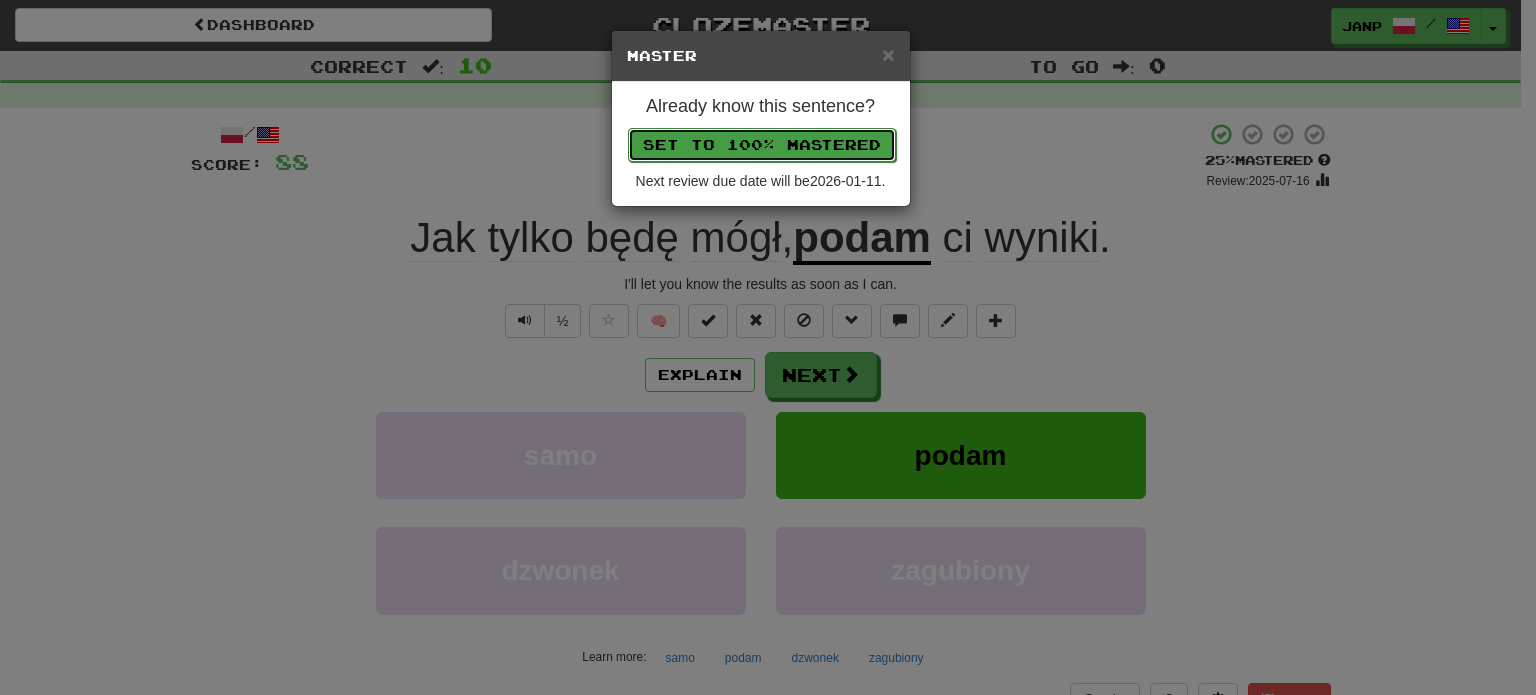 click on "Set to 100% Mastered" at bounding box center (762, 145) 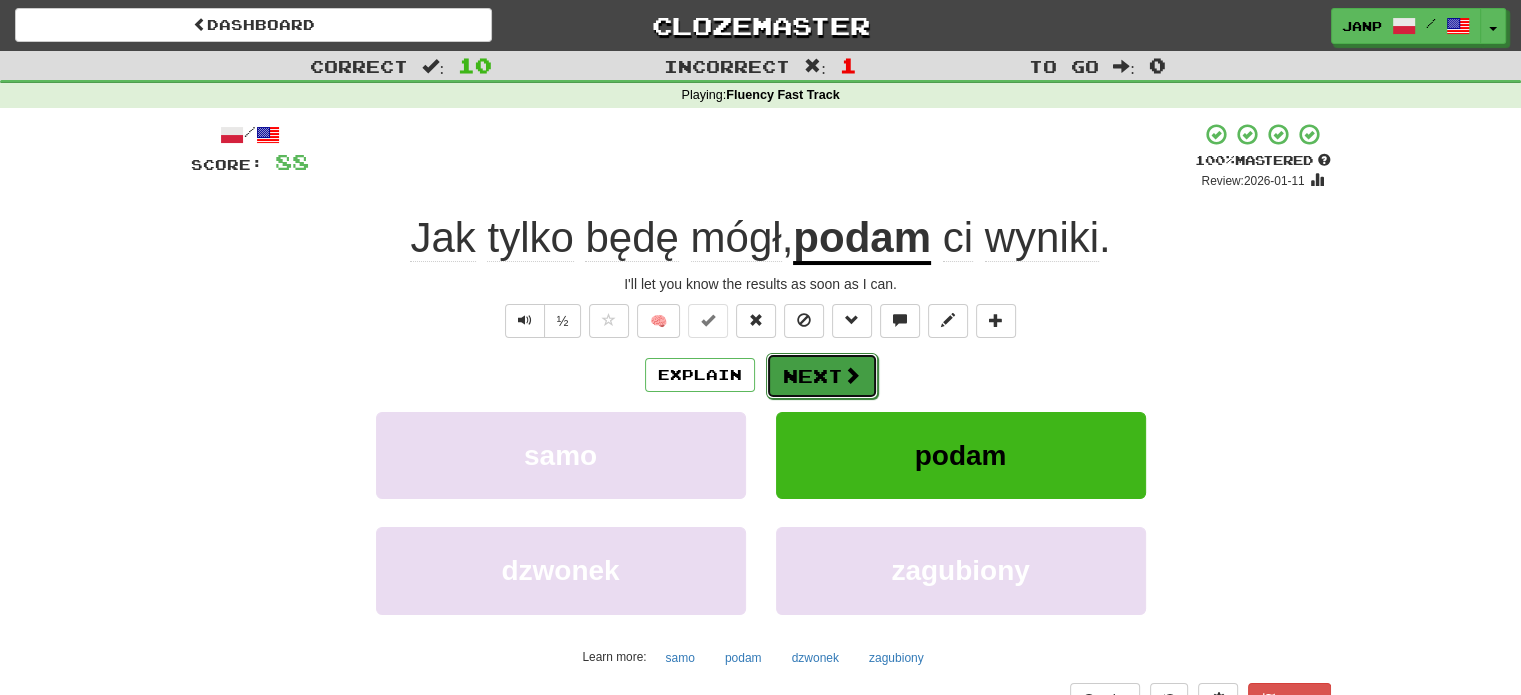 click at bounding box center [852, 375] 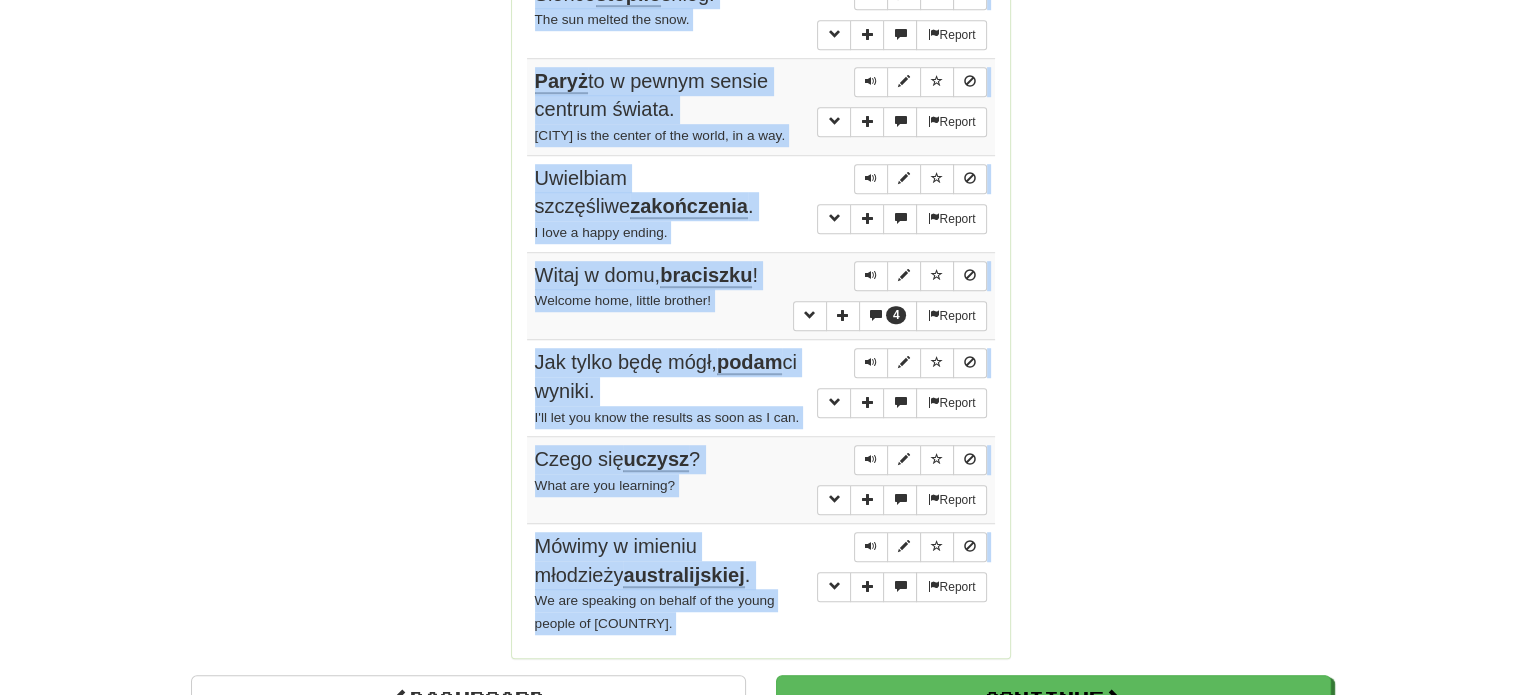 scroll, scrollTop: 1517, scrollLeft: 0, axis: vertical 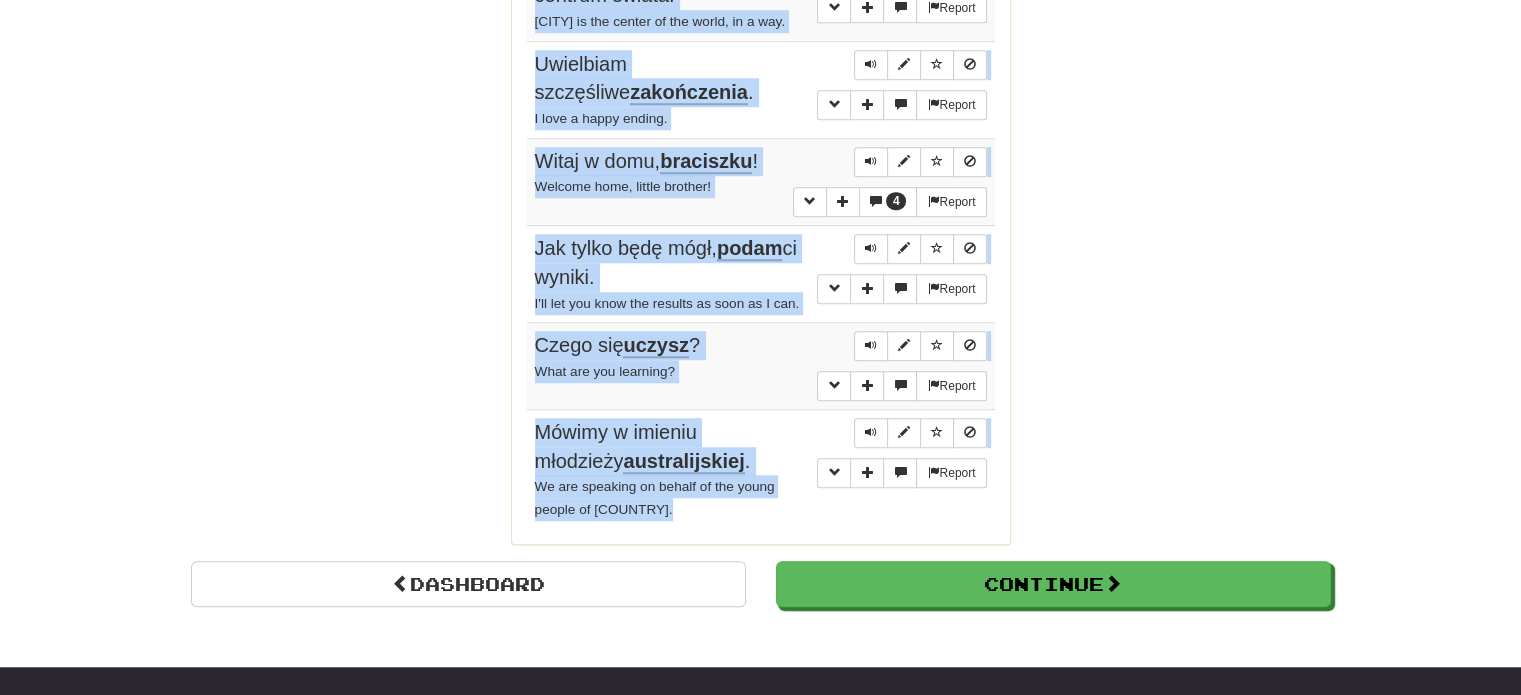 drag, startPoint x: 535, startPoint y: 286, endPoint x: 730, endPoint y: 518, distance: 303.066 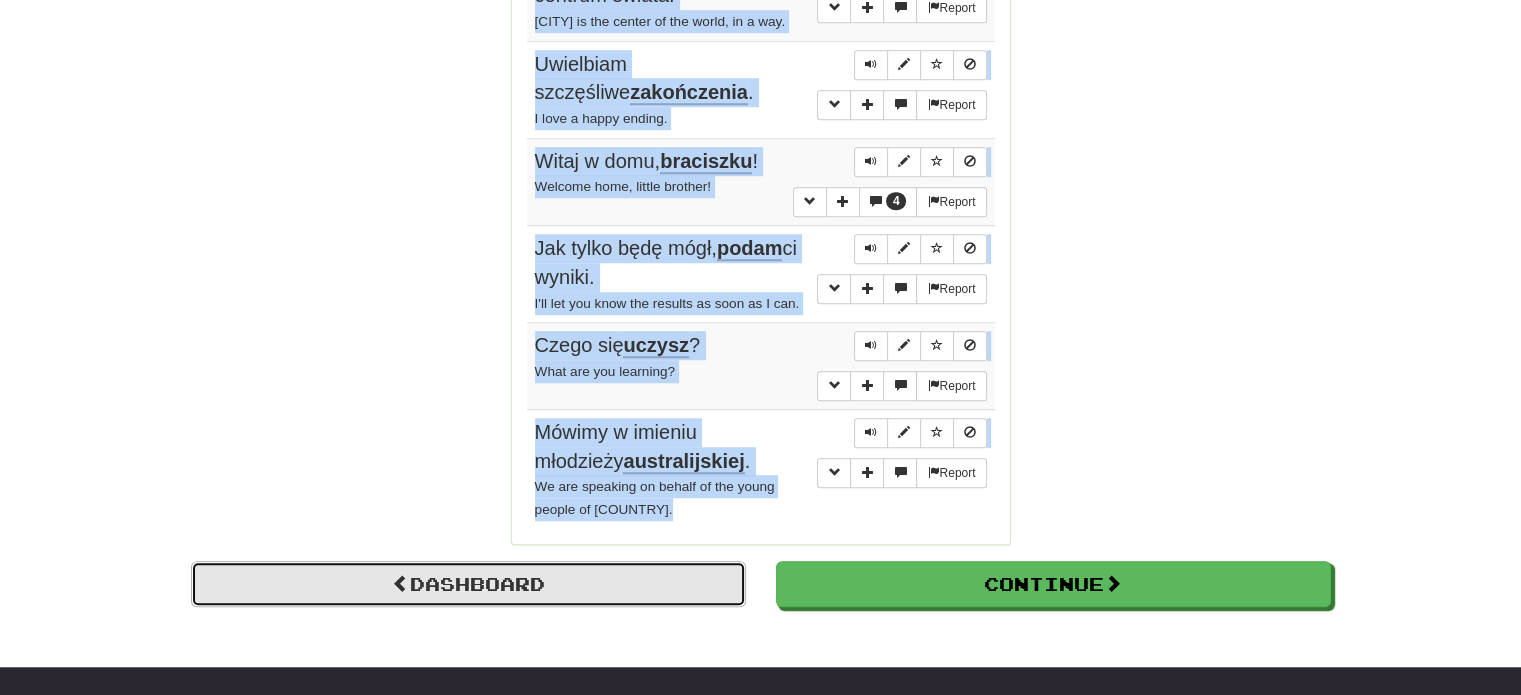 click on "Dashboard" at bounding box center [468, 584] 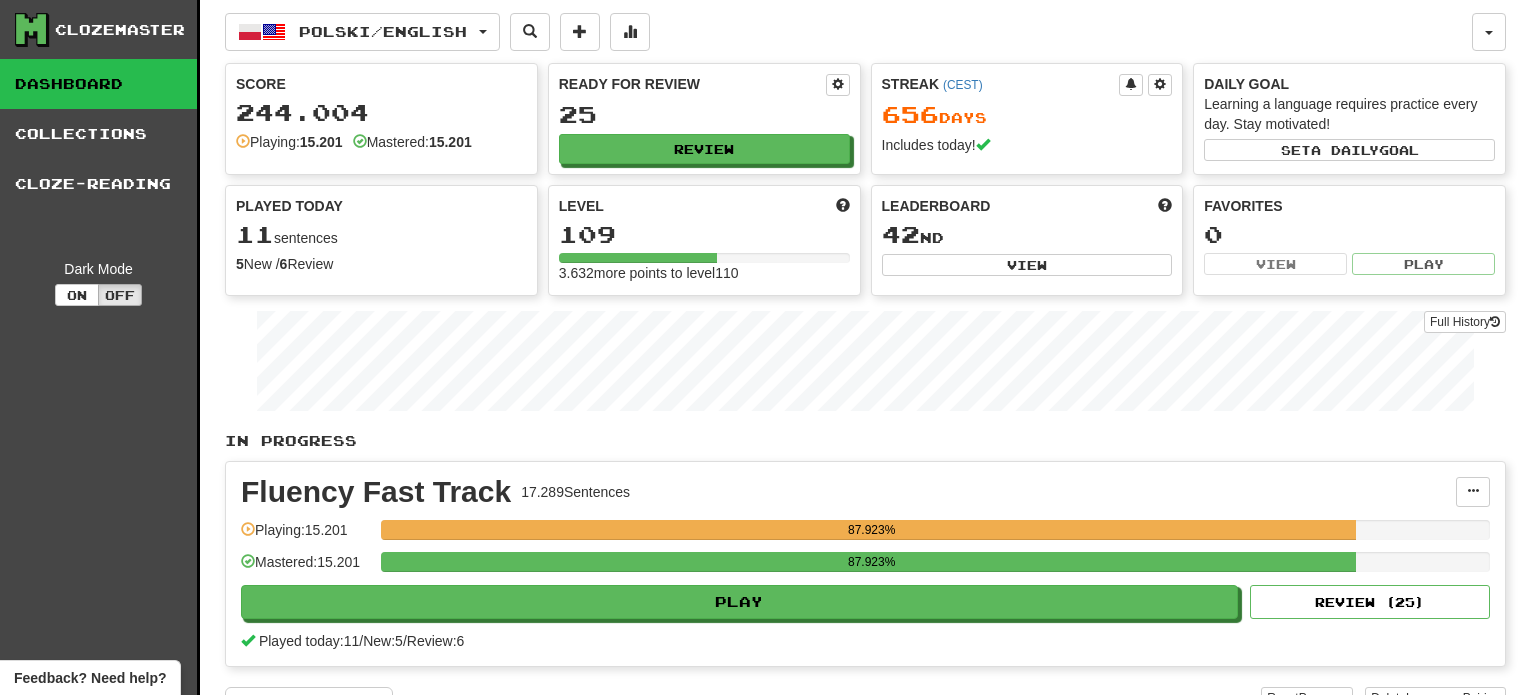 scroll, scrollTop: 0, scrollLeft: 0, axis: both 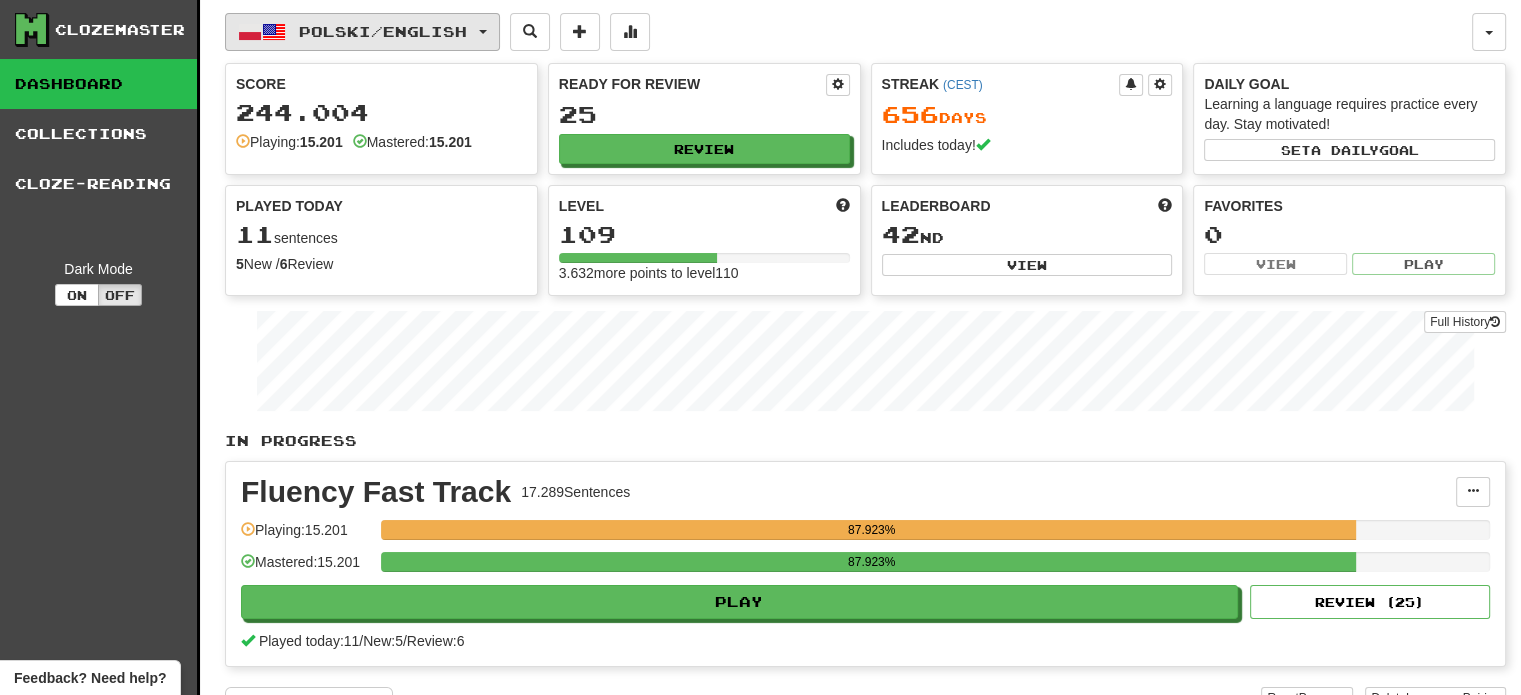 click on "Polski  /  English" at bounding box center (383, 31) 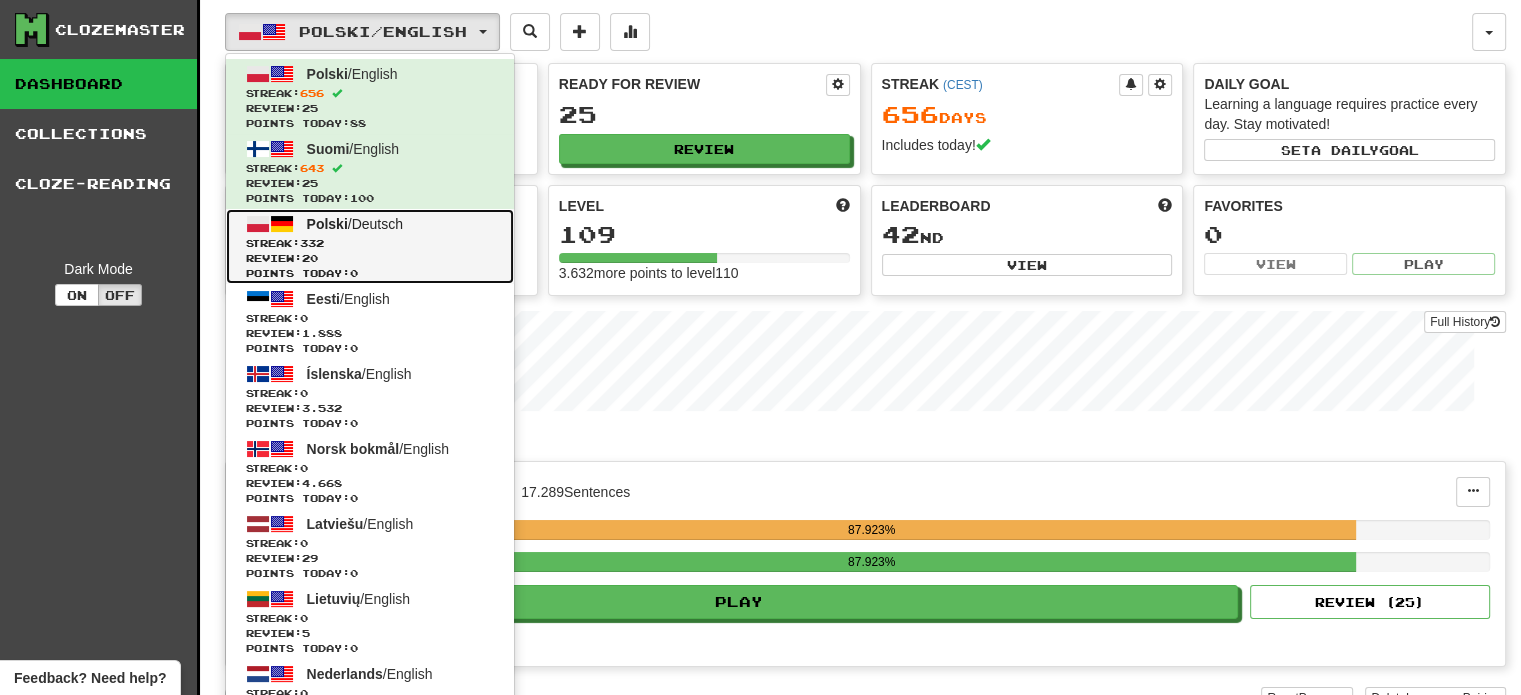 click on "Review:  20" at bounding box center (370, 258) 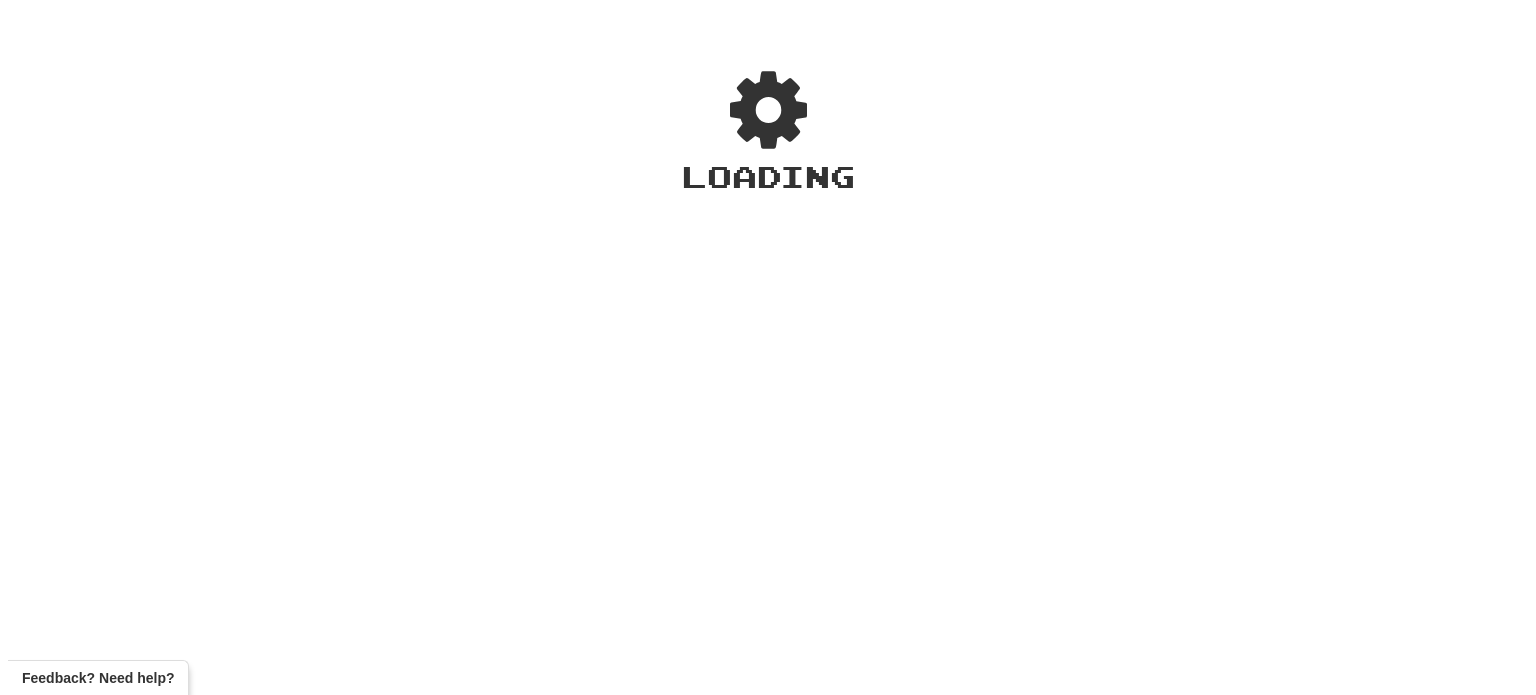 scroll, scrollTop: 0, scrollLeft: 0, axis: both 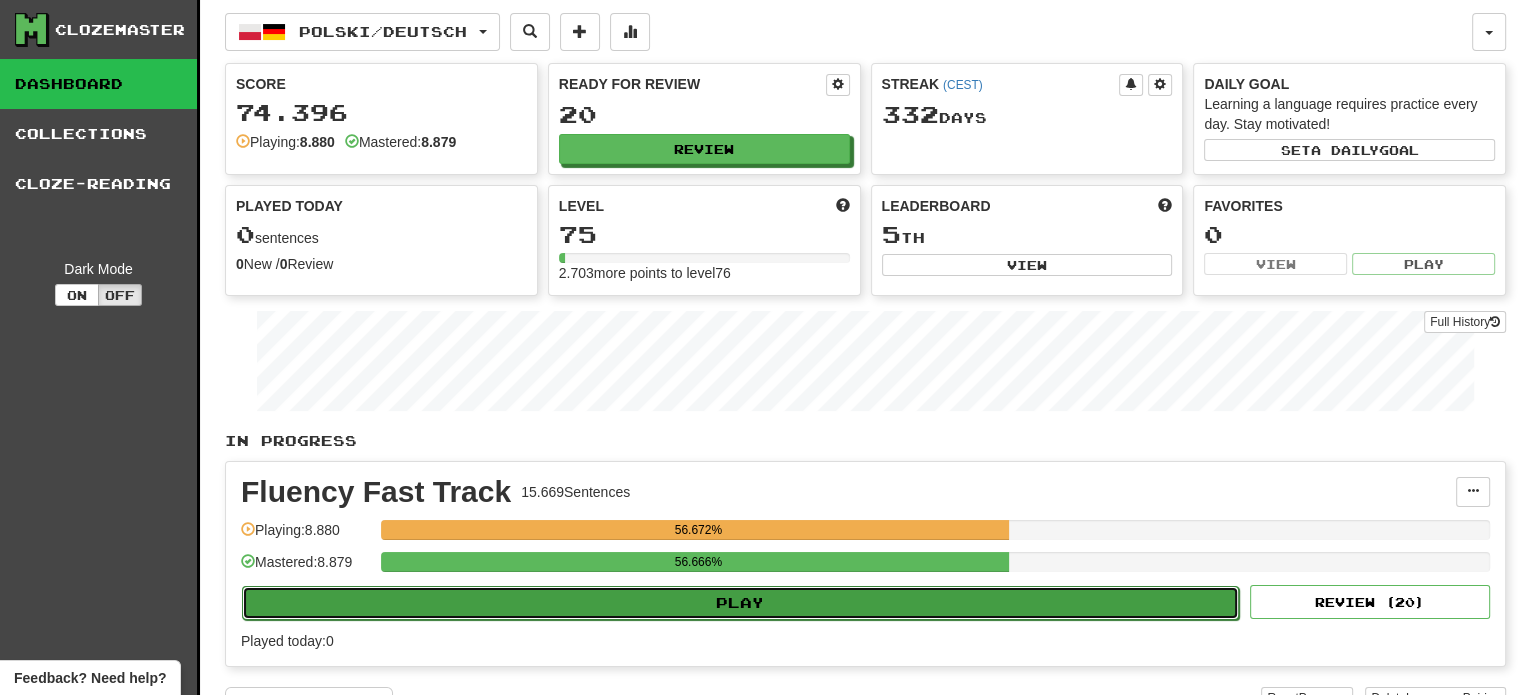 click on "Play" at bounding box center [740, 603] 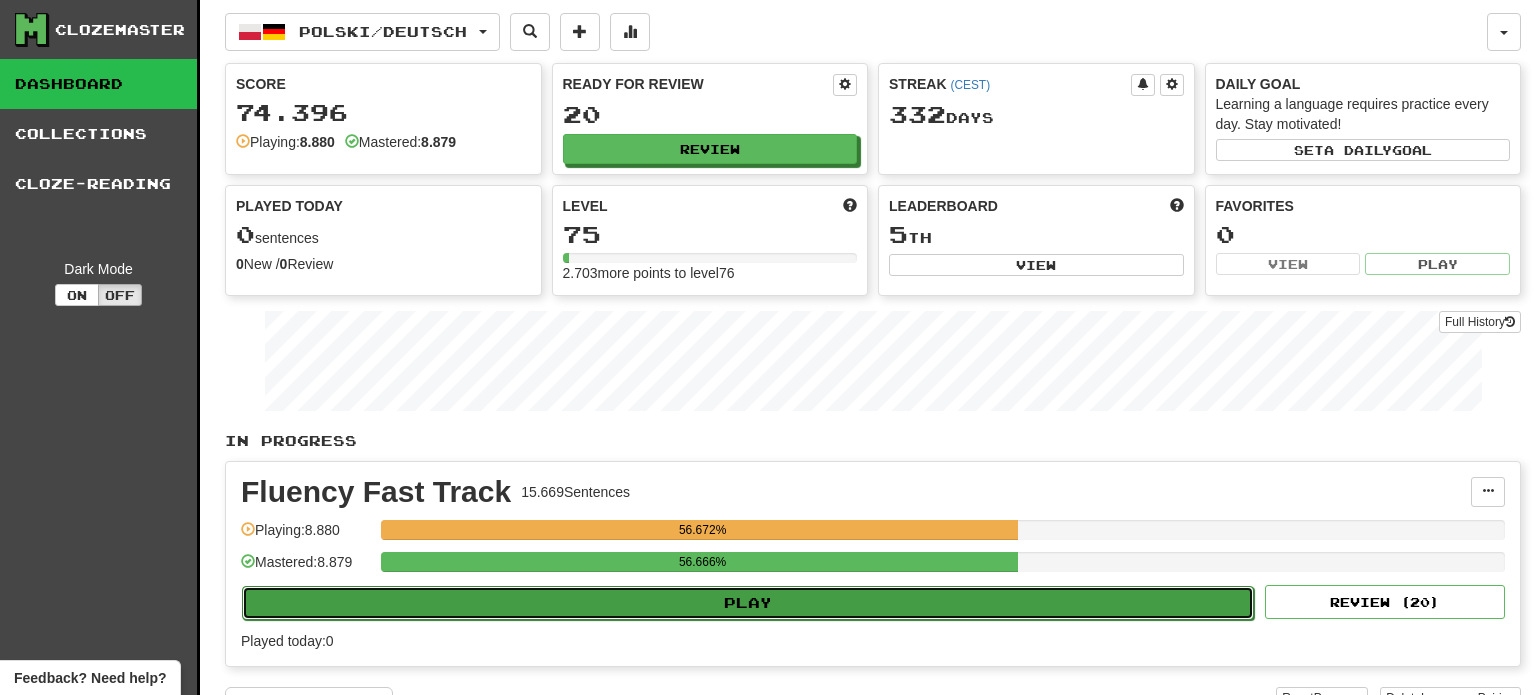 select on "**" 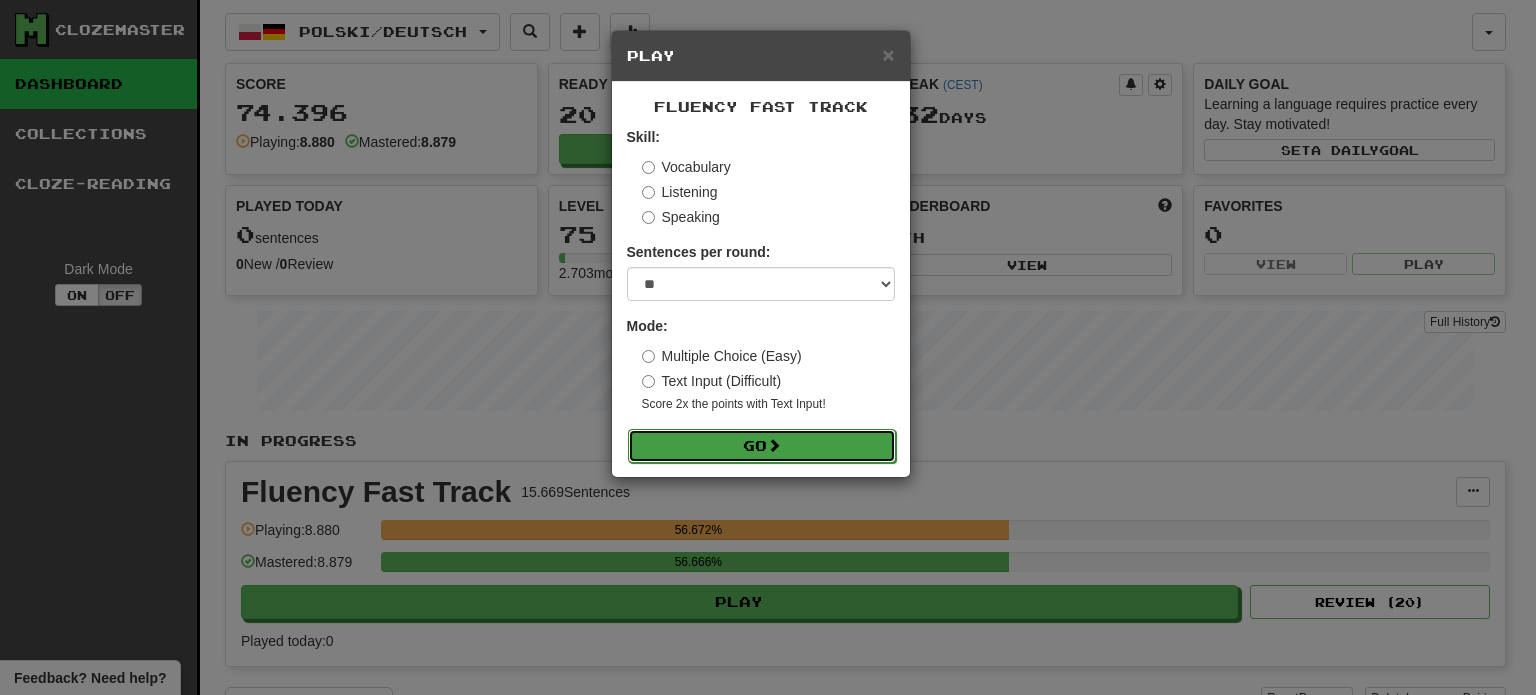 click on "Go" at bounding box center (762, 446) 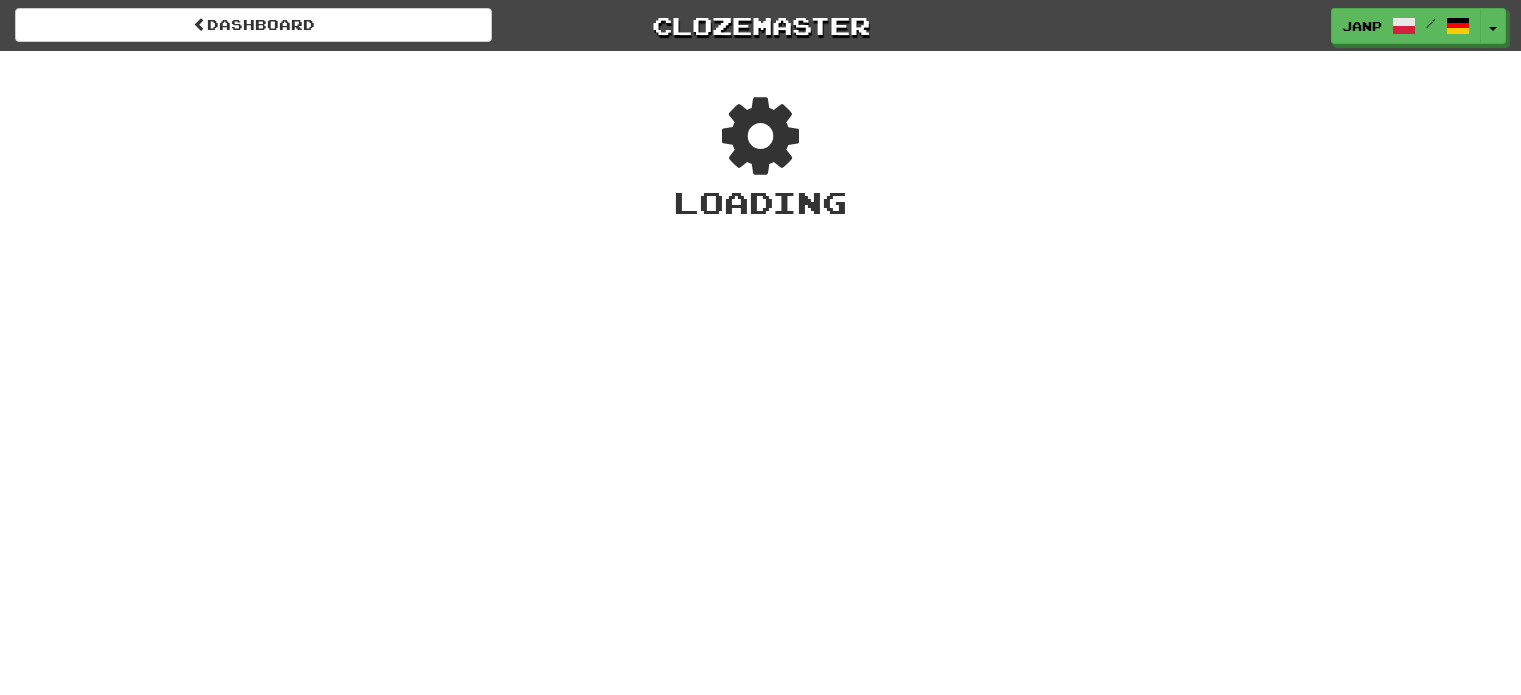 scroll, scrollTop: 0, scrollLeft: 0, axis: both 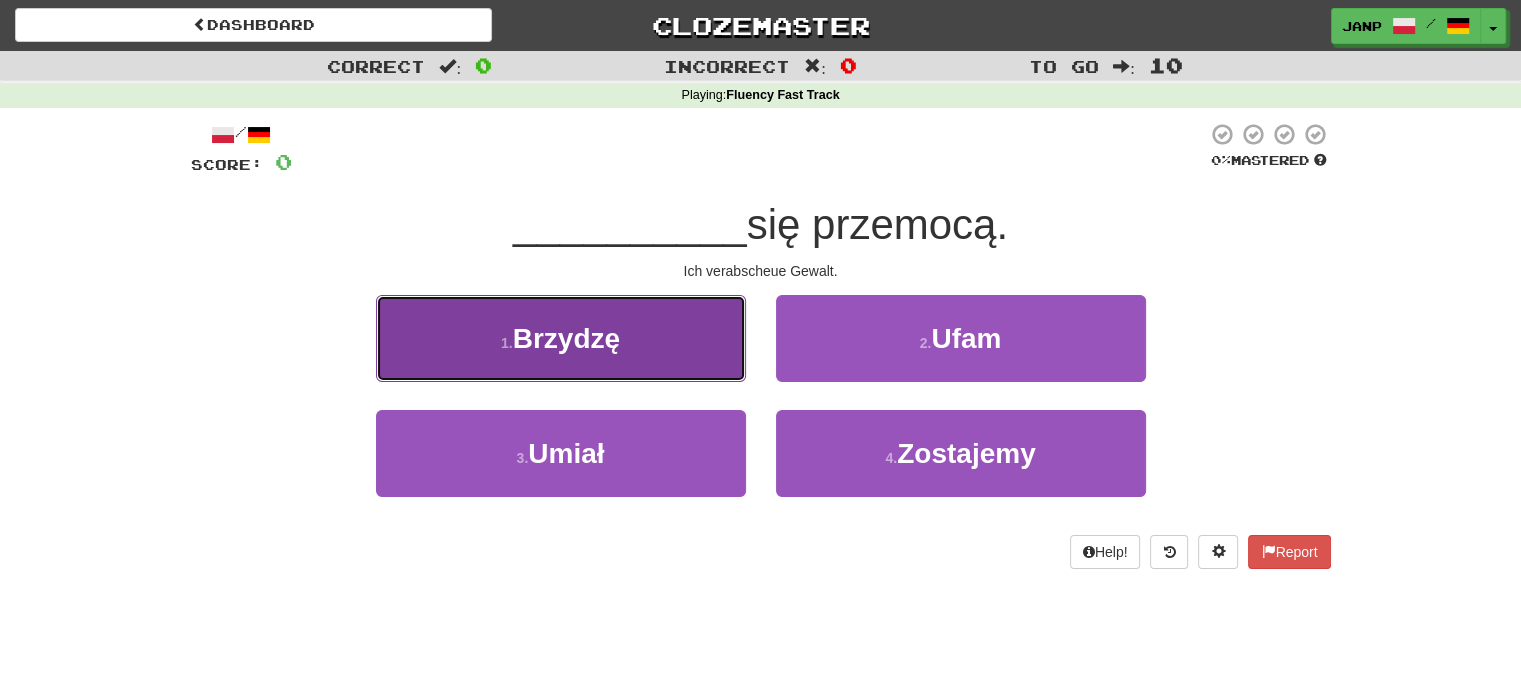 click on "1 .  Brzydzę" at bounding box center (561, 338) 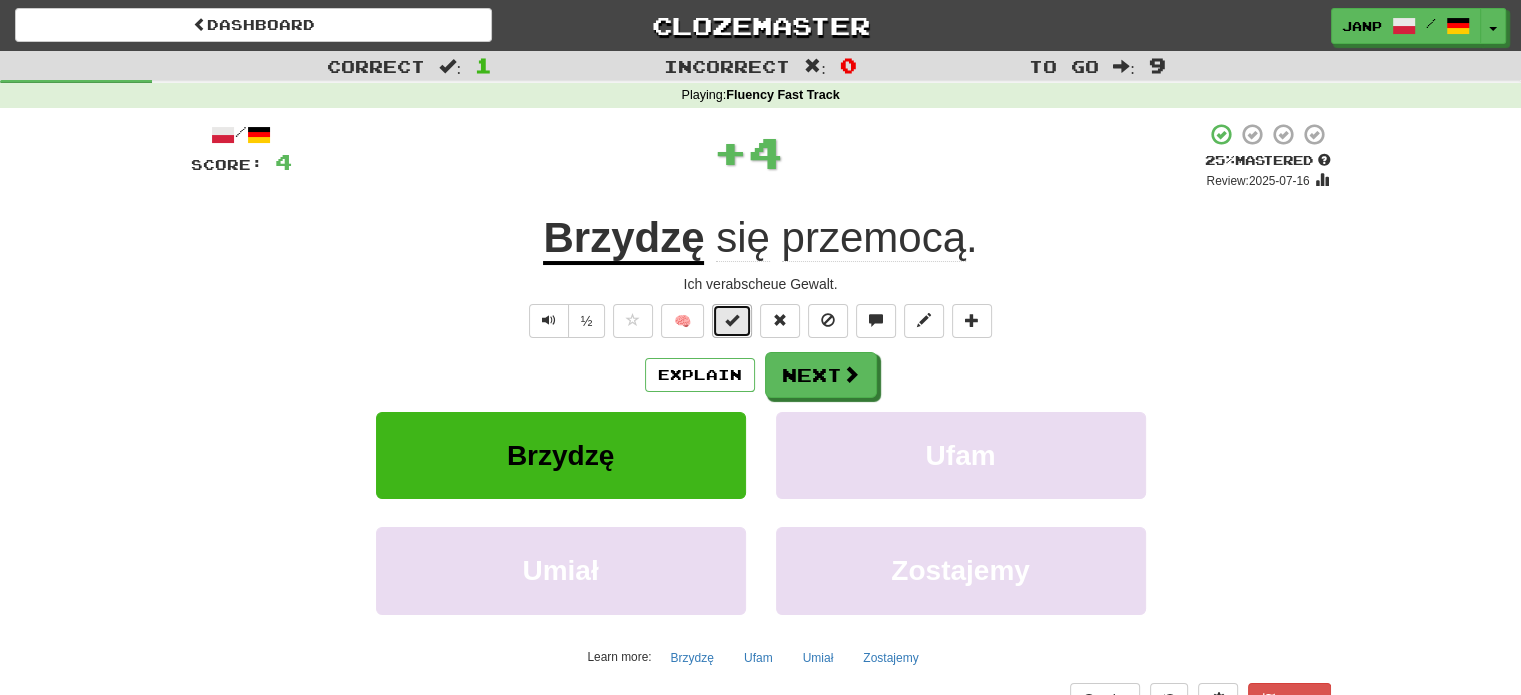 click at bounding box center [732, 321] 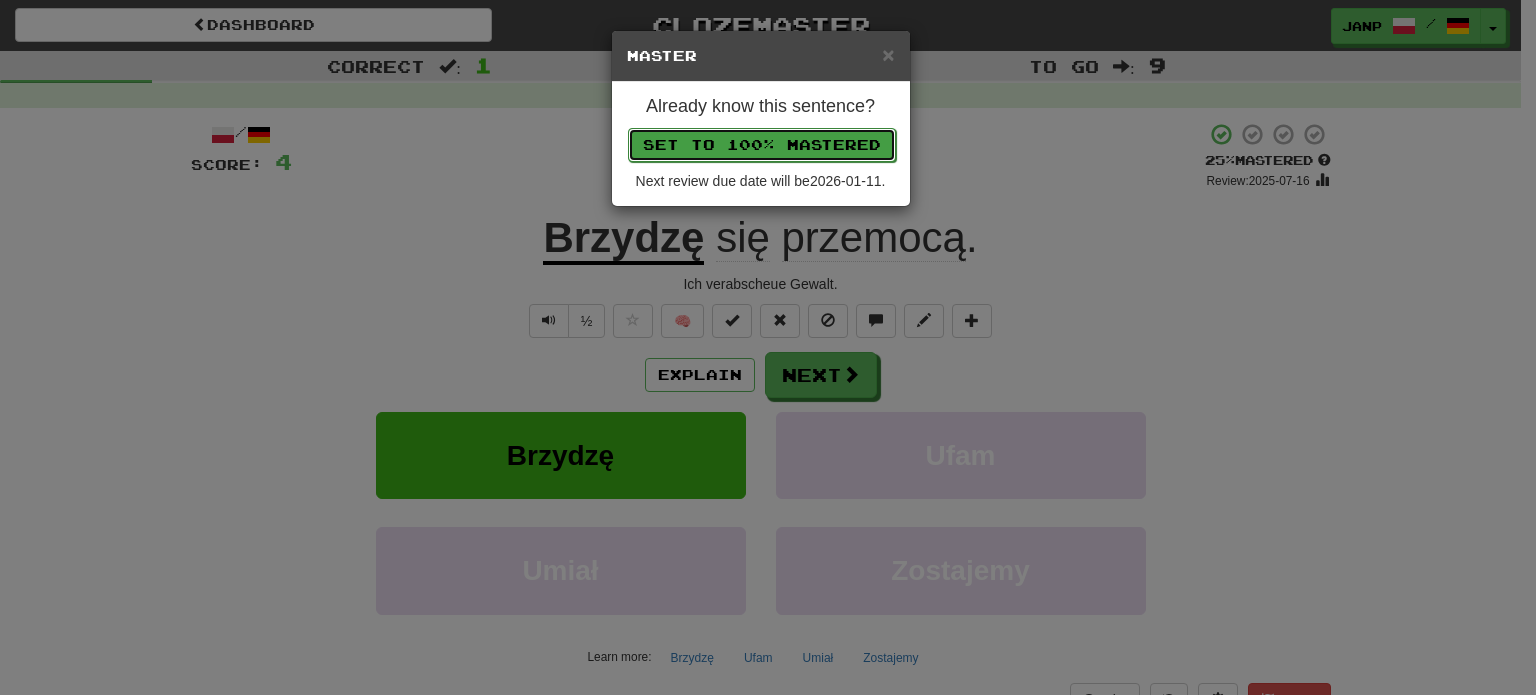 click on "Set to 100% Mastered" at bounding box center (762, 145) 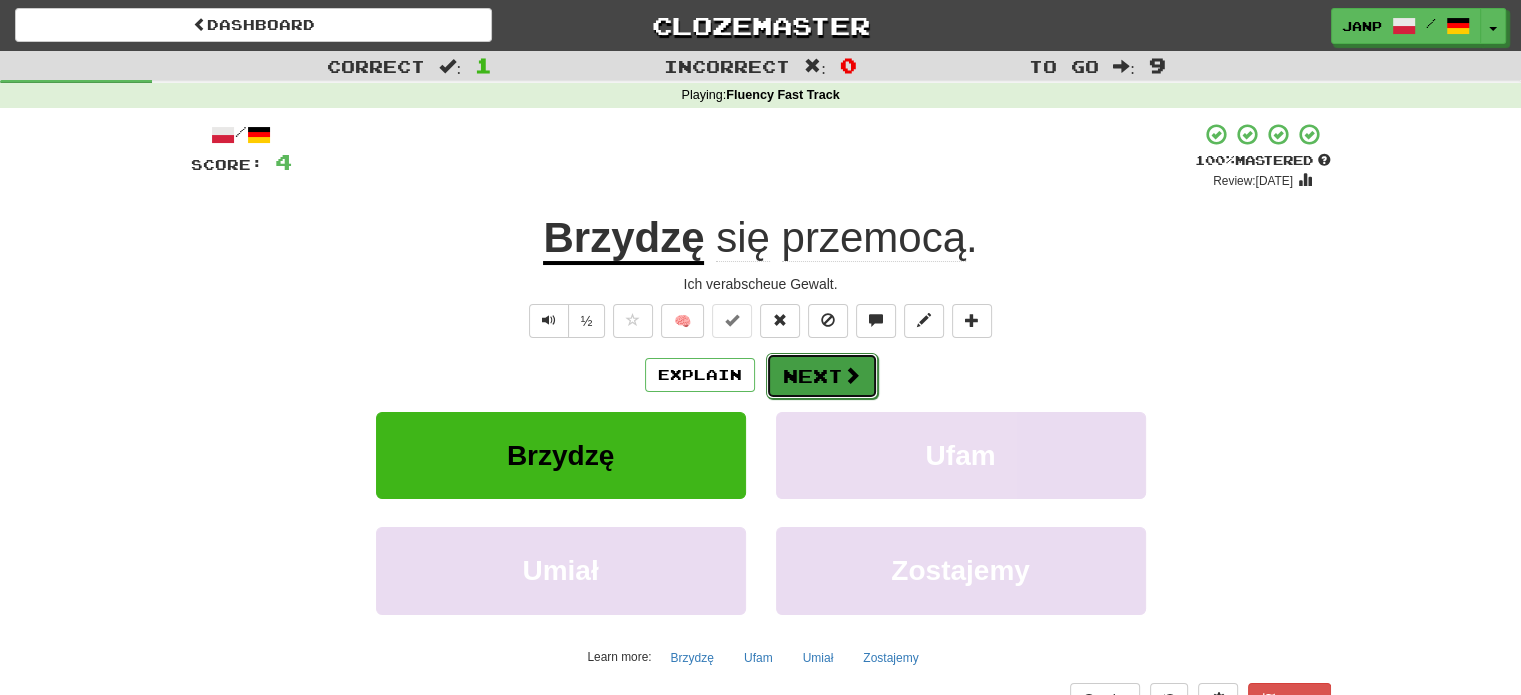 click on "Next" at bounding box center (822, 376) 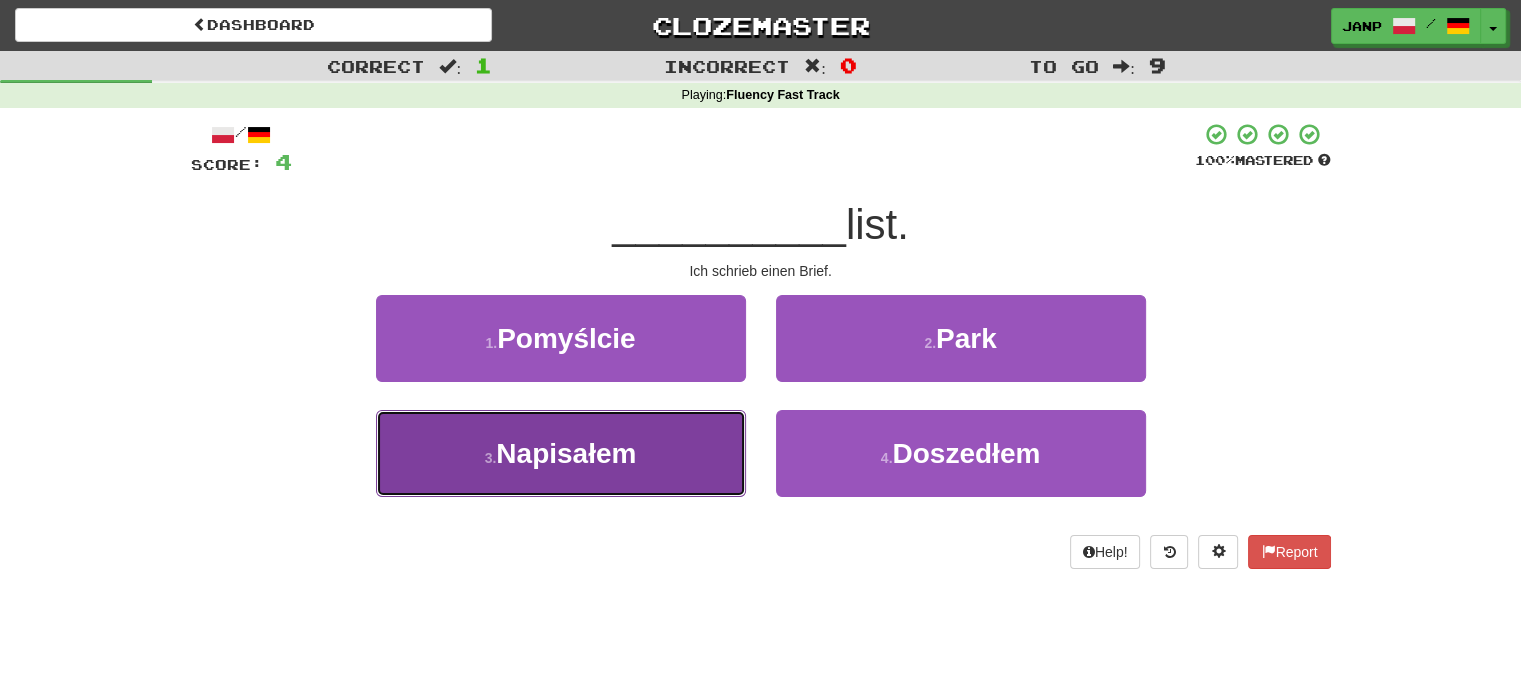 click on "3 .  Napisałem" at bounding box center [561, 453] 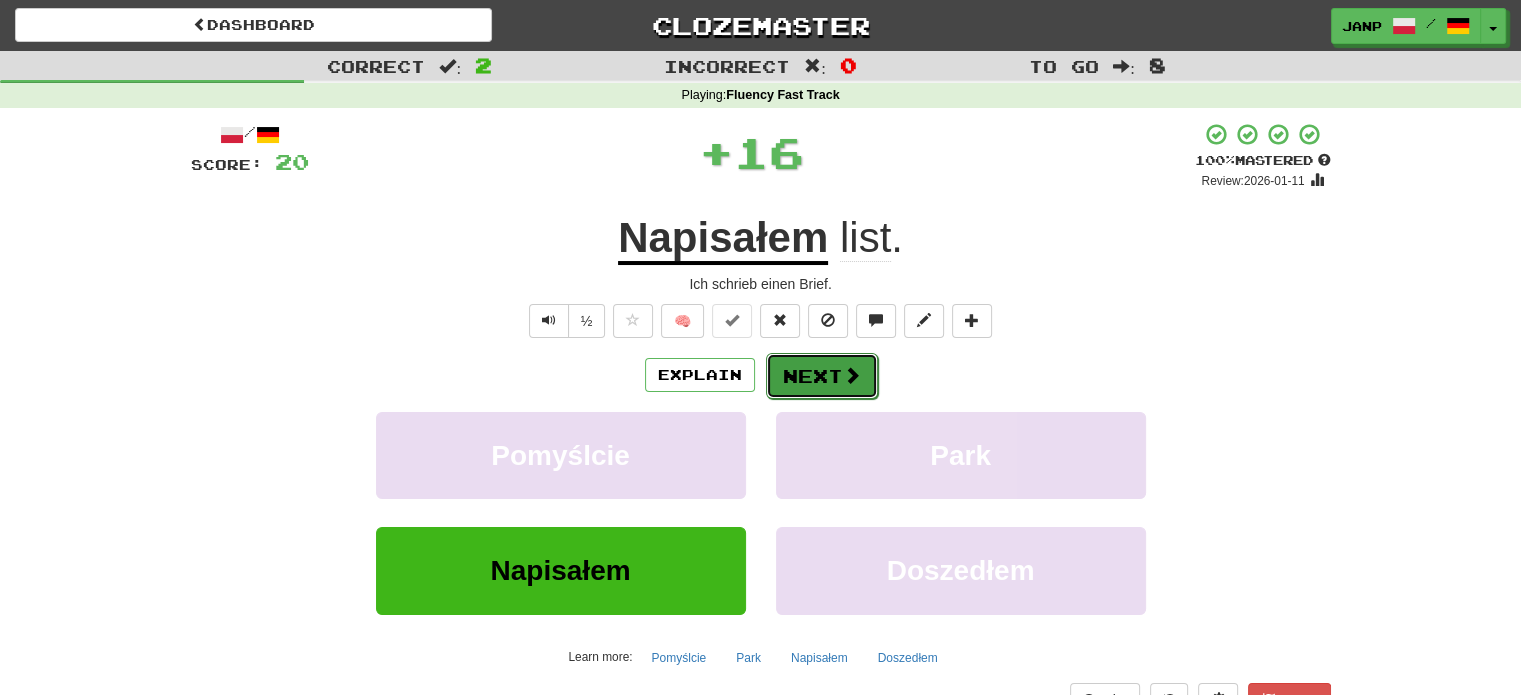 click on "Next" at bounding box center [822, 376] 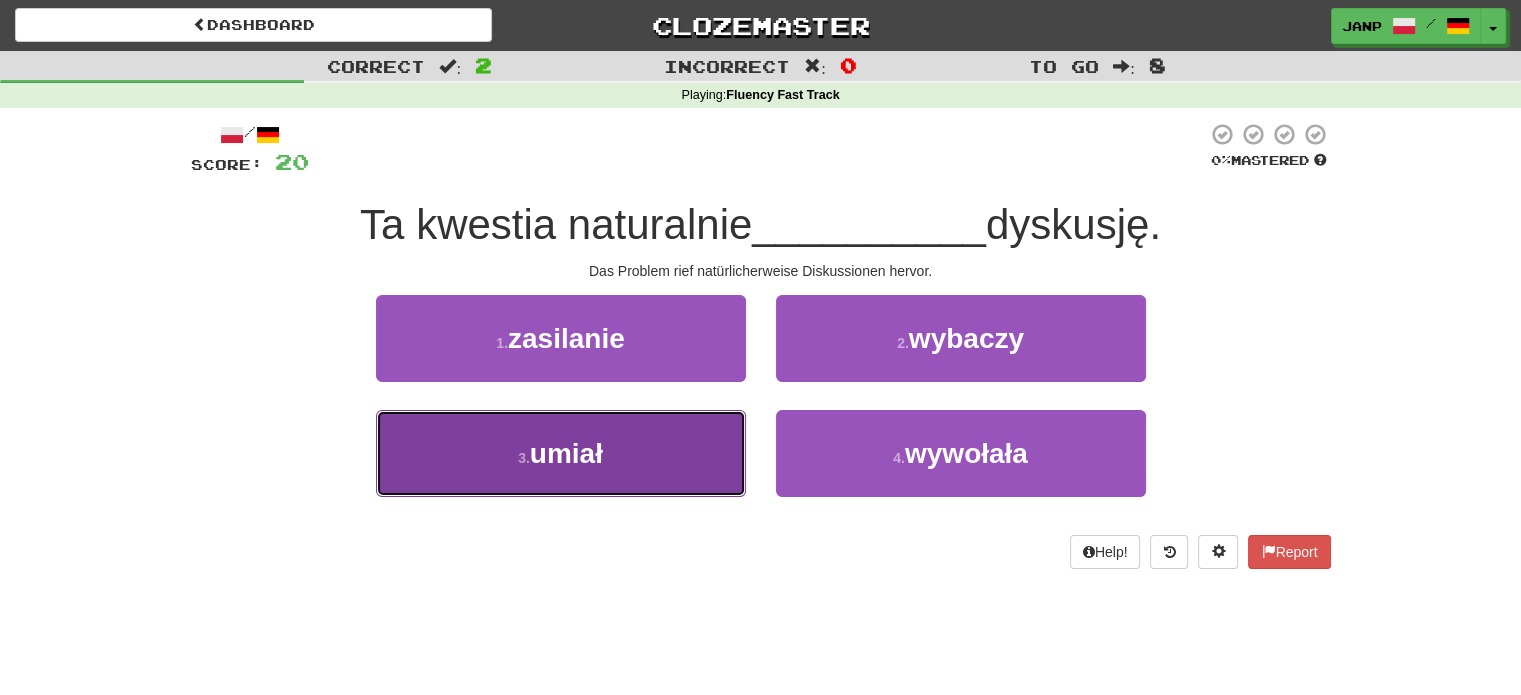 click on "3 .  umiał" at bounding box center [561, 453] 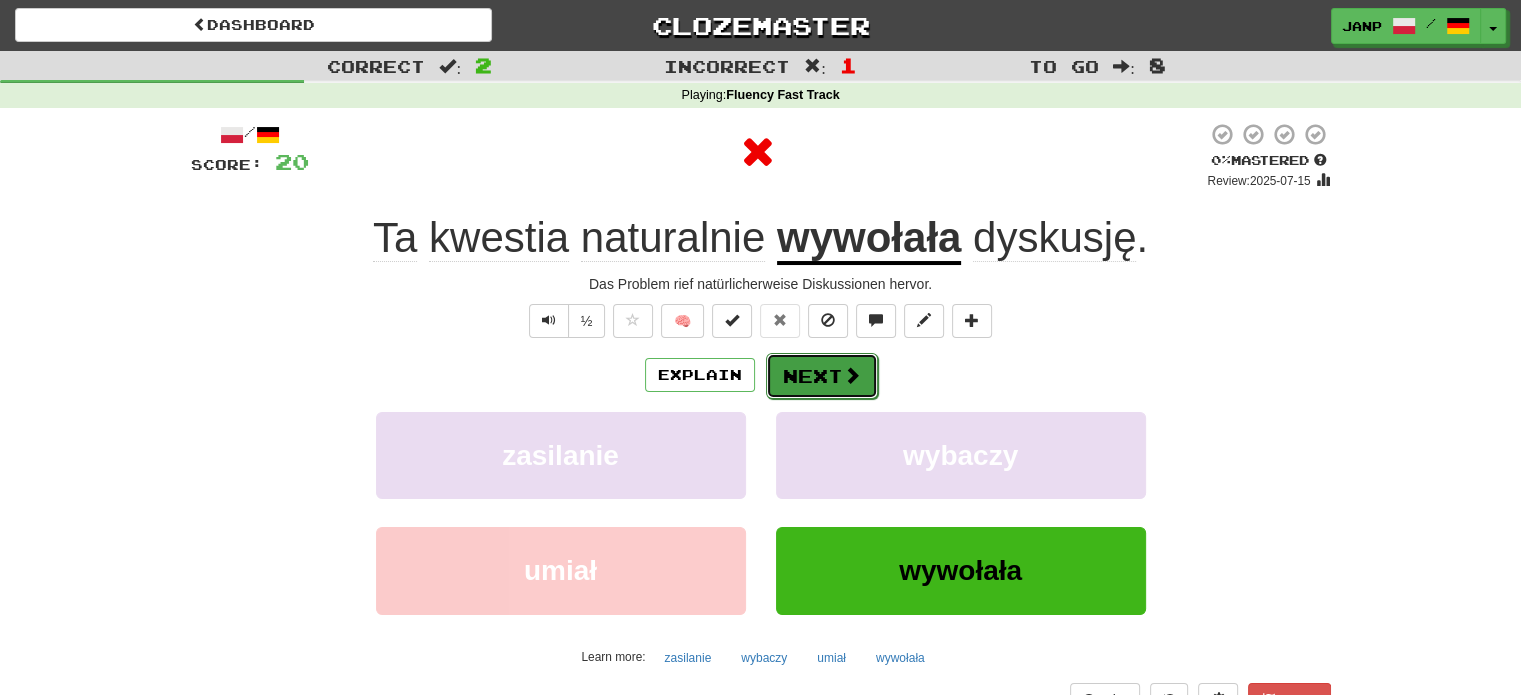 click on "Next" at bounding box center (822, 376) 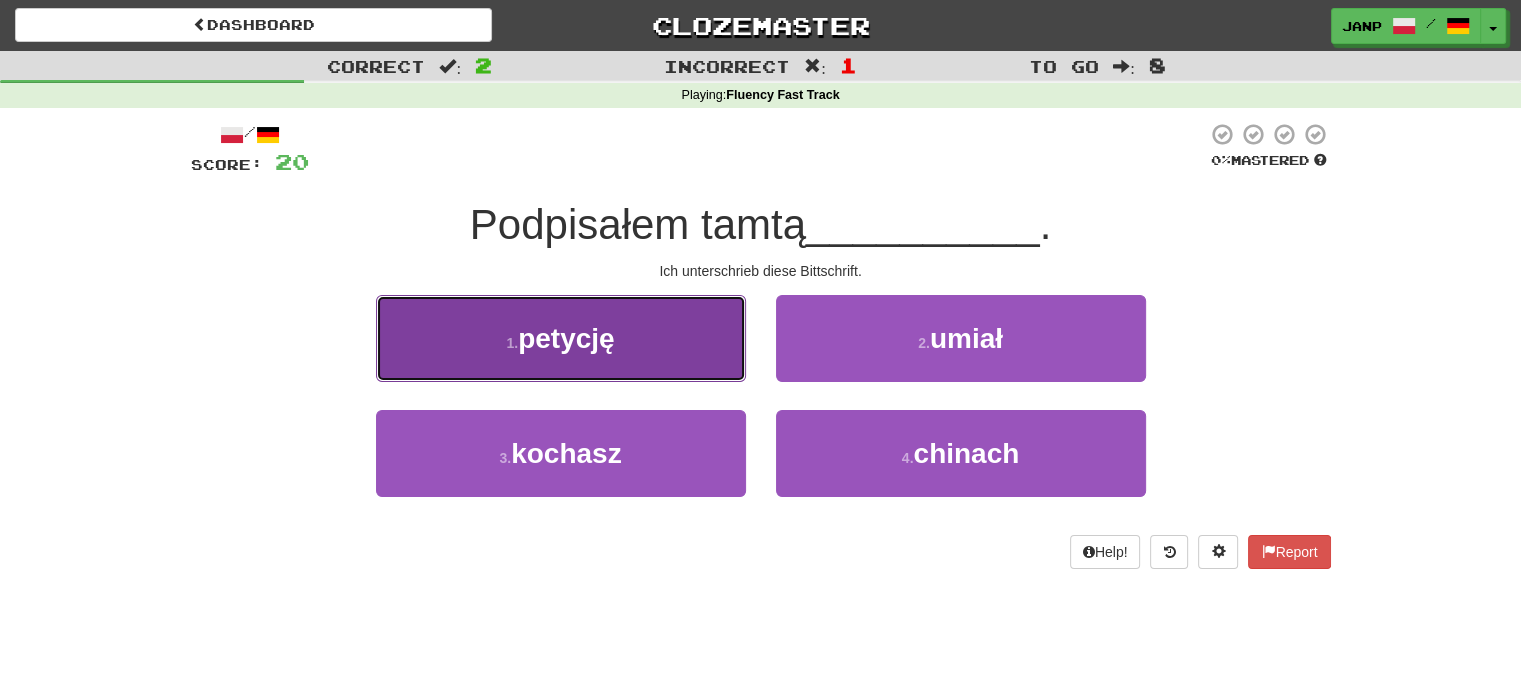click on "1 .  petycję" at bounding box center [561, 338] 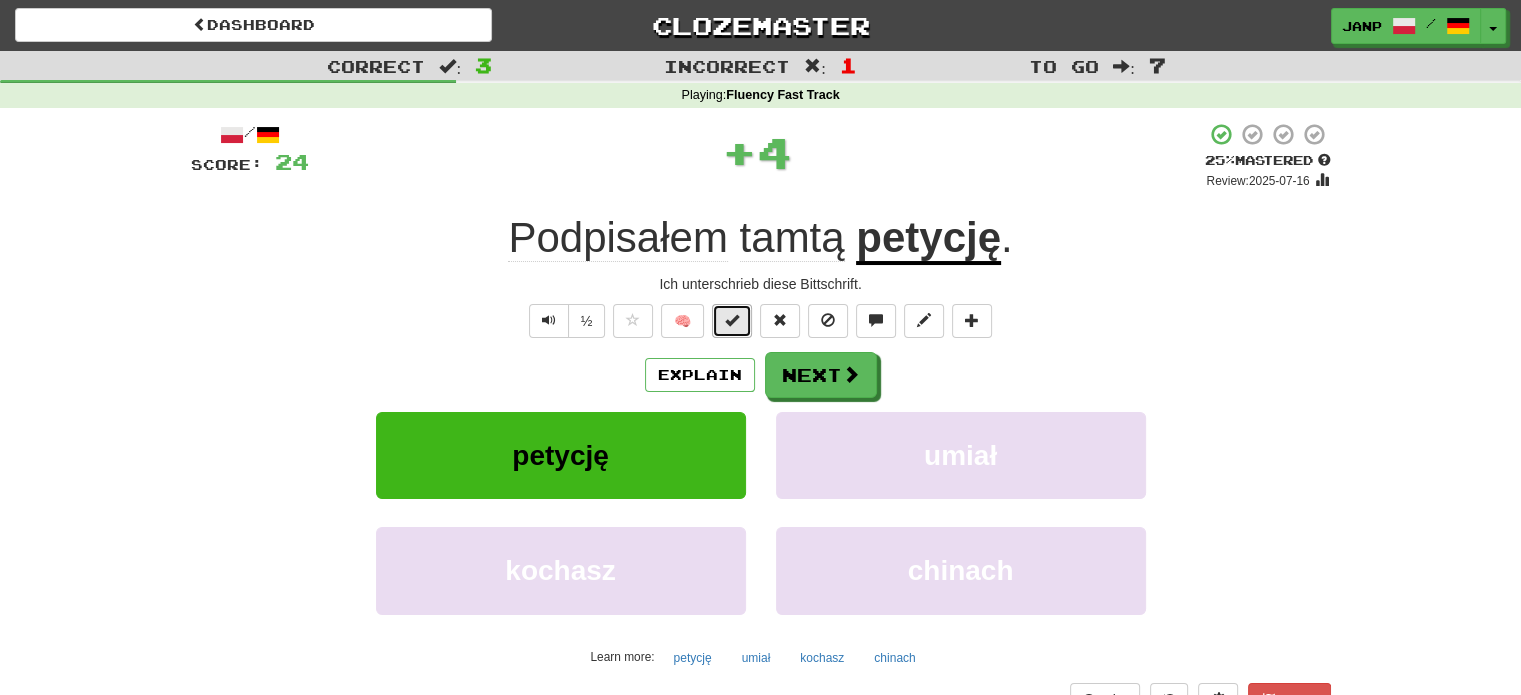 click at bounding box center [732, 321] 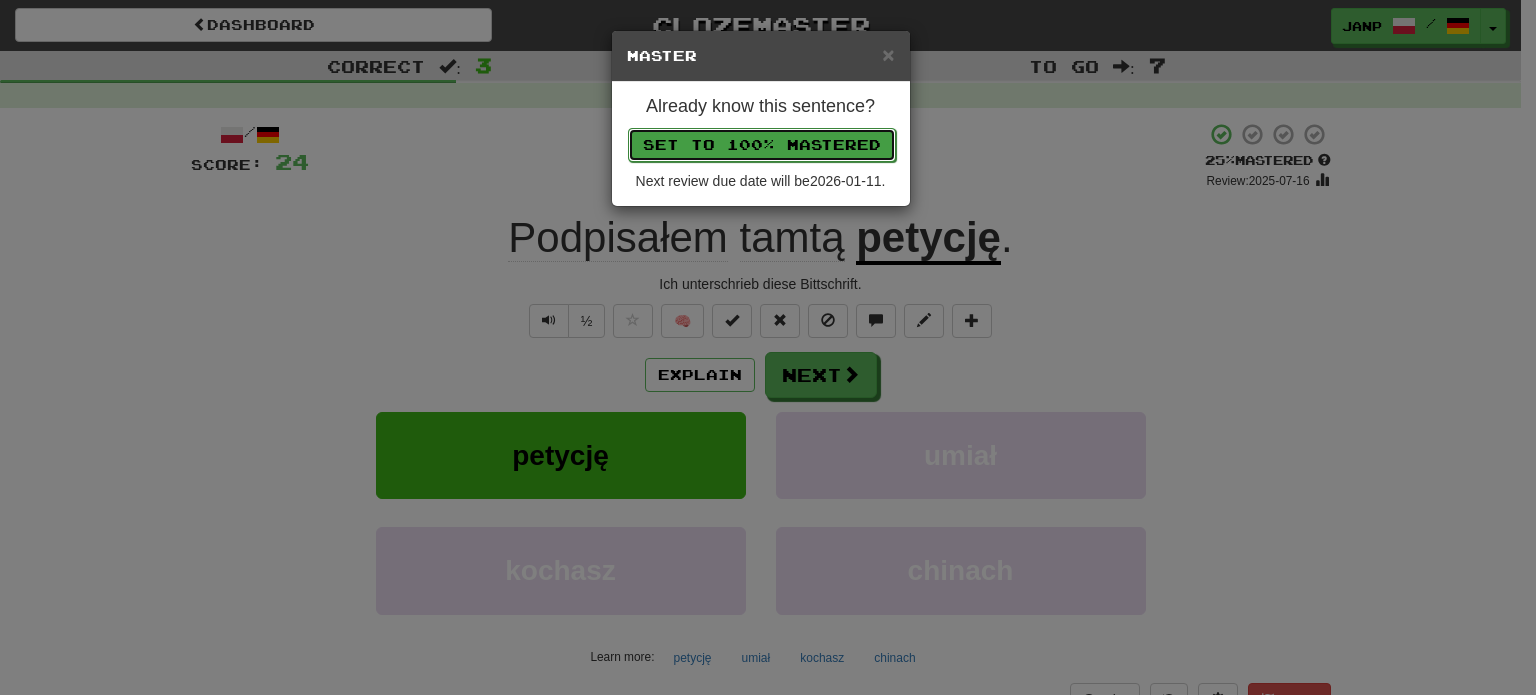 click on "Set to 100% Mastered" at bounding box center (762, 145) 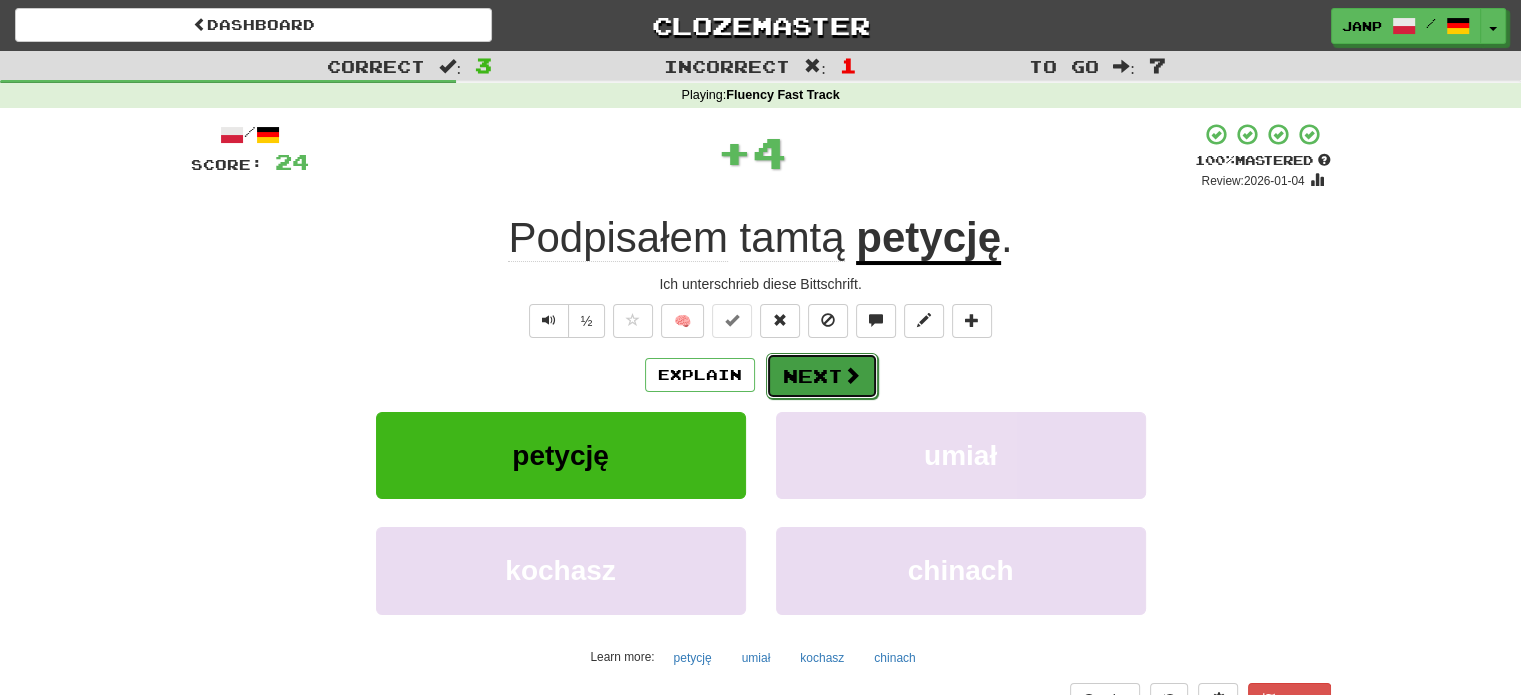 click on "Next" at bounding box center (822, 376) 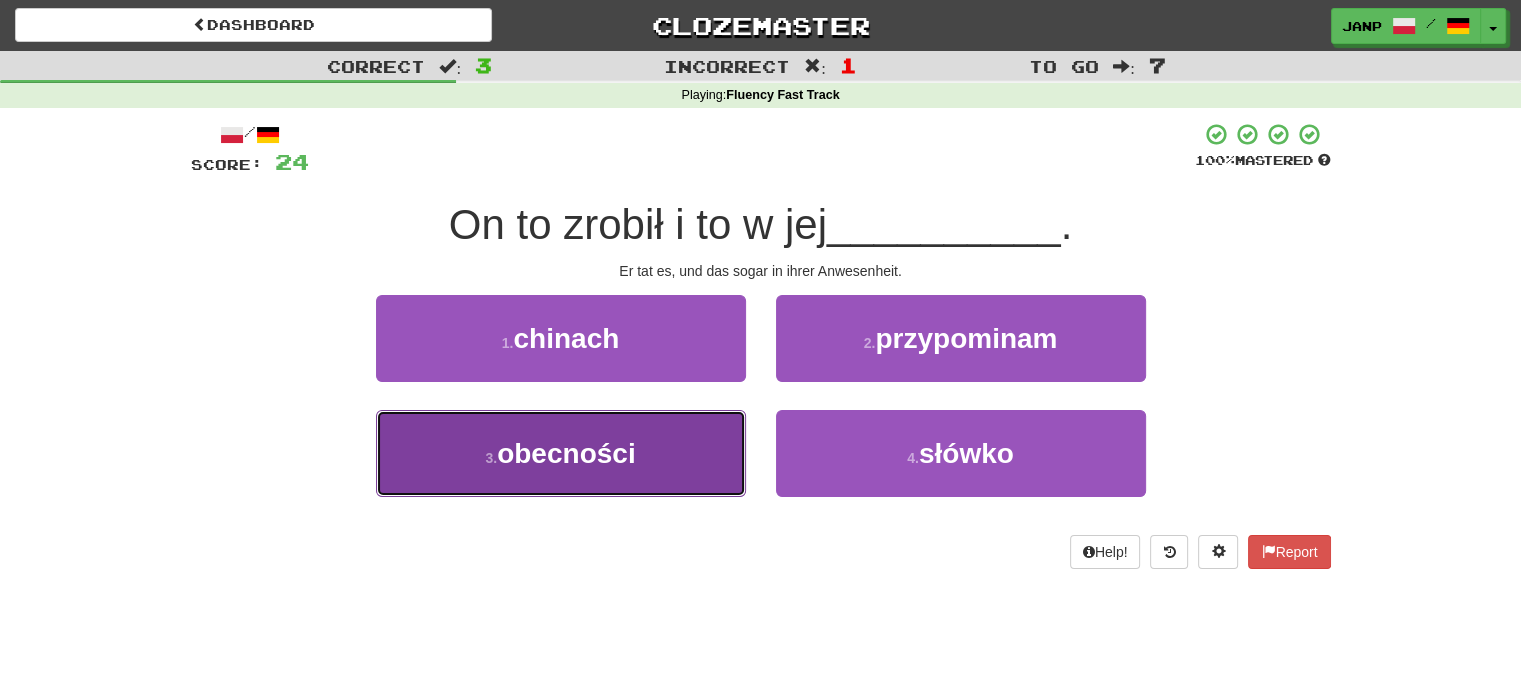 click on "3 .  obecności" at bounding box center [561, 453] 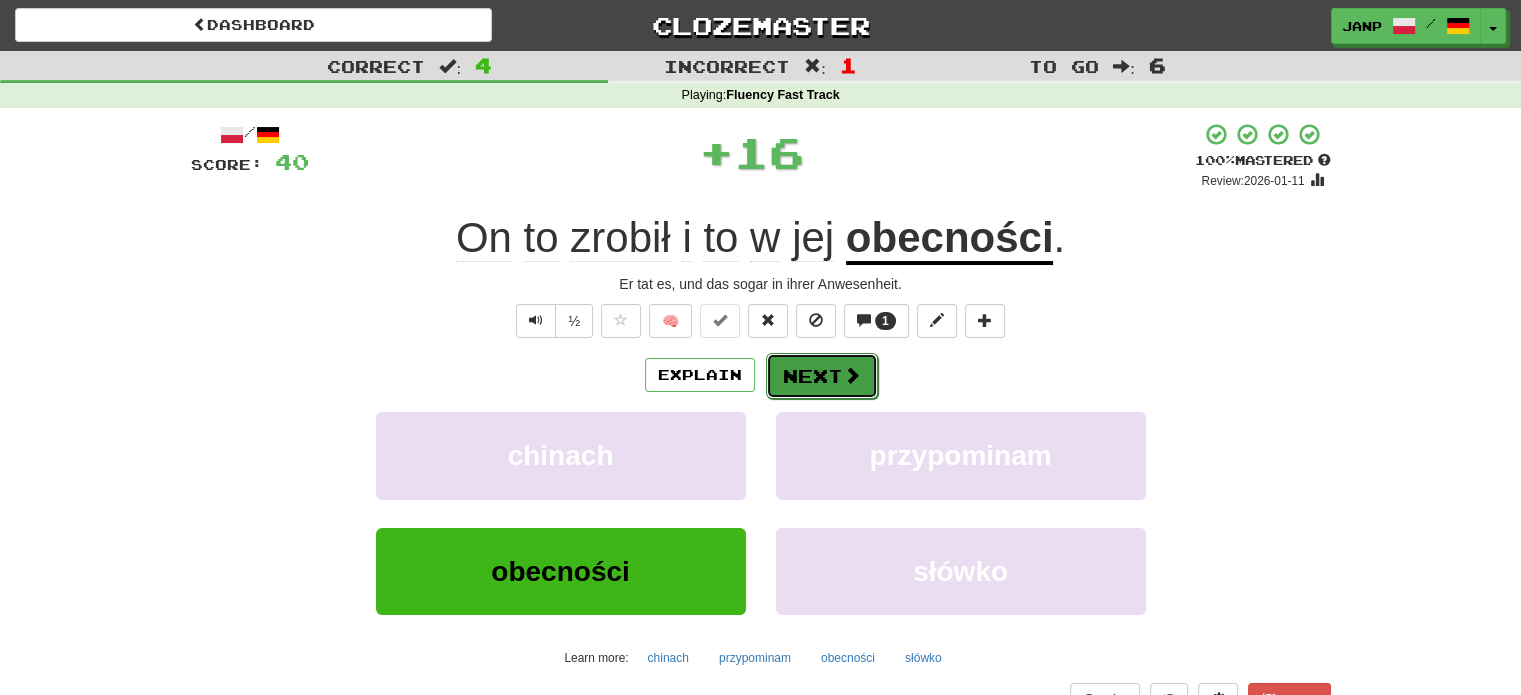 click on "Next" at bounding box center (822, 376) 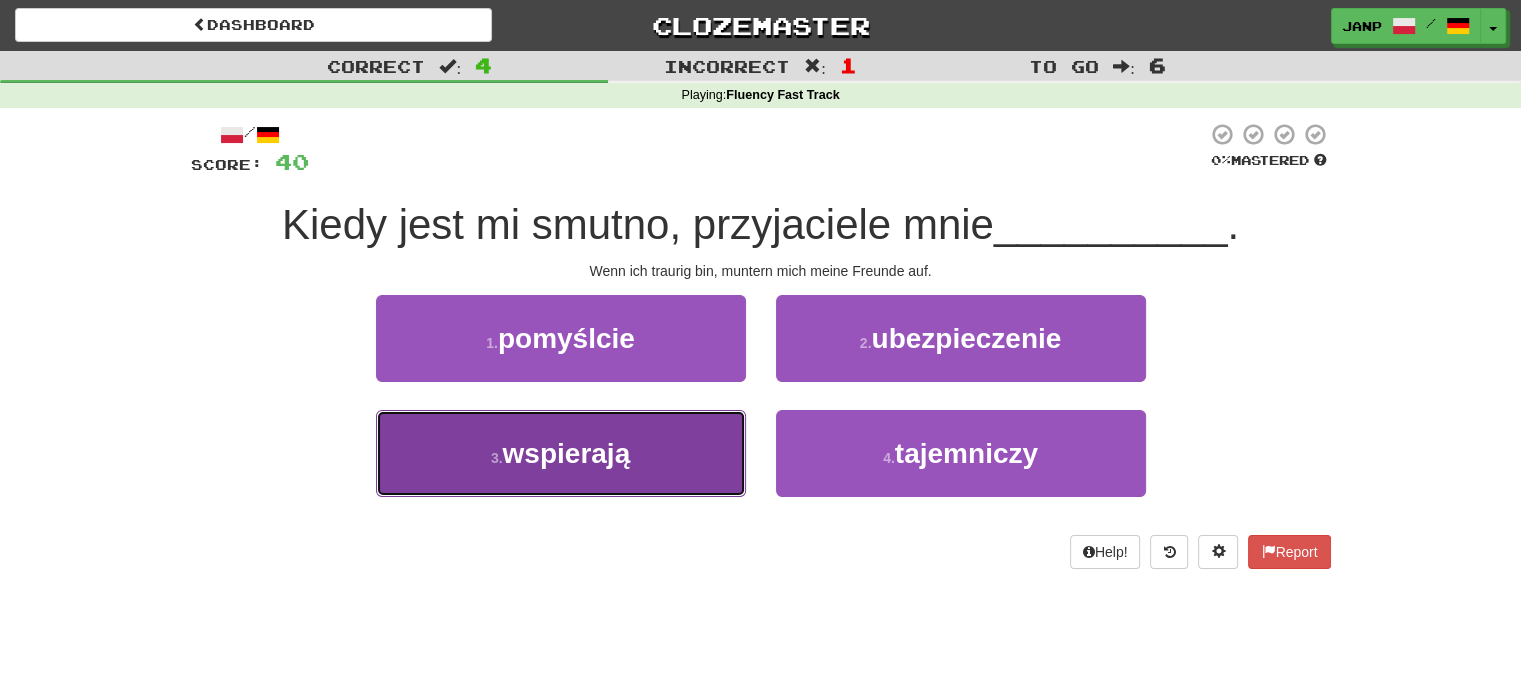 click on "3 .  wspierają" at bounding box center (561, 453) 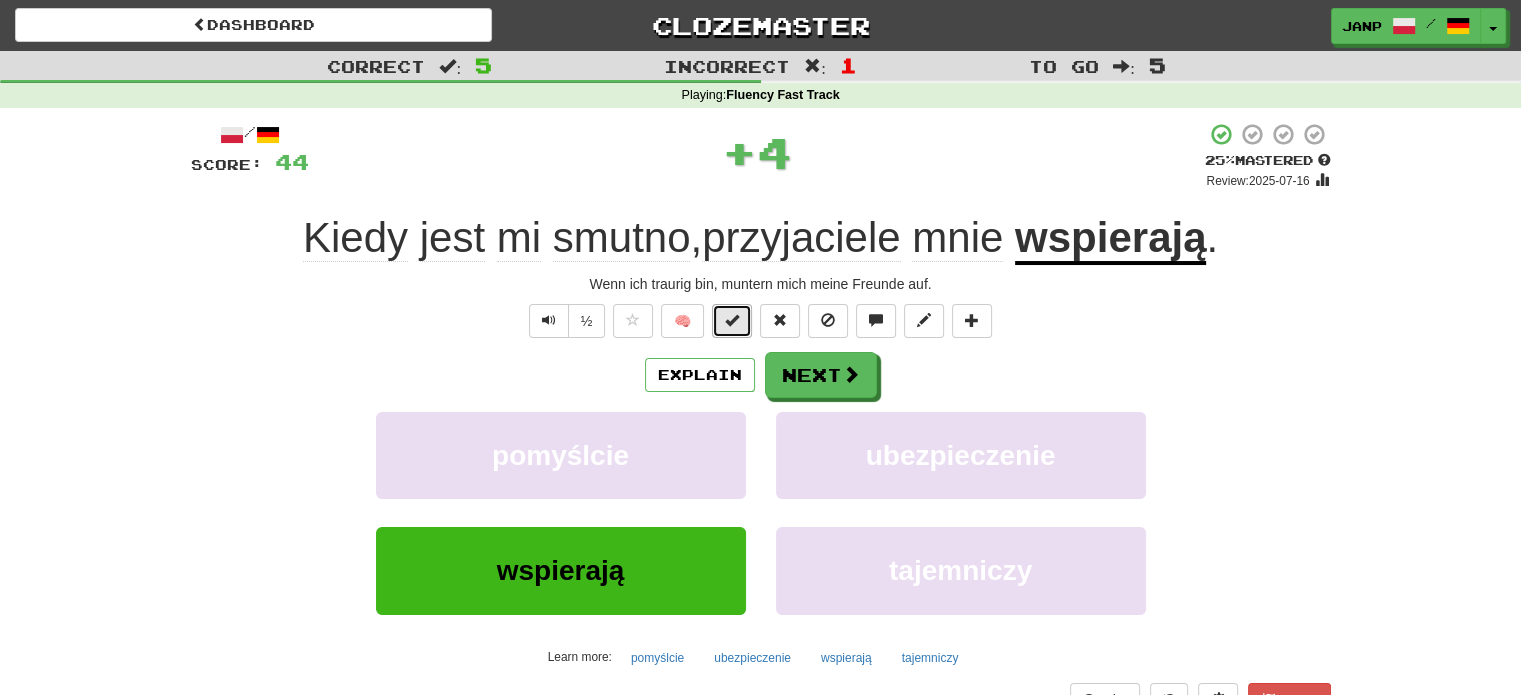 click at bounding box center [732, 320] 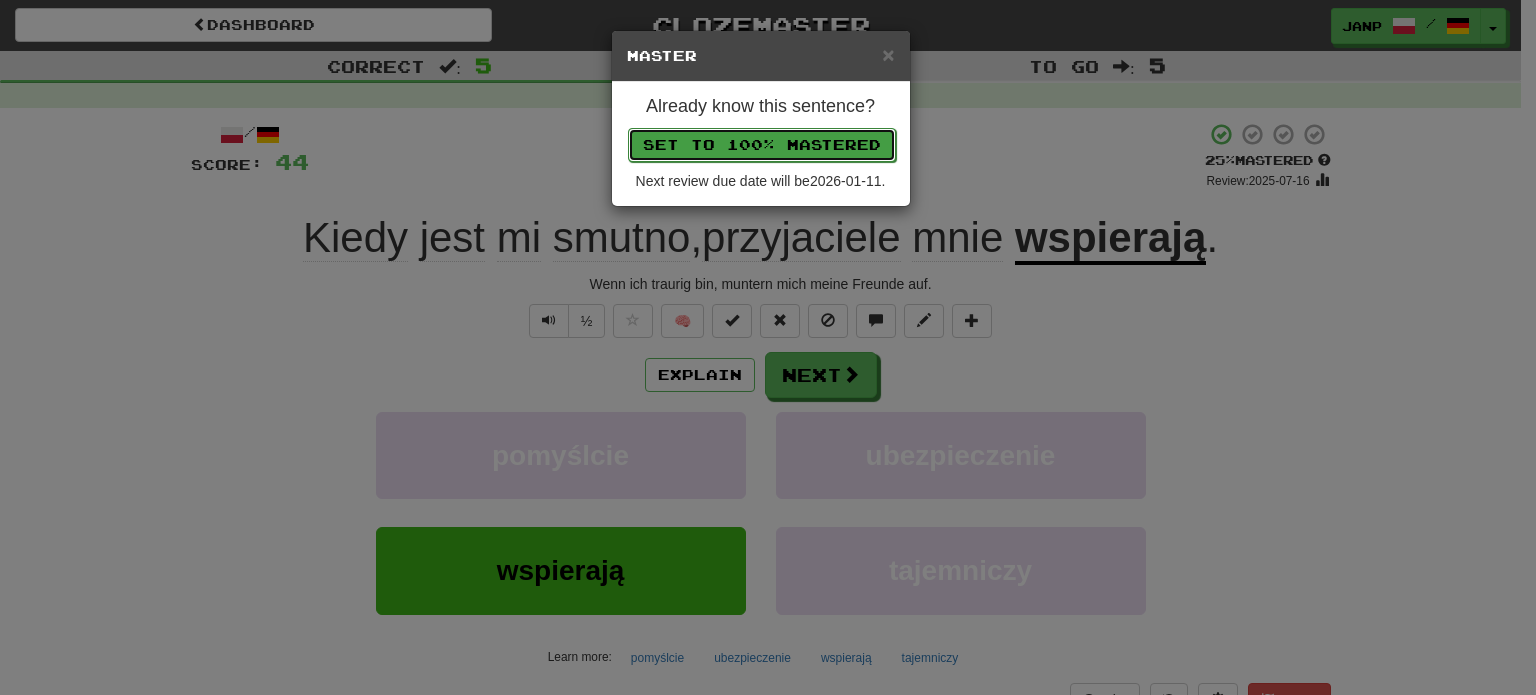 click on "Set to 100% Mastered" at bounding box center [762, 145] 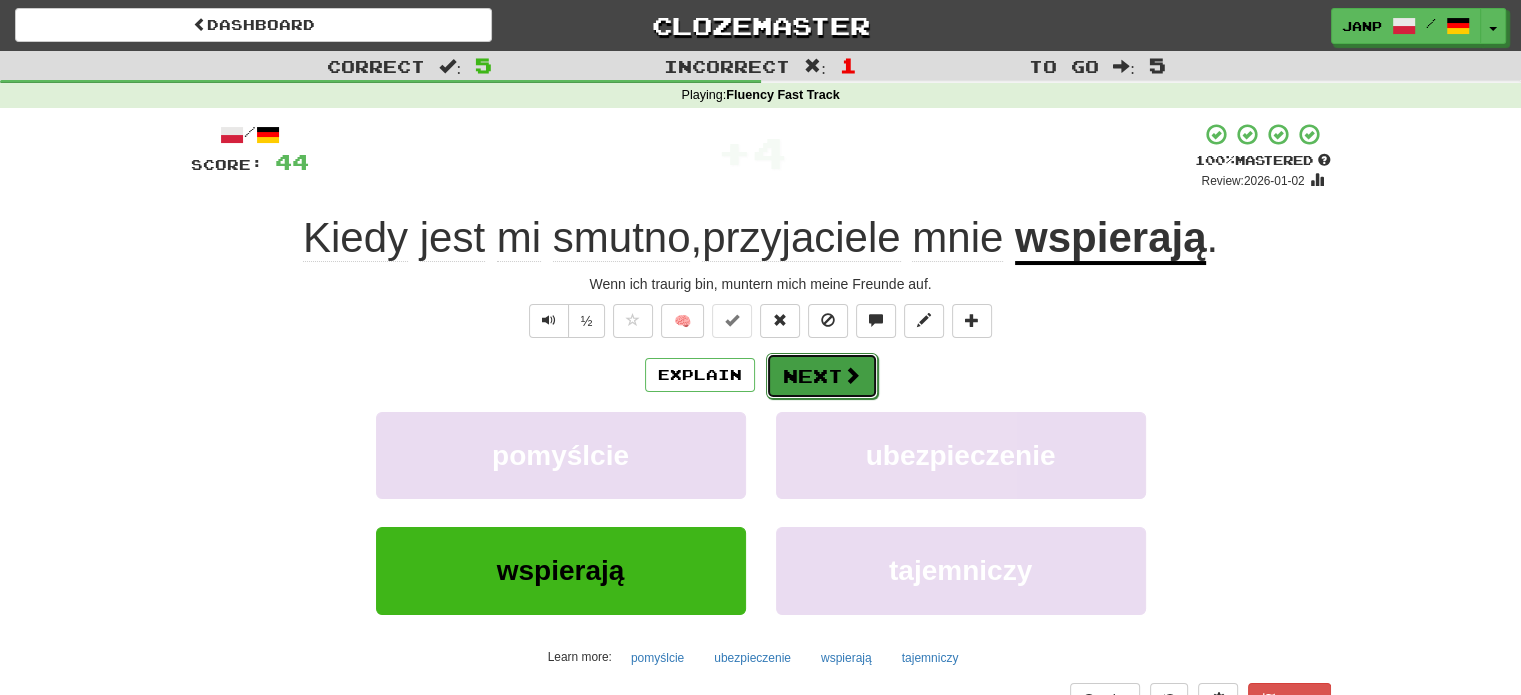 click on "Next" at bounding box center [822, 376] 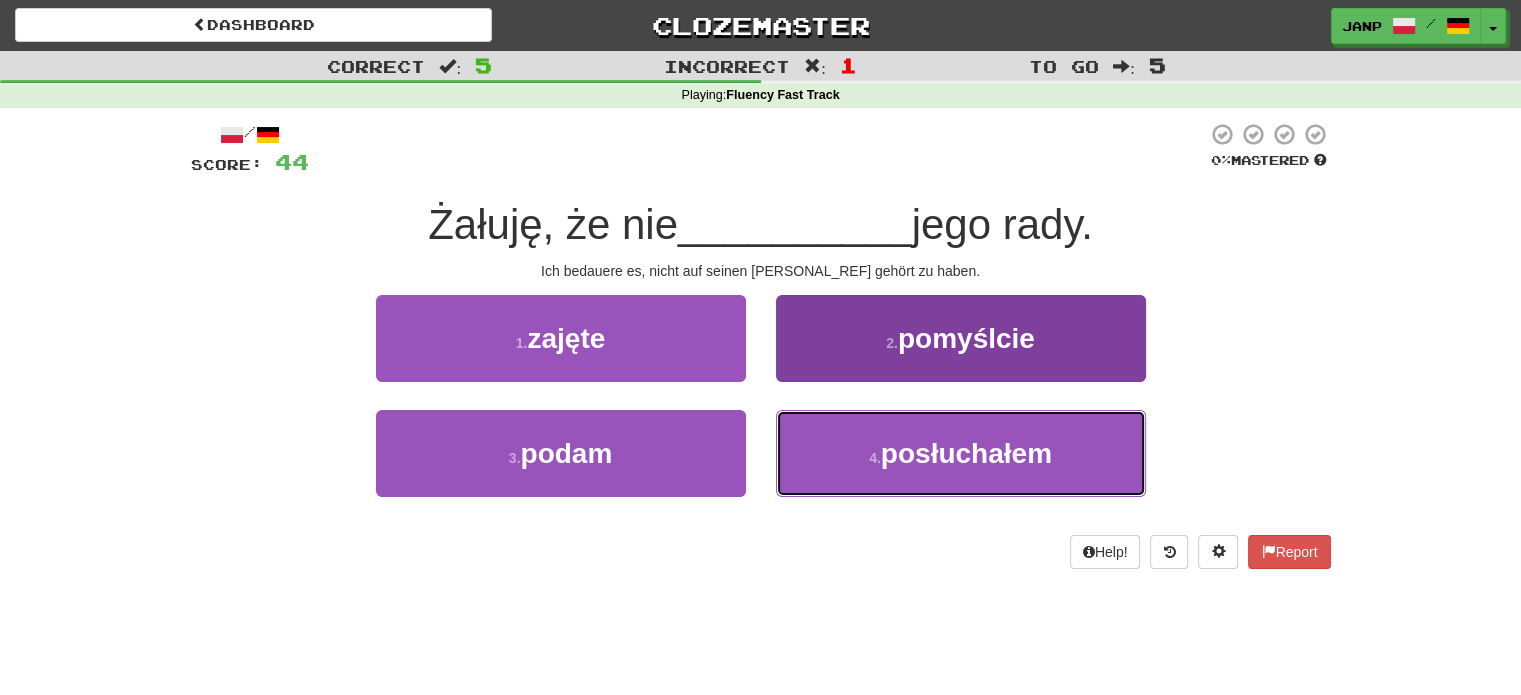 click on "4 .  posłuchałem" at bounding box center [961, 453] 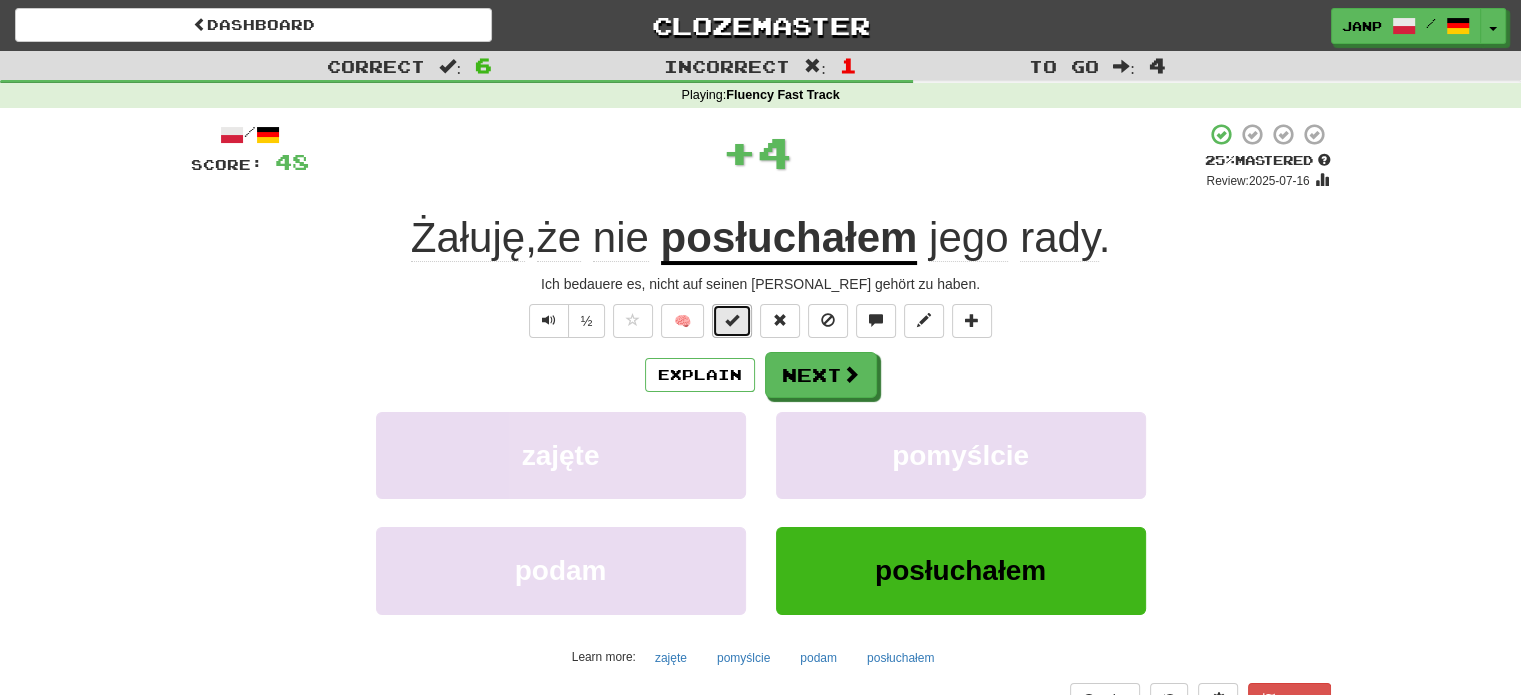 click at bounding box center (732, 320) 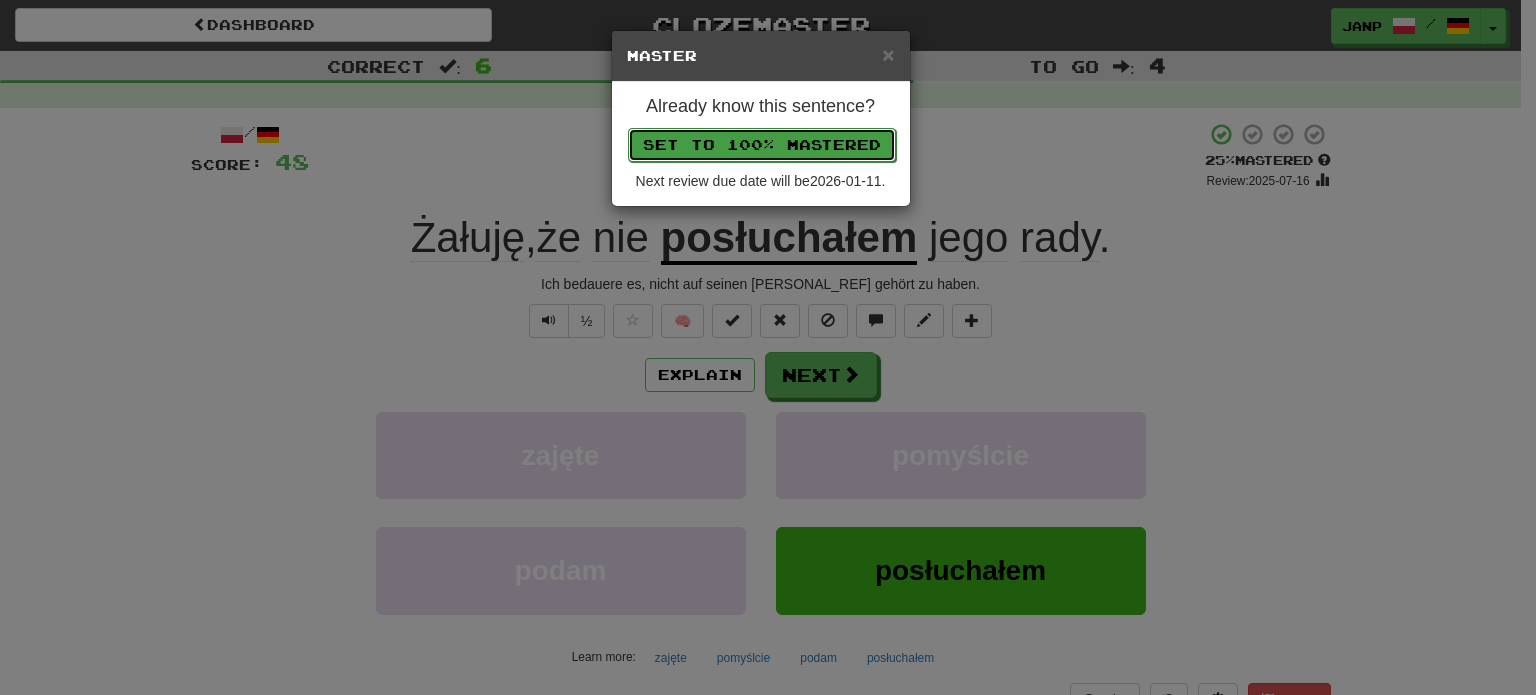 click on "Set to 100% Mastered" at bounding box center (762, 145) 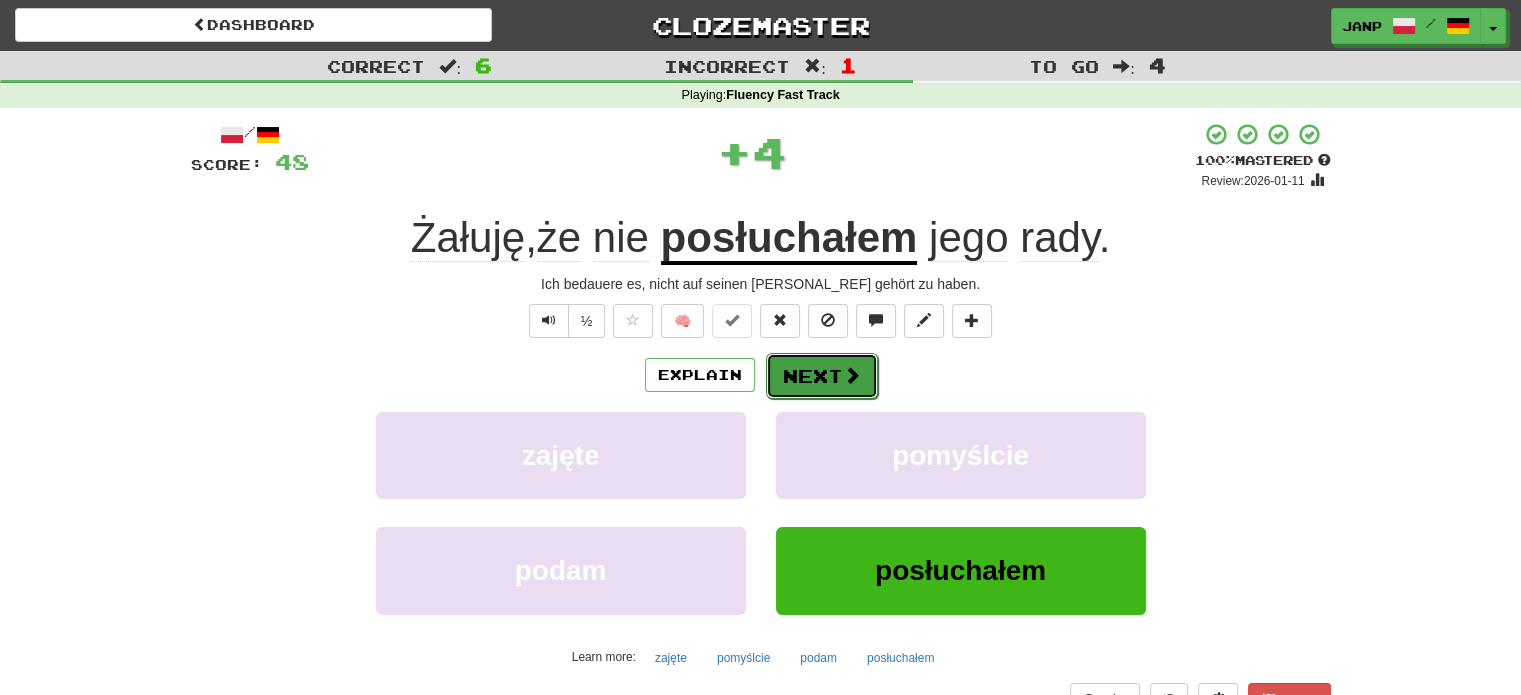 click on "Next" at bounding box center [822, 376] 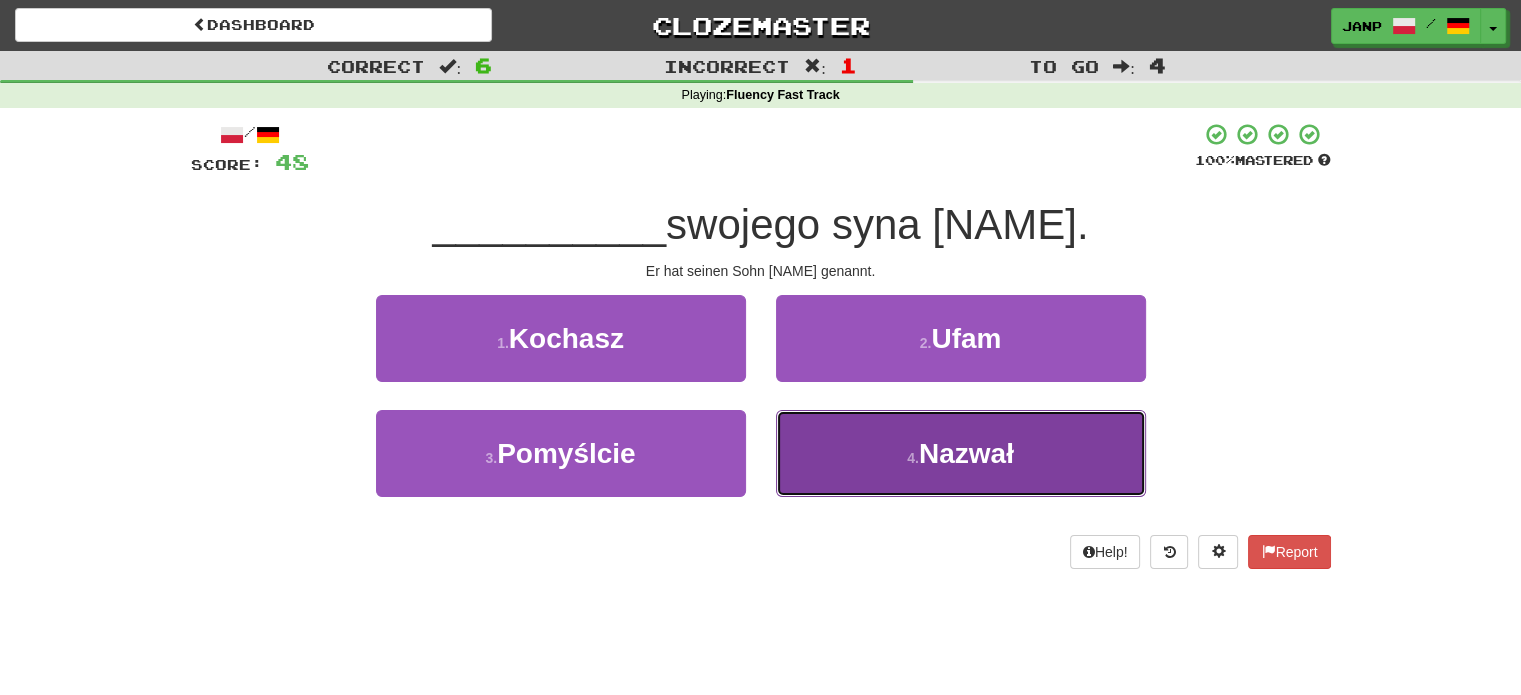 click on "4 .  Nazwał" at bounding box center (961, 453) 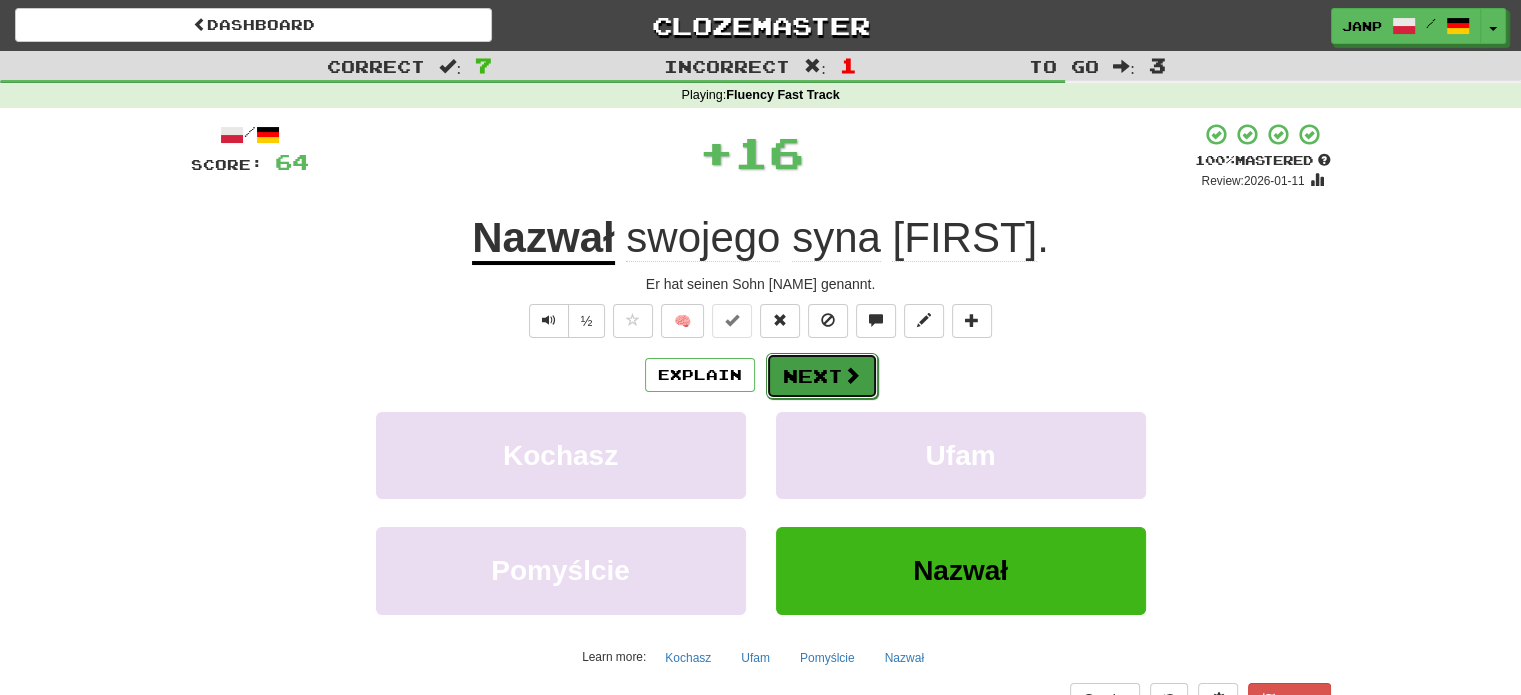 click on "Next" at bounding box center (822, 376) 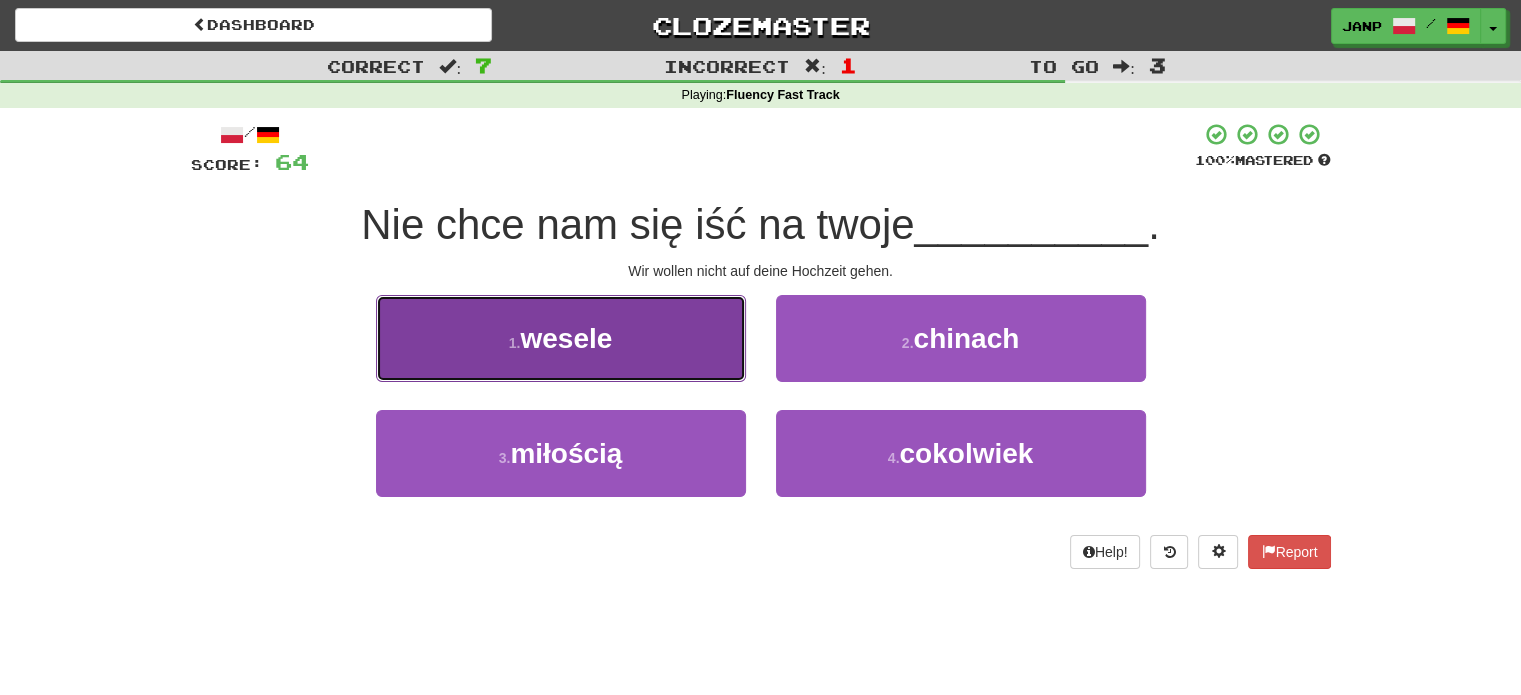 click on "1 .  wesele" at bounding box center (561, 338) 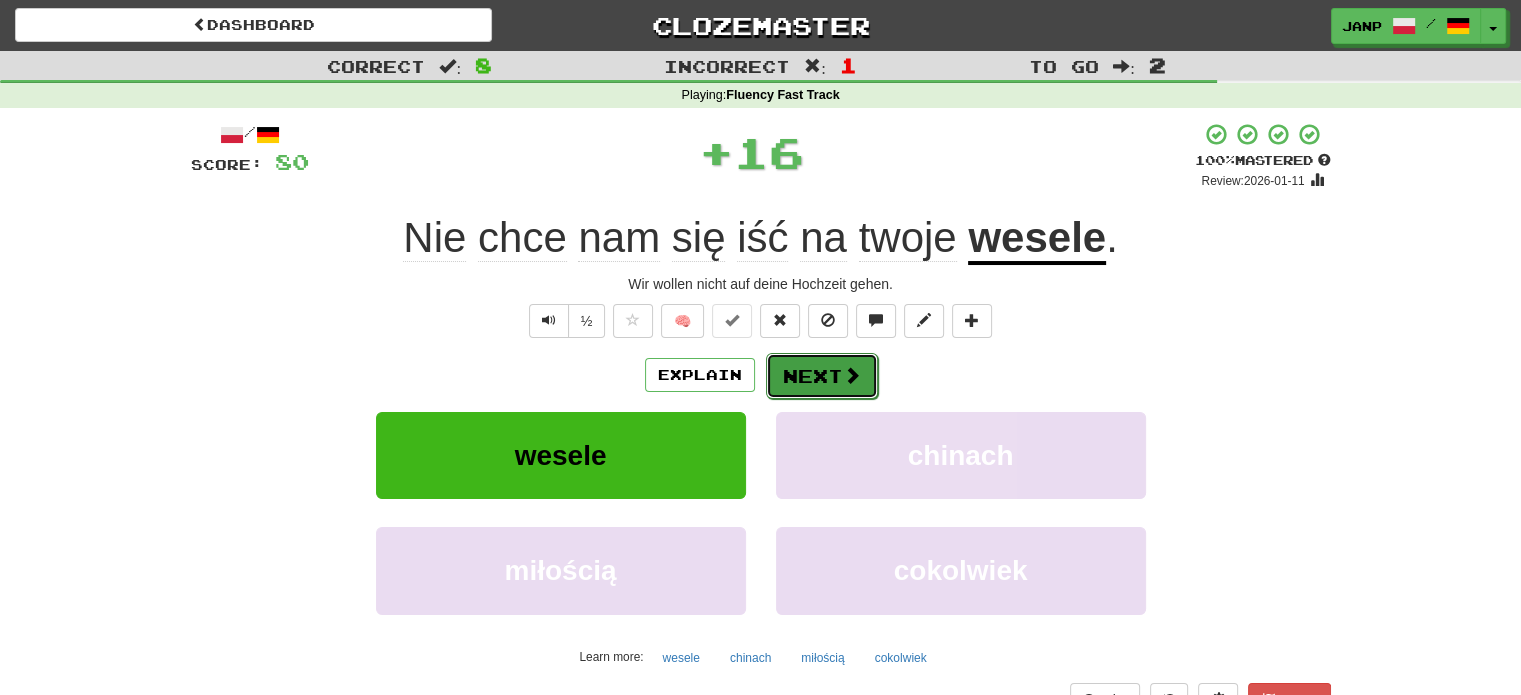 click on "Next" at bounding box center (822, 376) 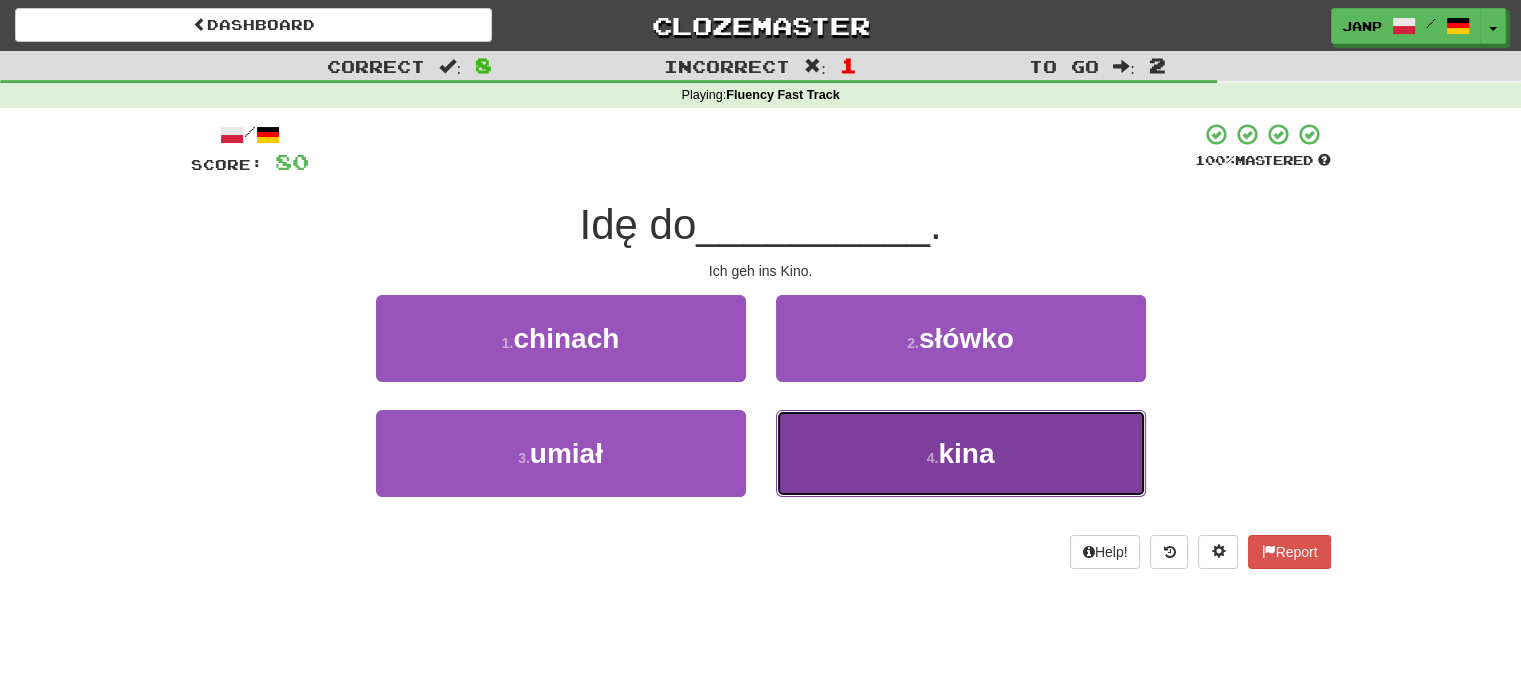 click on "4 .  kina" at bounding box center [961, 453] 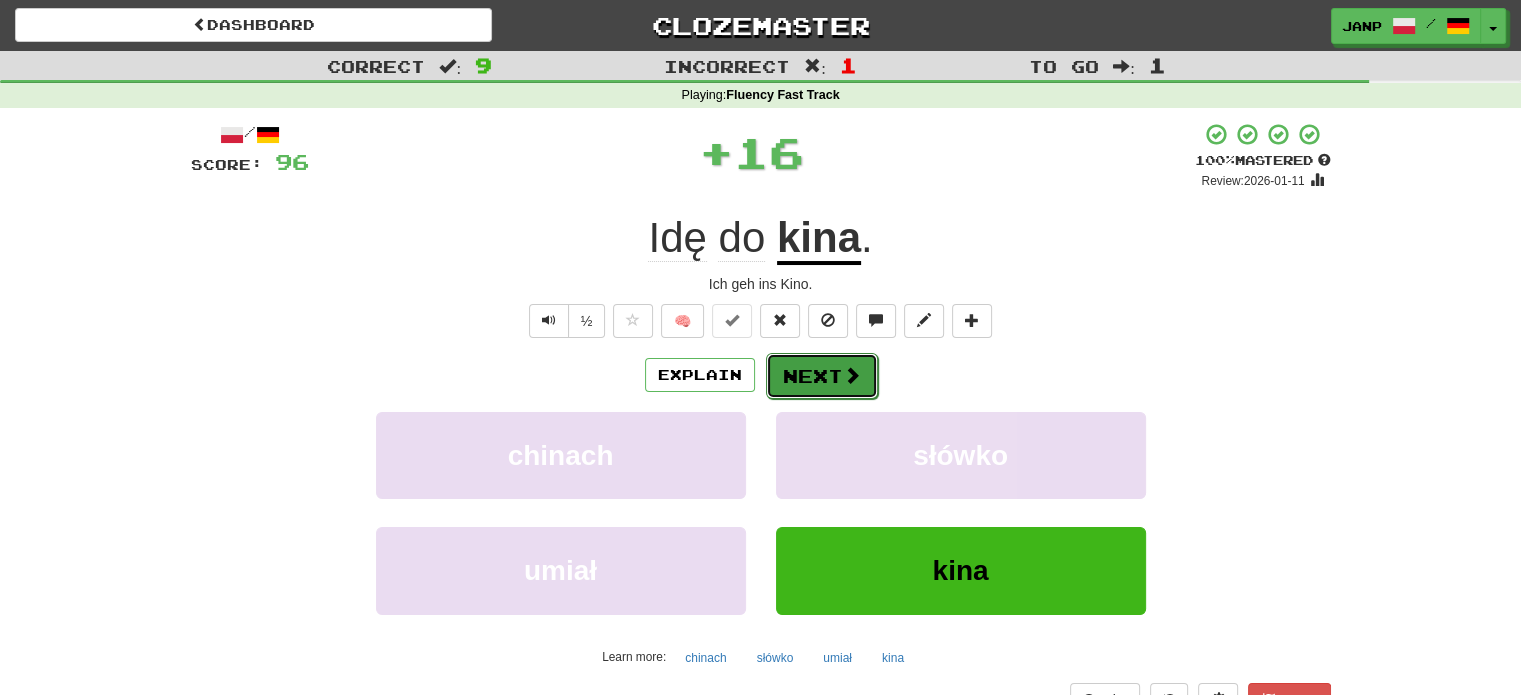 click on "Next" at bounding box center (822, 376) 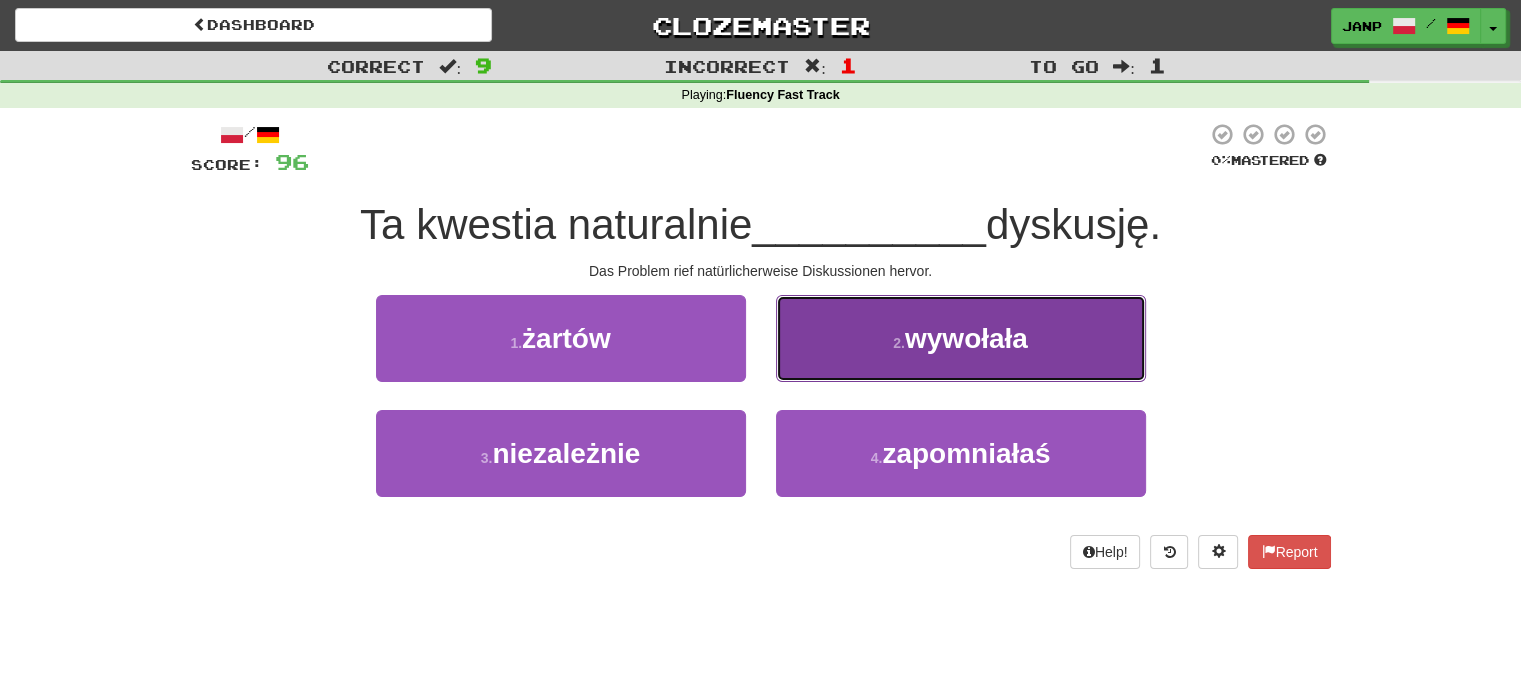 click on "2 .  wywołała" at bounding box center (961, 338) 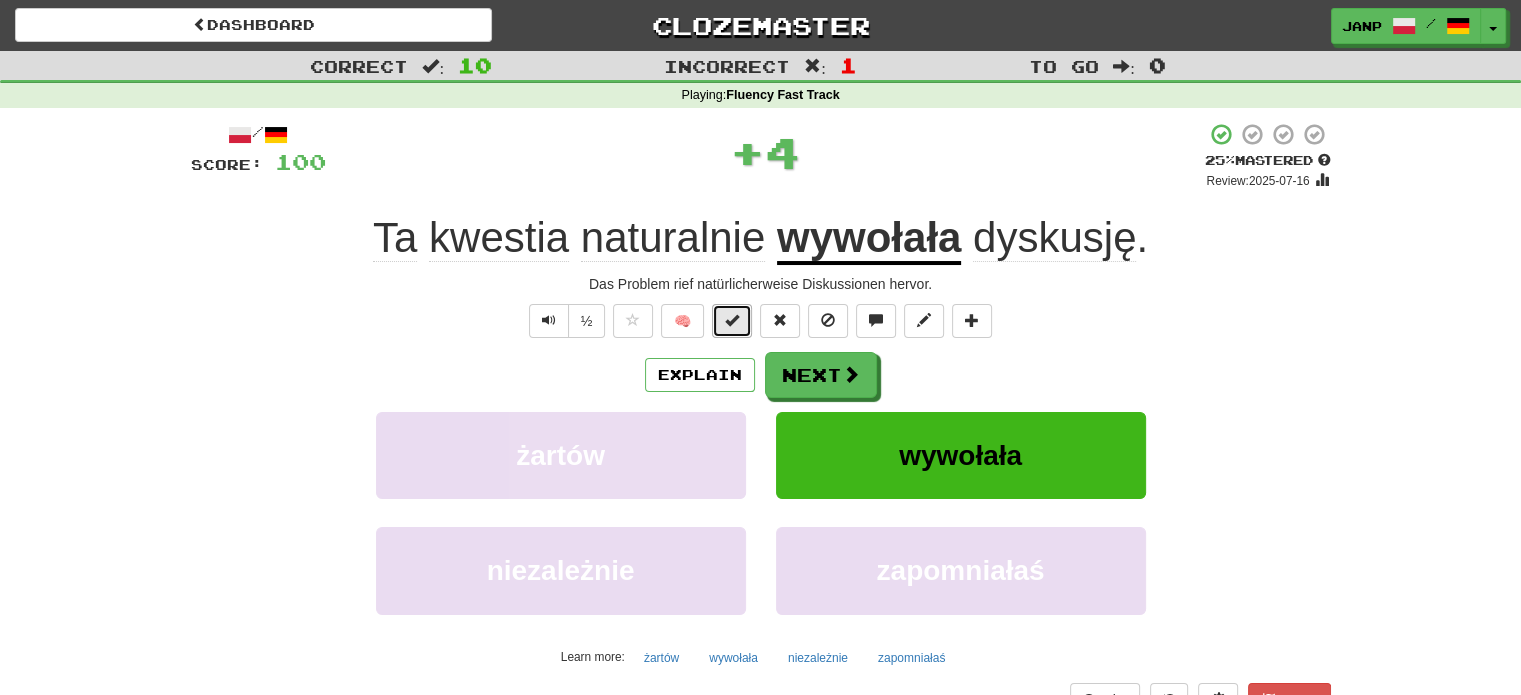 click at bounding box center (732, 320) 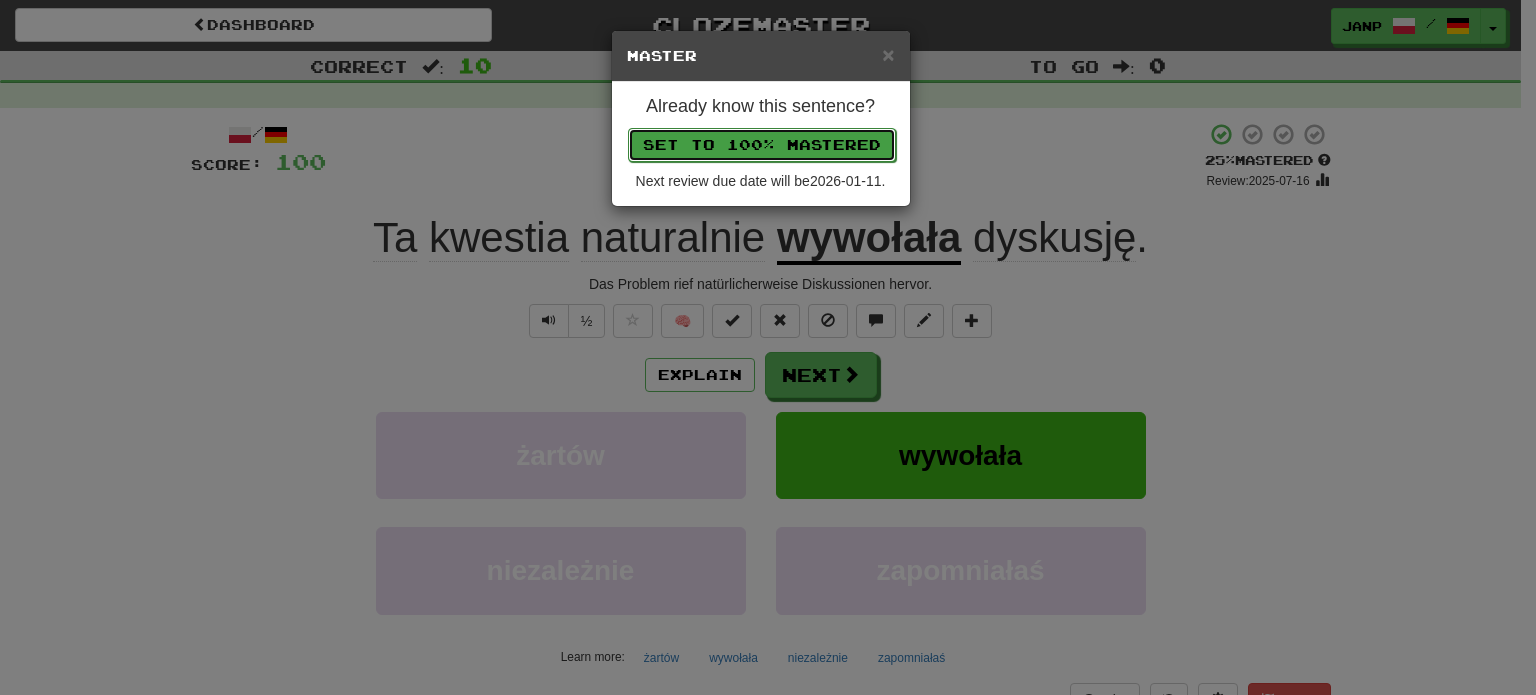 click on "Set to 100% Mastered" at bounding box center (762, 145) 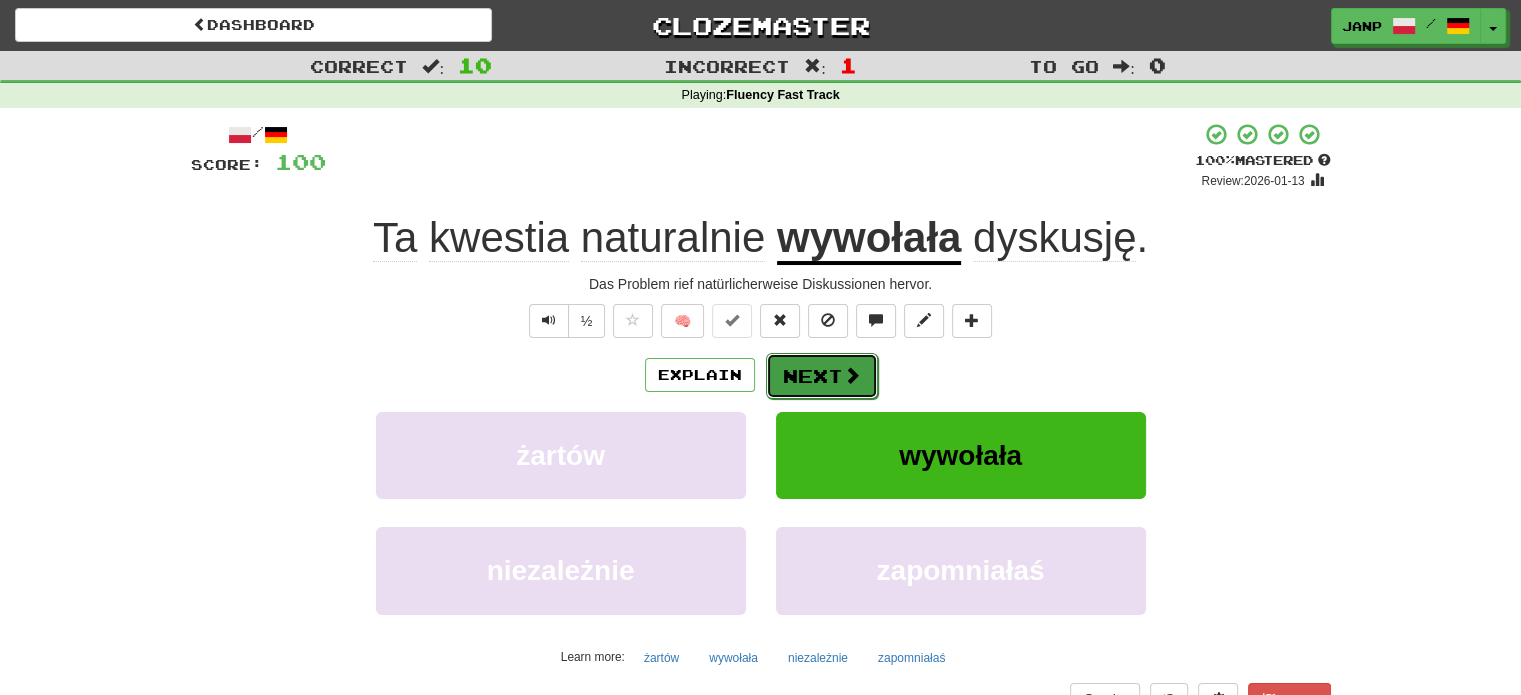 click on "Next" at bounding box center (822, 376) 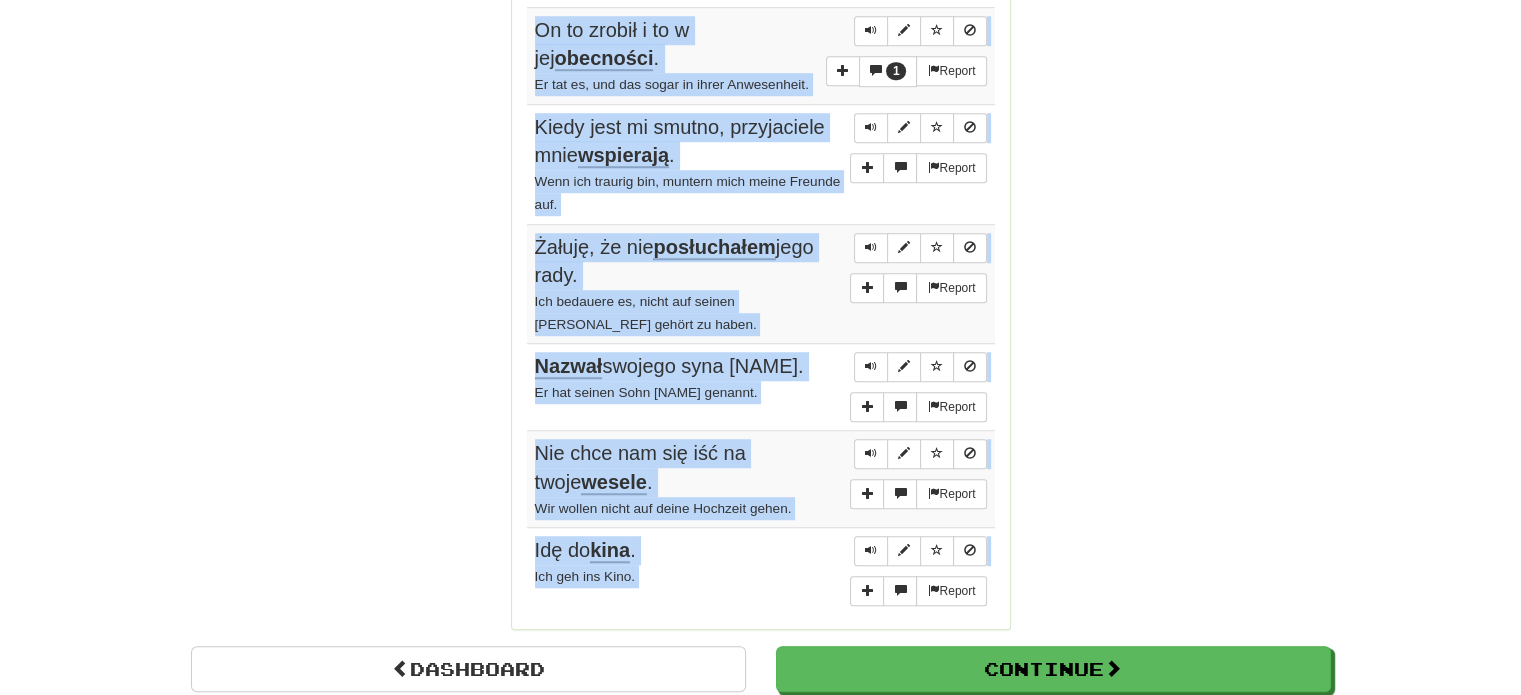 scroll, scrollTop: 1456, scrollLeft: 0, axis: vertical 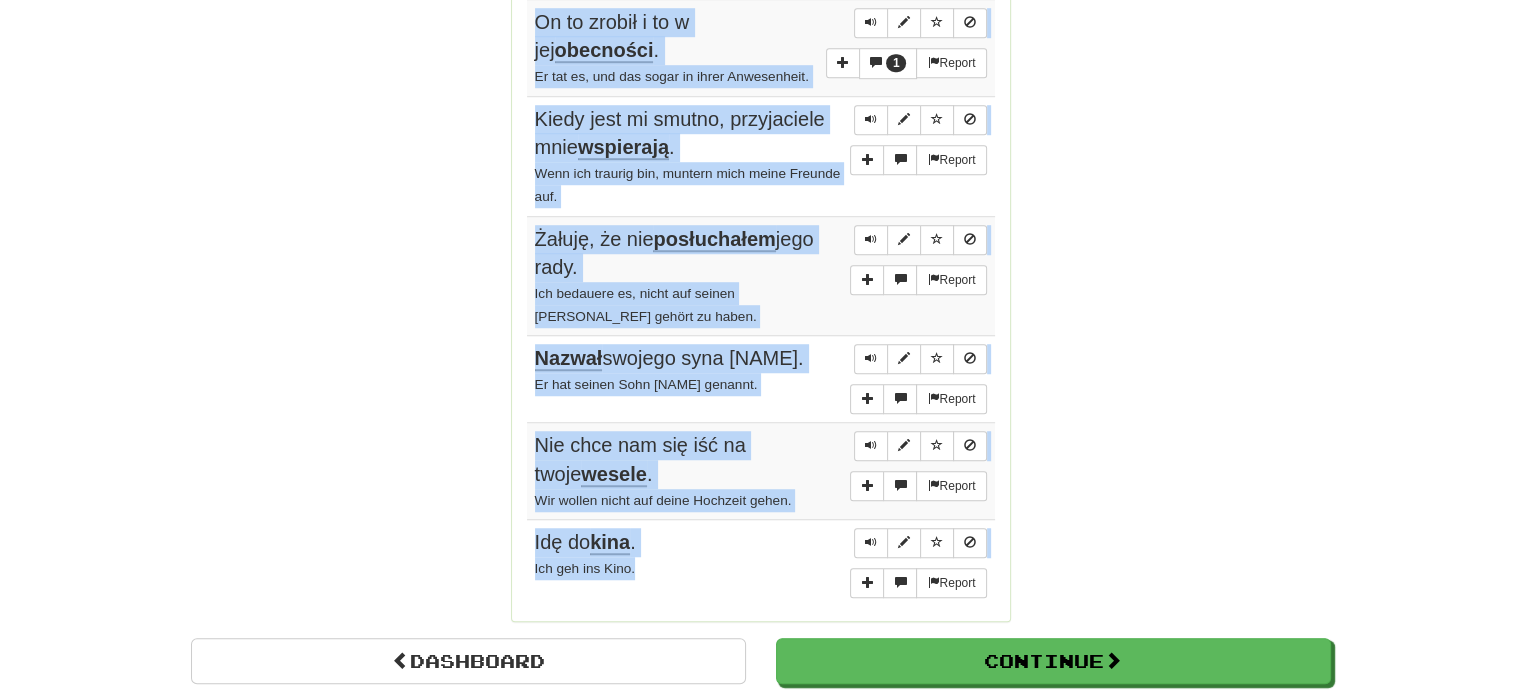 drag, startPoint x: 532, startPoint y: 195, endPoint x: 722, endPoint y: 555, distance: 407.06265 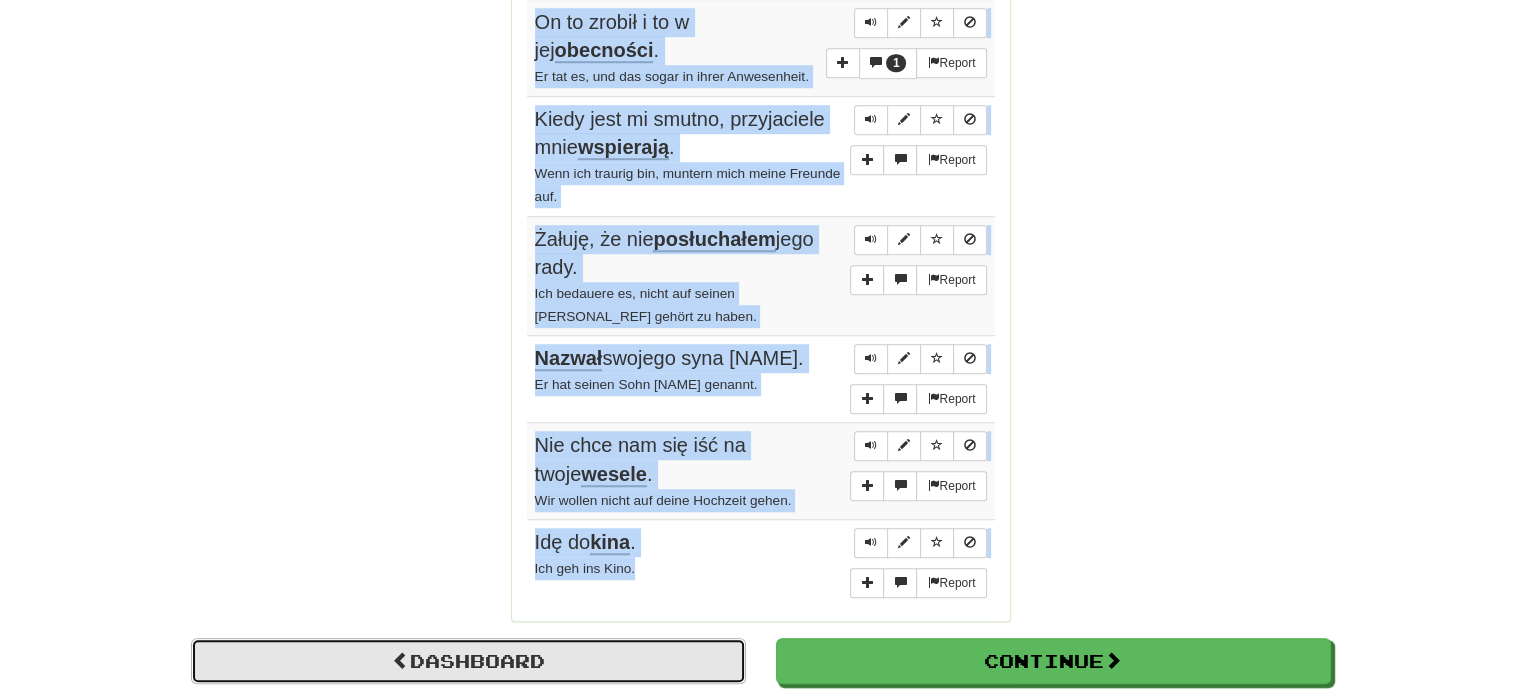 click on "Dashboard" at bounding box center (468, 661) 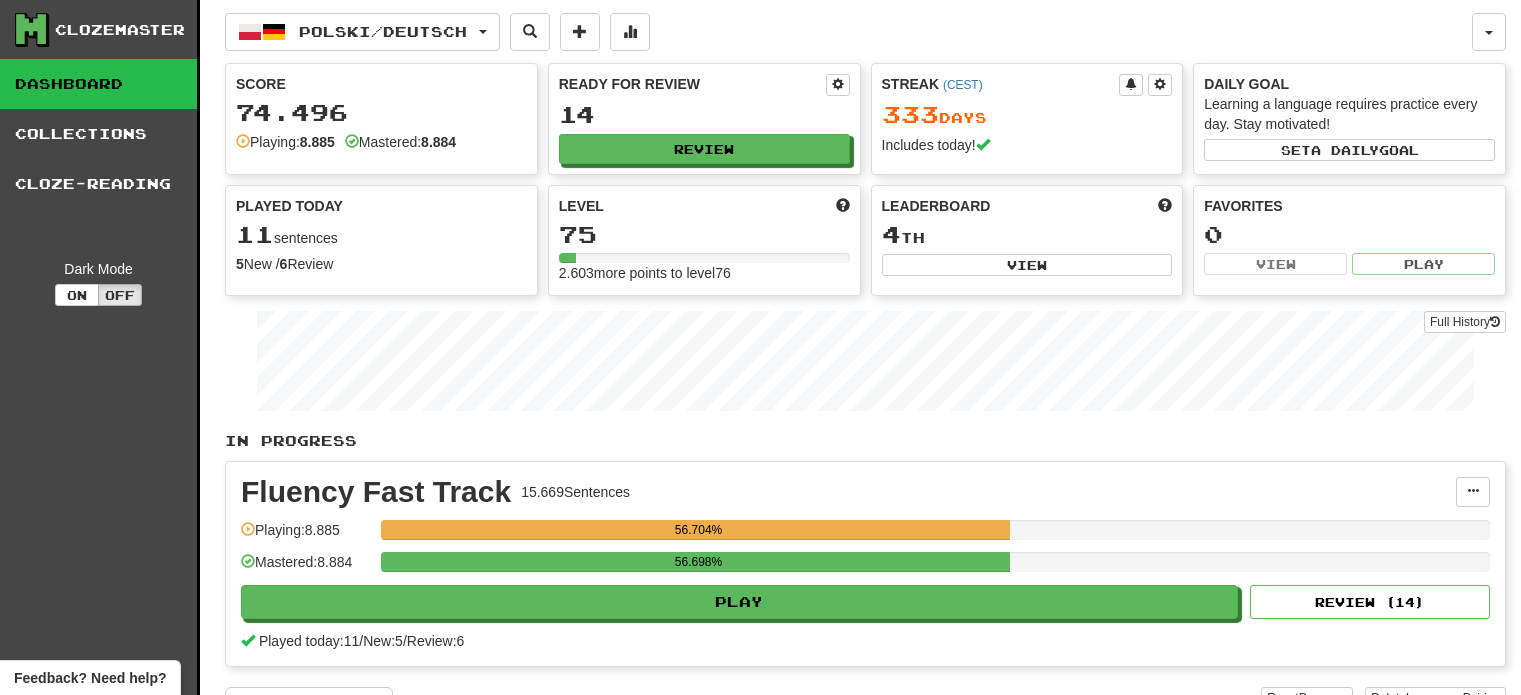 scroll, scrollTop: 0, scrollLeft: 0, axis: both 